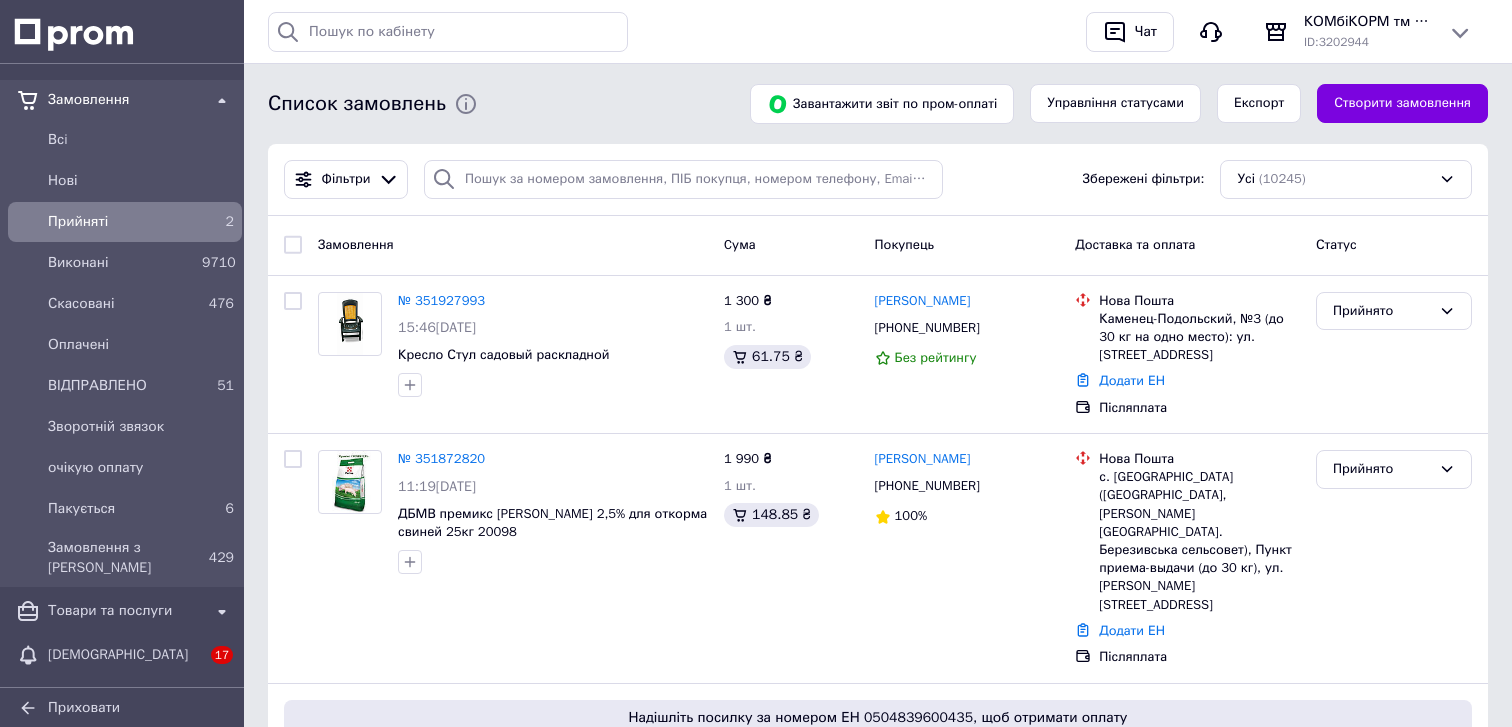 scroll, scrollTop: 0, scrollLeft: 0, axis: both 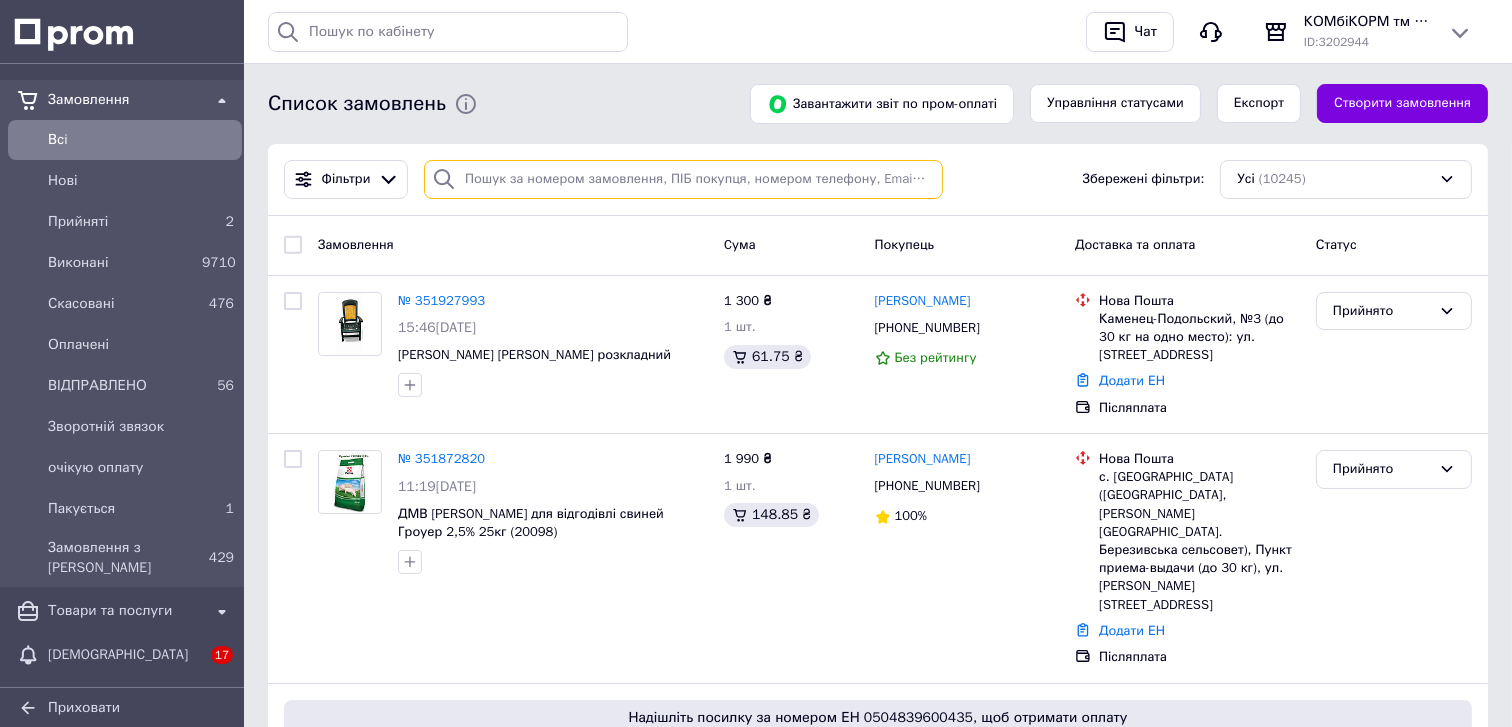 click at bounding box center [683, 179] 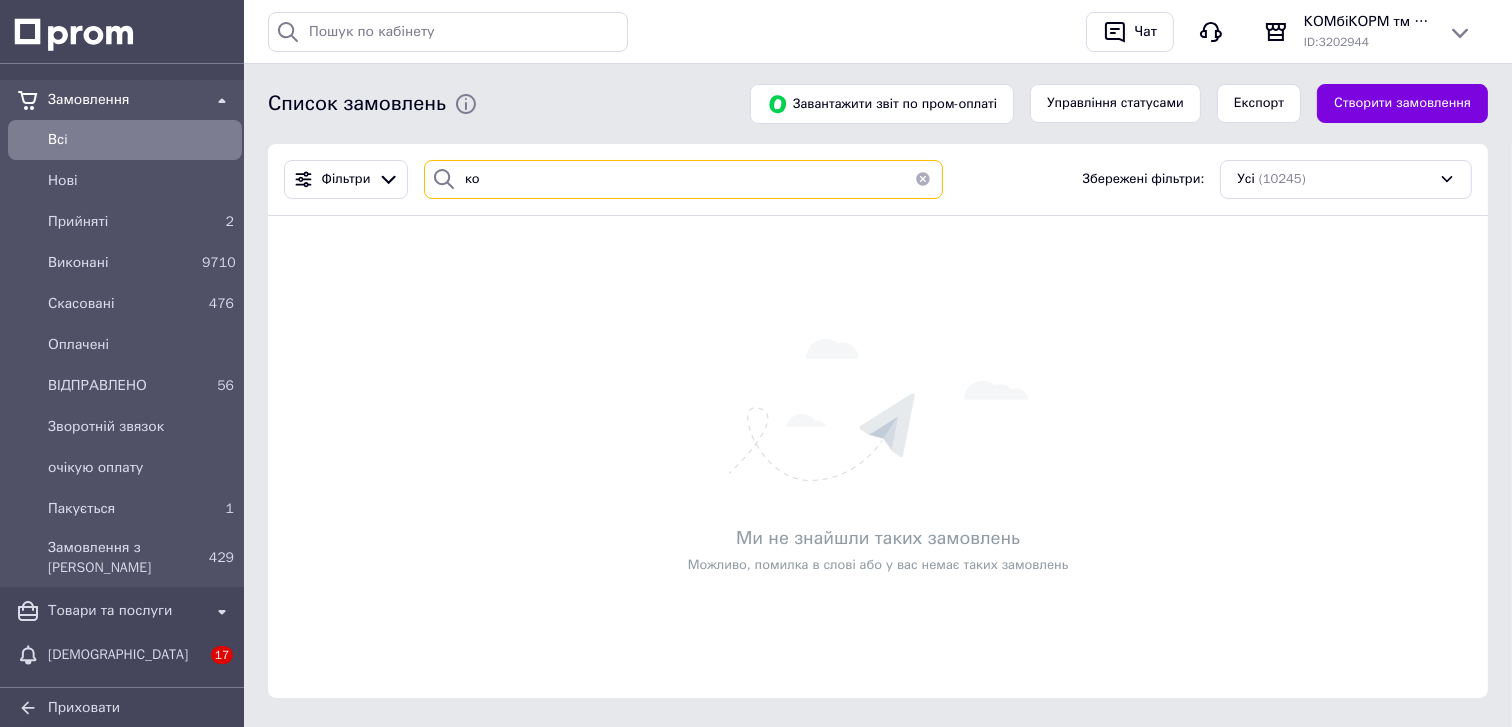 type on "к" 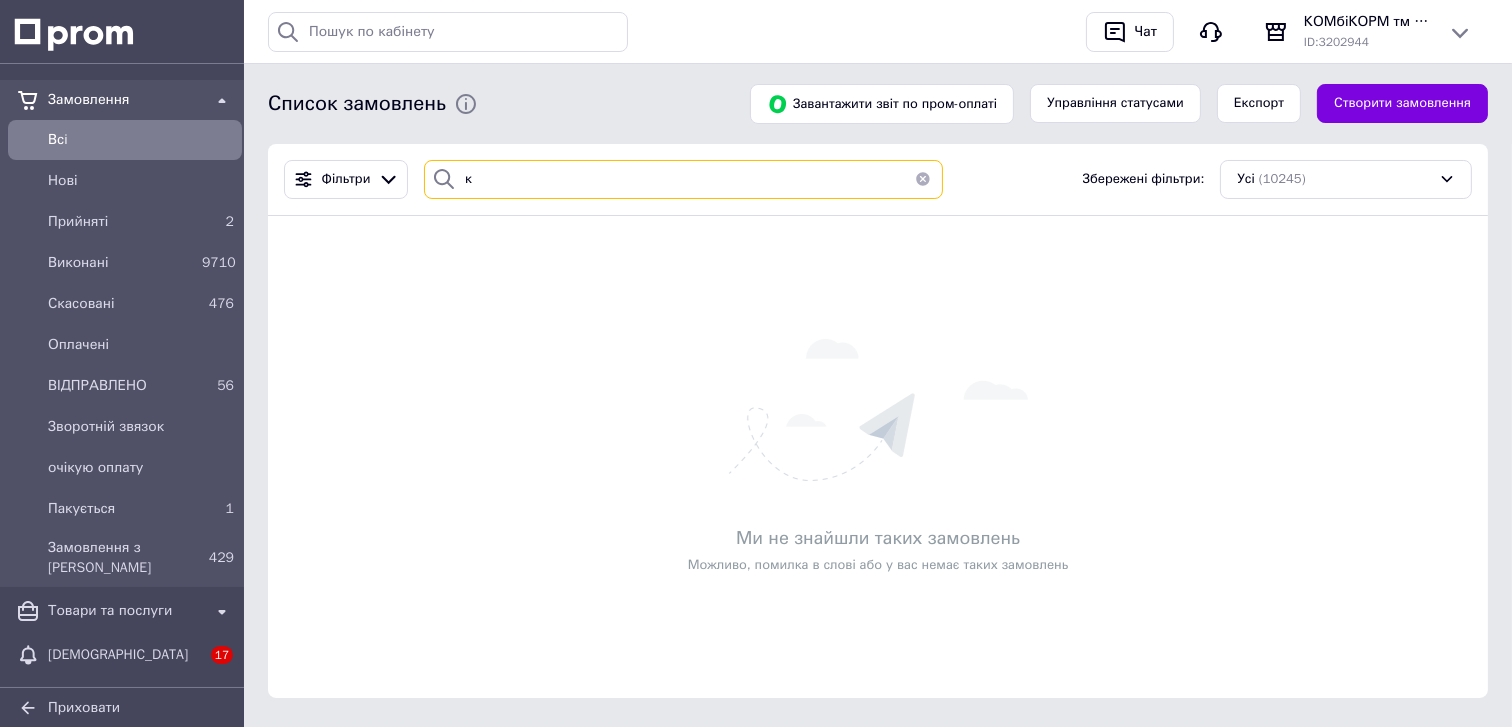 type 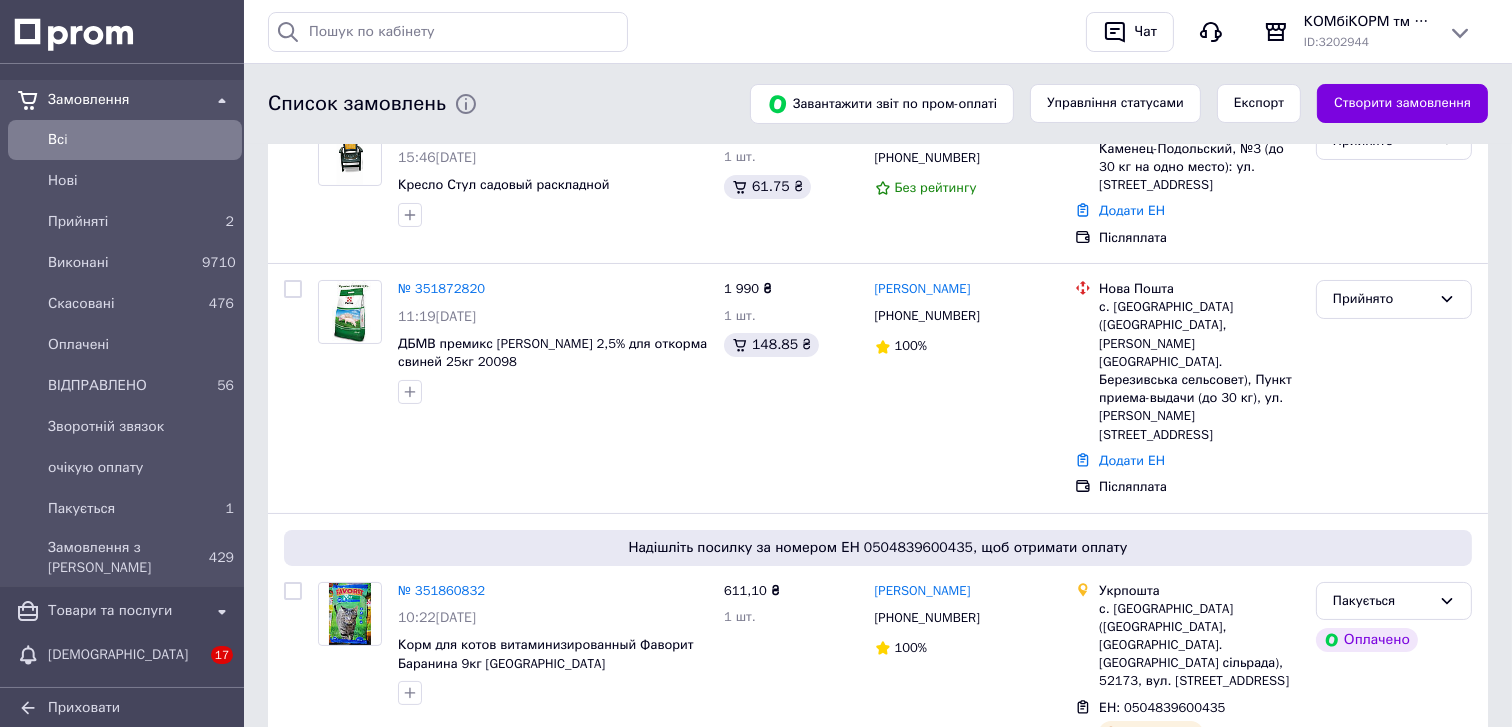 scroll, scrollTop: 170, scrollLeft: 0, axis: vertical 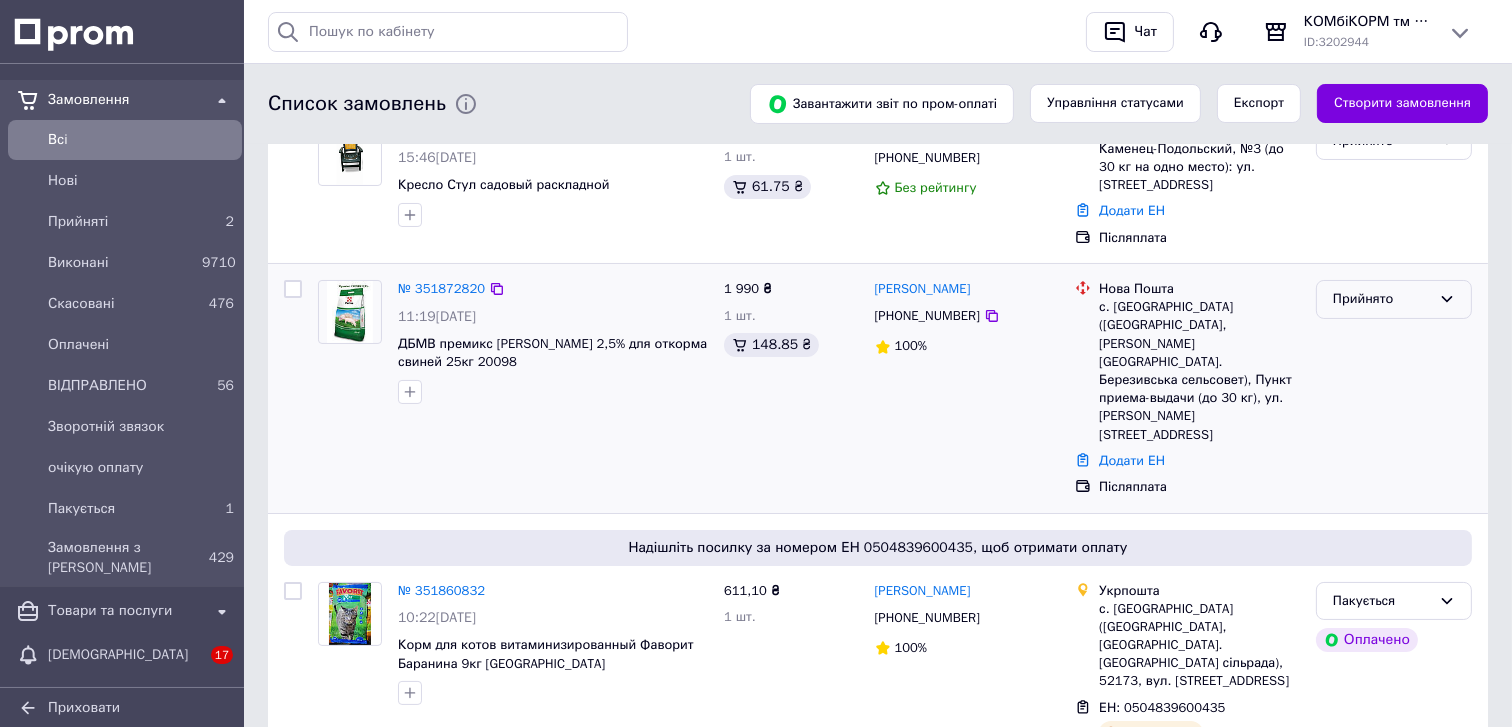 click on "Прийнято" at bounding box center (1382, 299) 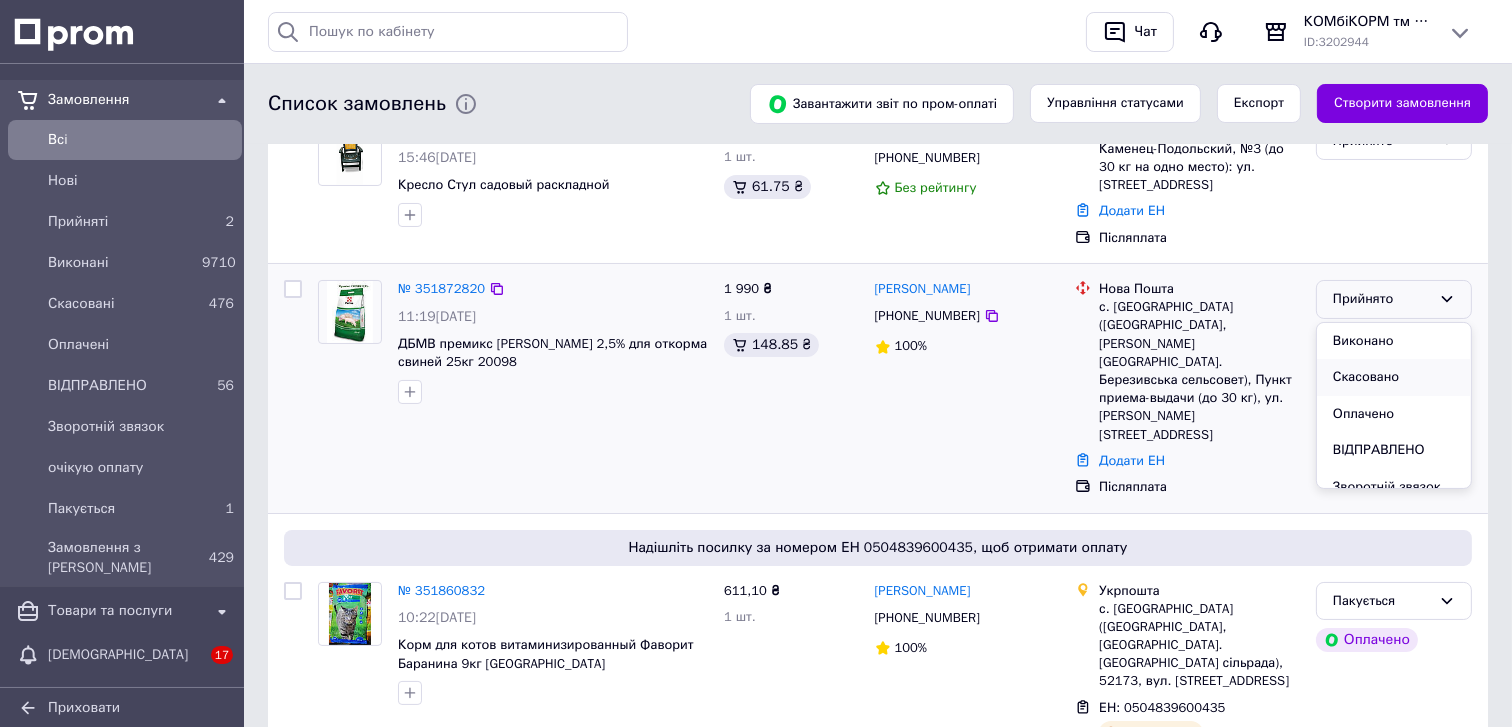 scroll, scrollTop: 90, scrollLeft: 0, axis: vertical 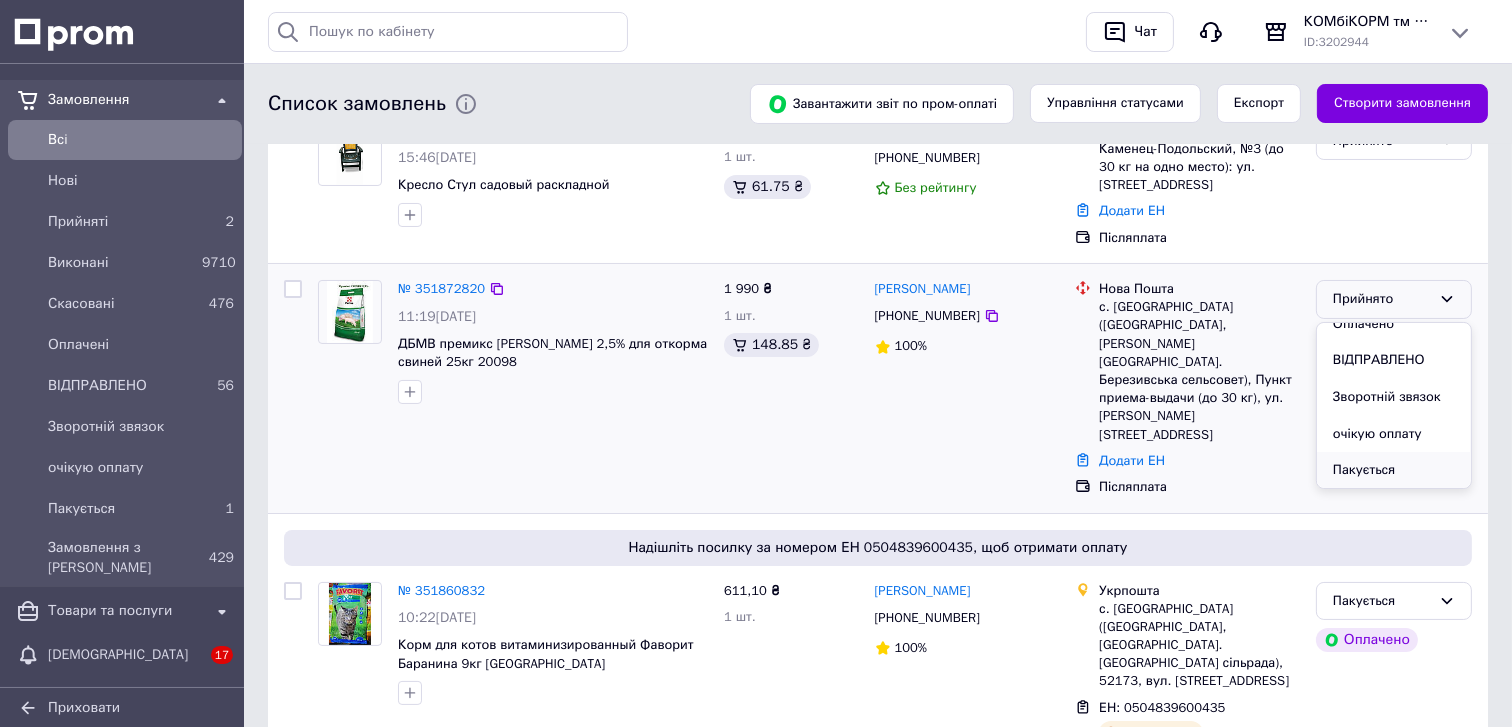 click on "Пакується" at bounding box center [1394, 470] 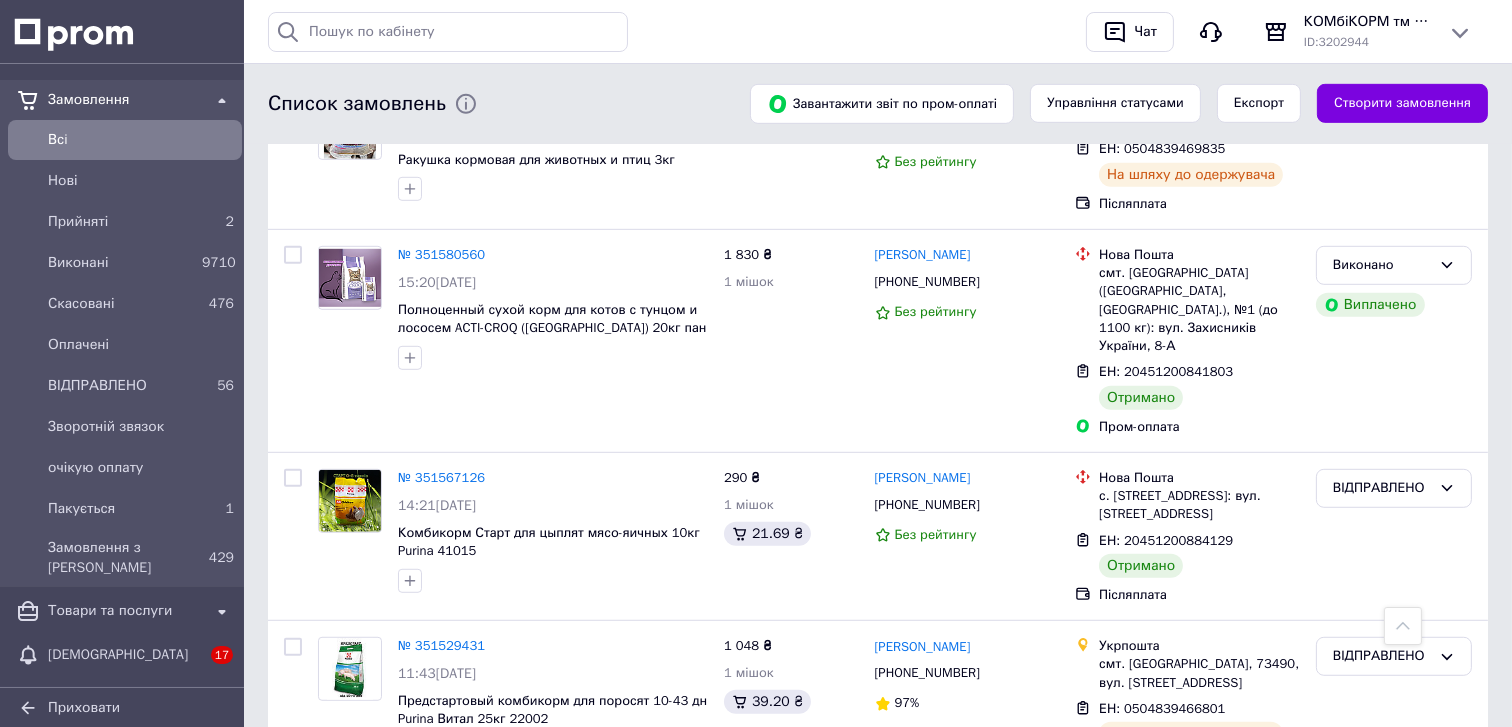 scroll, scrollTop: 1721, scrollLeft: 0, axis: vertical 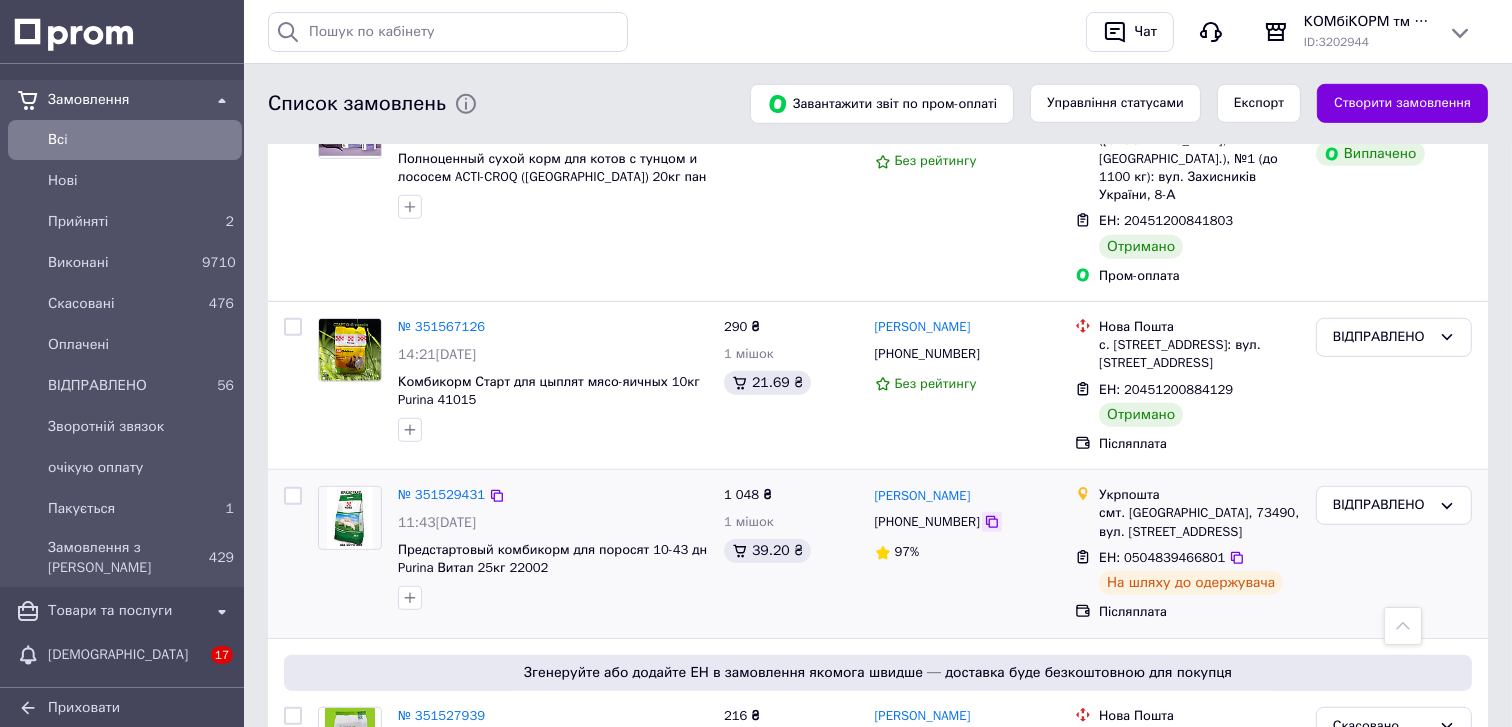 click 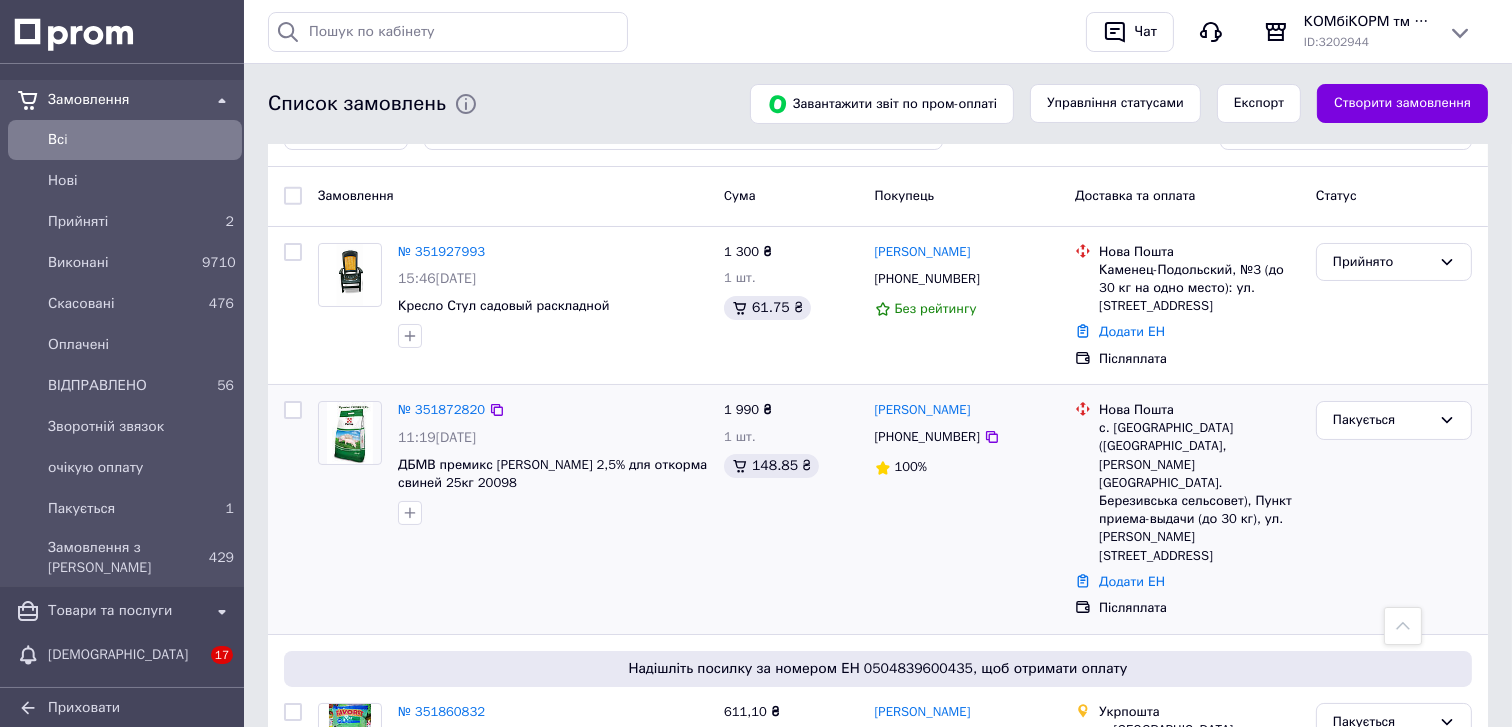 scroll, scrollTop: 0, scrollLeft: 0, axis: both 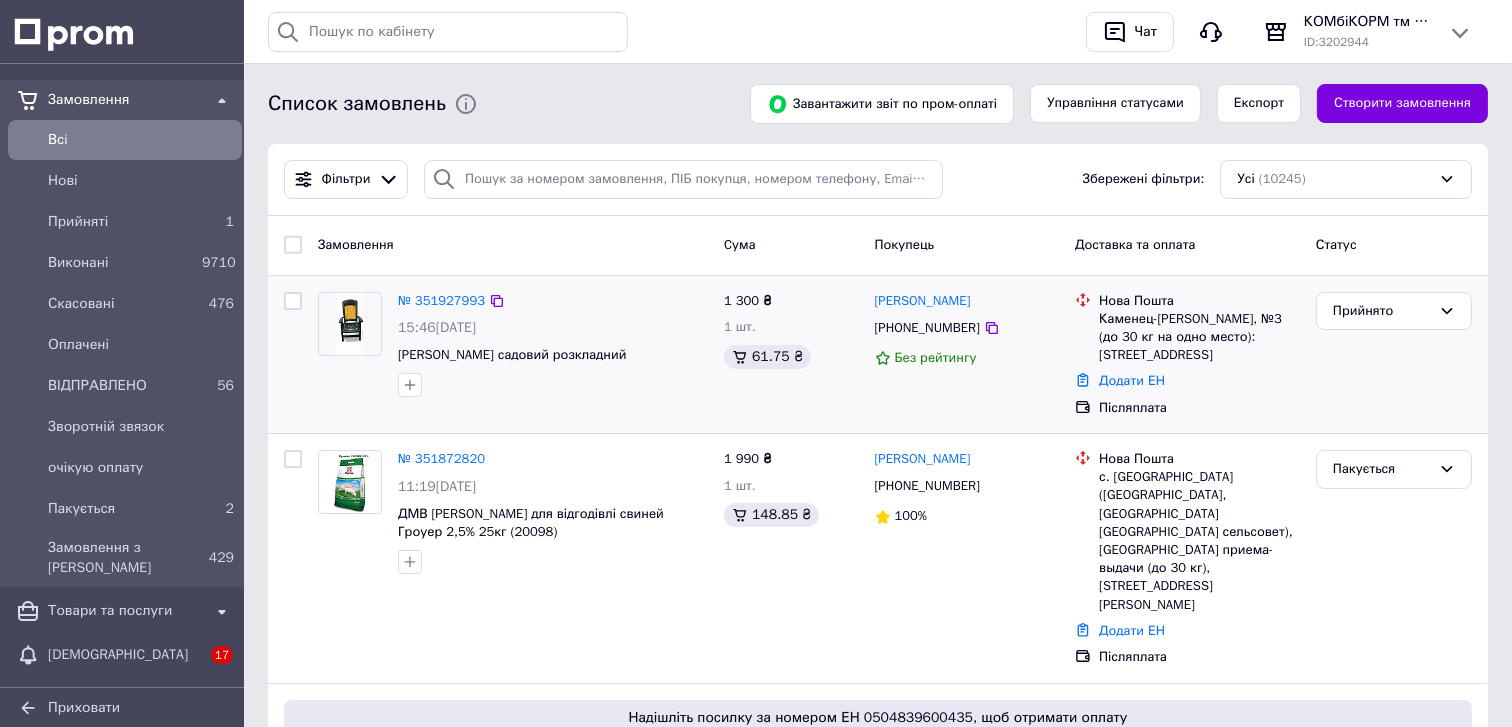 click on "Прийнято" at bounding box center (1394, 355) 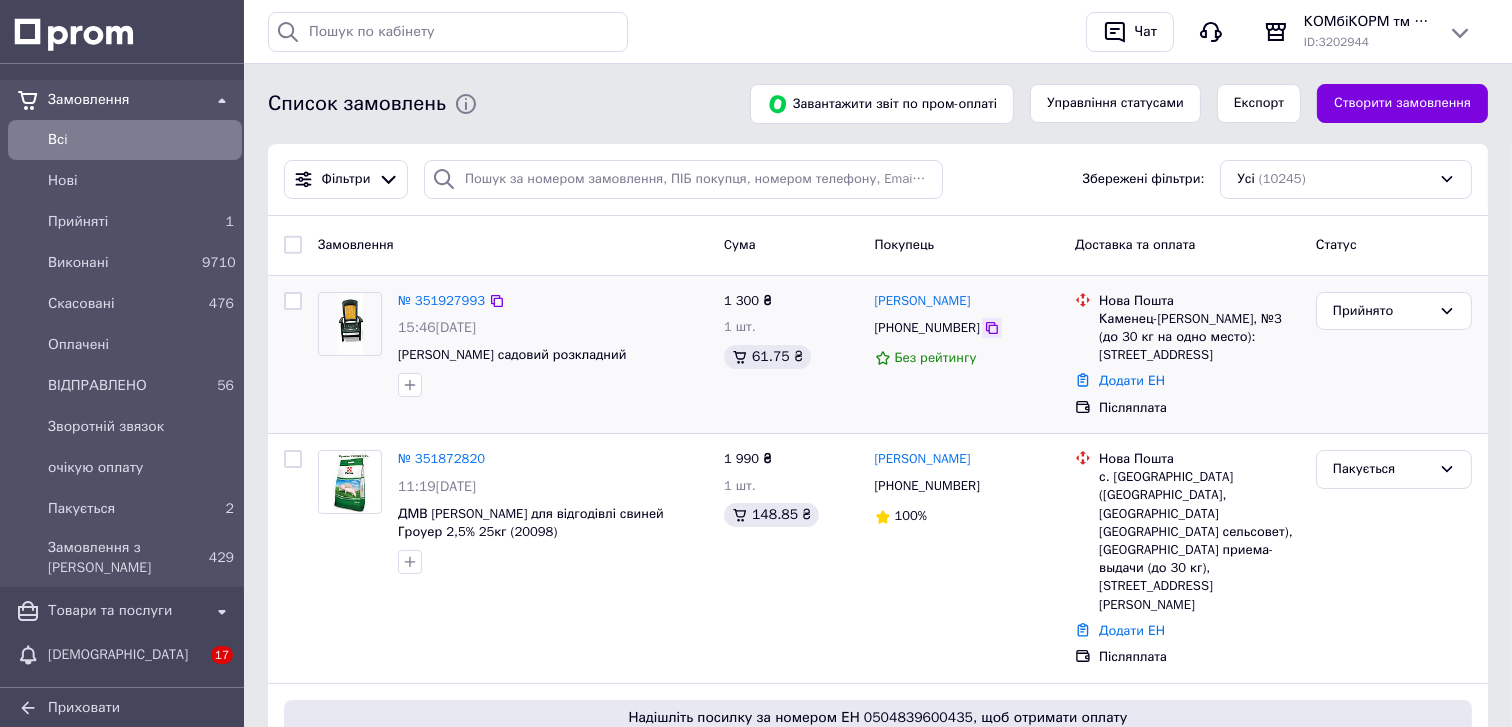 click 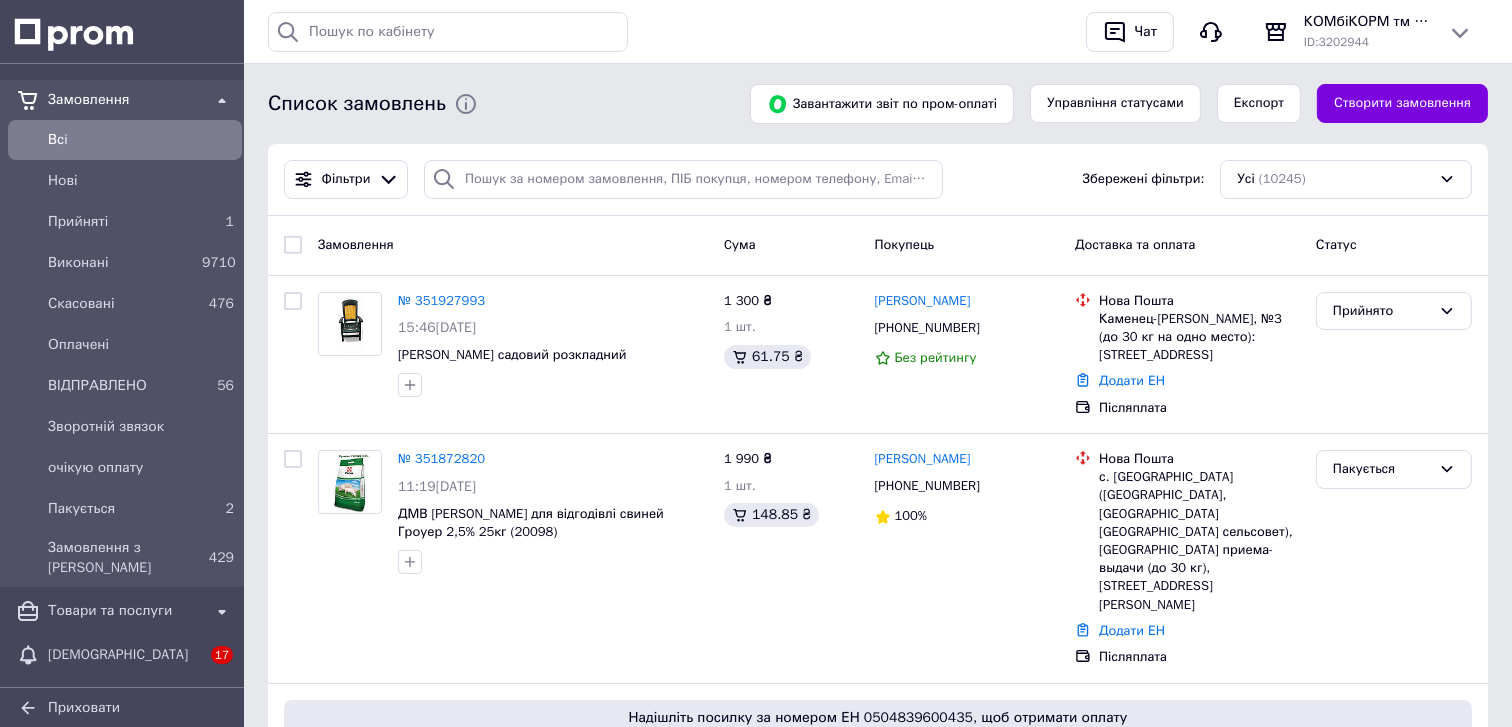 click on "Список замовлень   Завантажити звіт по пром-оплаті Управління статусами Експорт Створити замовлення Фільтри Збережені фільтри: Усі (10245) Замовлення Cума Покупець Доставка та оплата Статус № 351927993 15:46[DATE] [PERSON_NAME] садовий розкладний 1 300 ₴ 1 шт. 61.75 ₴ [PERSON_NAME] [PHONE_NUMBER] Без рейтингу Нова Пошта Каменец-[PERSON_NAME], №3 (до 30 кг на одно место): [STREET_ADDRESS][GEOGRAPHIC_DATA] № 351872820 11:19[DATE] ДМВ премікс Пуріна для відгодівлі свиней Гроуер 2,5% 25кг (20098) 1 990 ₴ 1 шт. 148.85 ₴ [PERSON_NAME] [PHONE_NUMBER] 100% Нова Пошта Додати ЕН Післяплата 1 шт. N" at bounding box center [878, 1997] 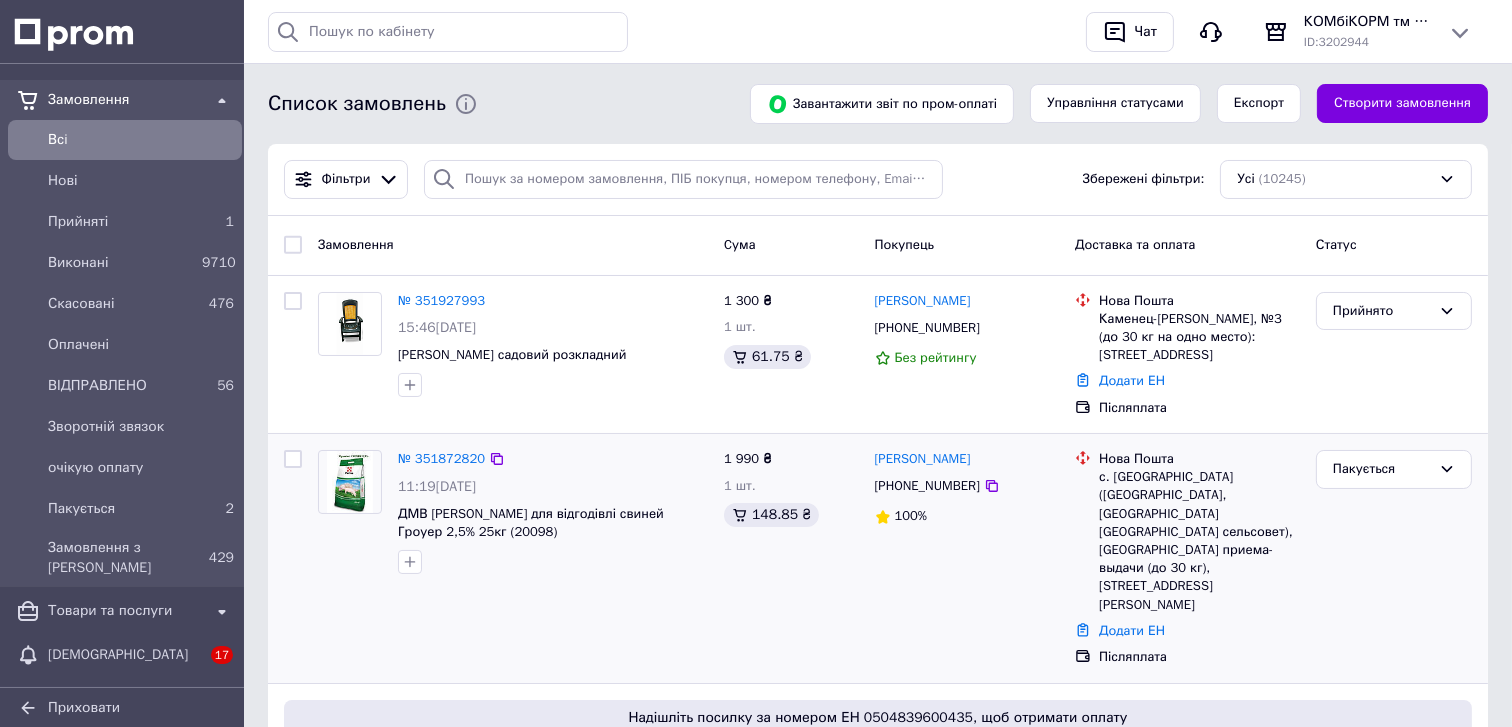 click on "Пакується" at bounding box center [1394, 558] 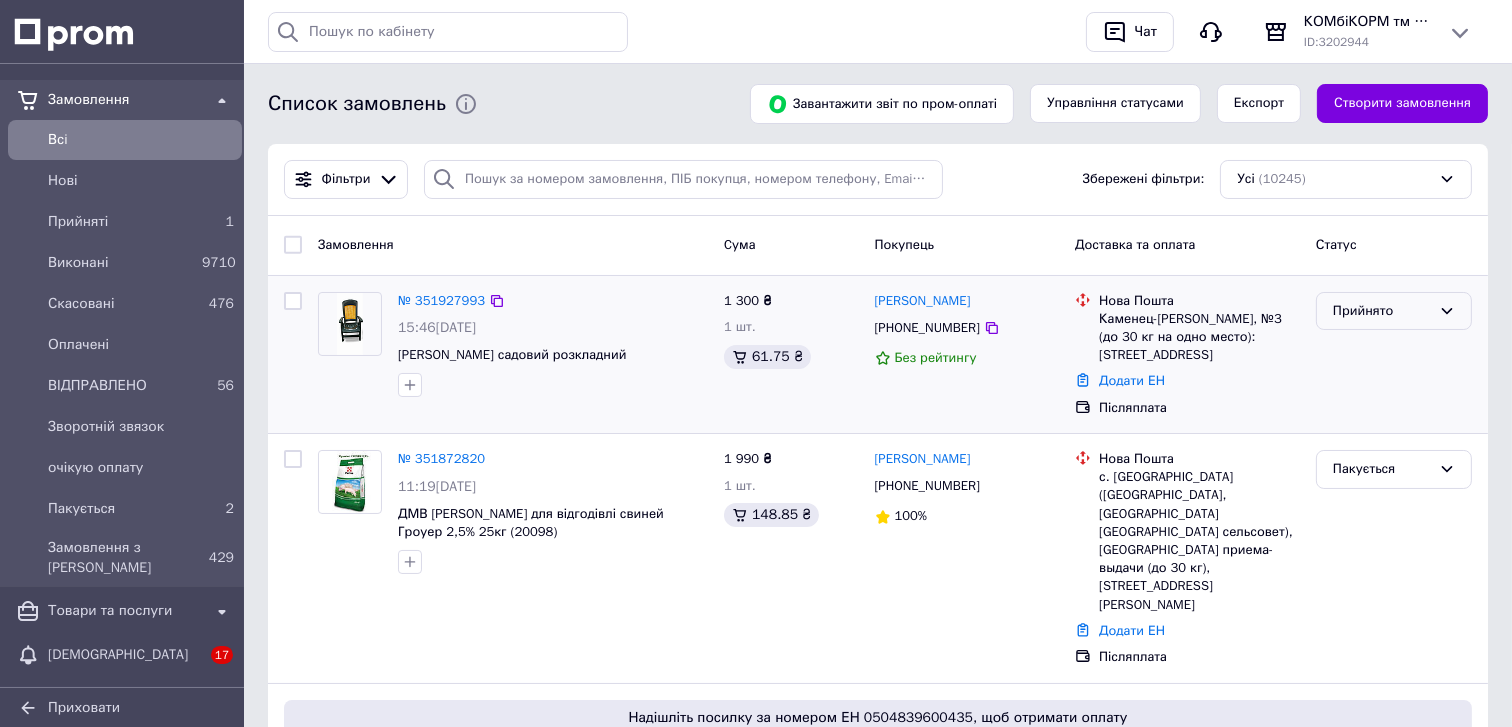 click on "Прийнято" at bounding box center (1394, 311) 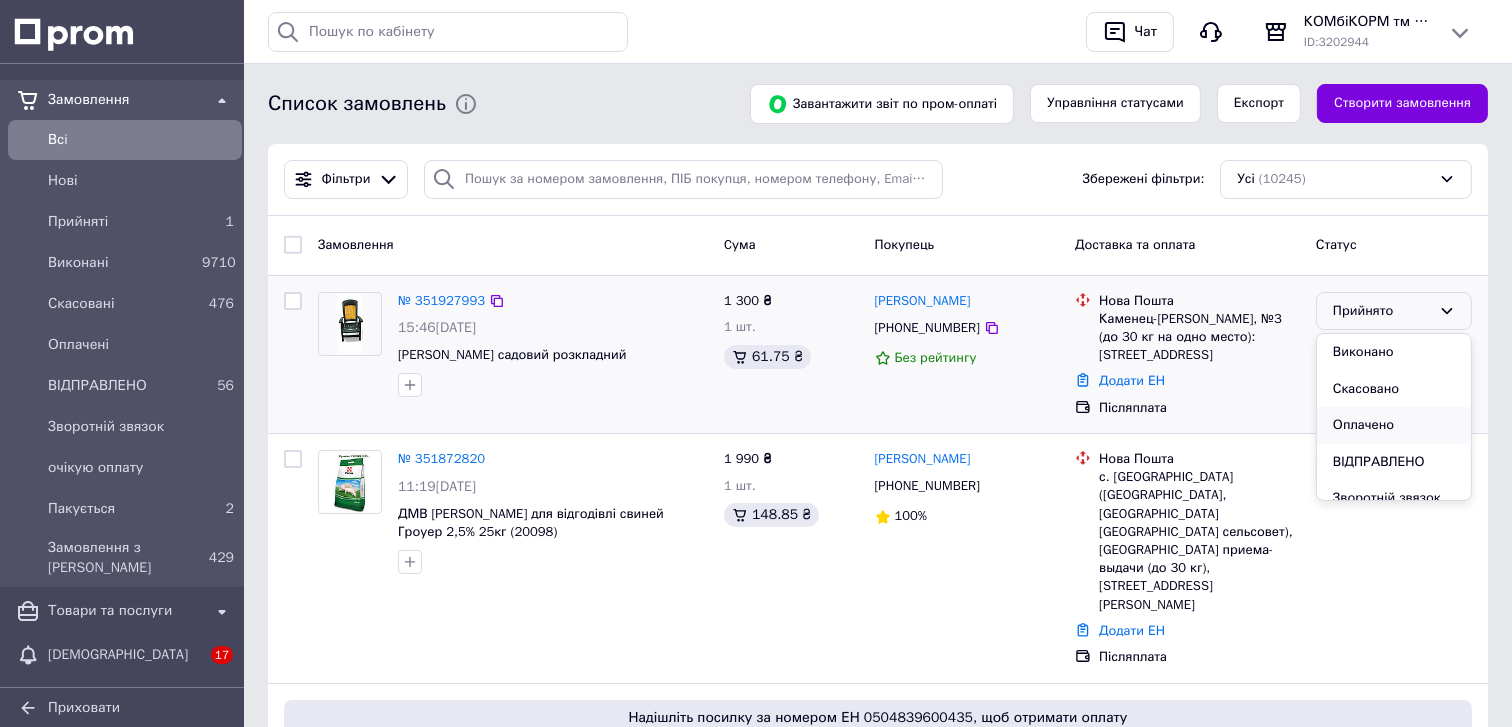 scroll, scrollTop: 90, scrollLeft: 0, axis: vertical 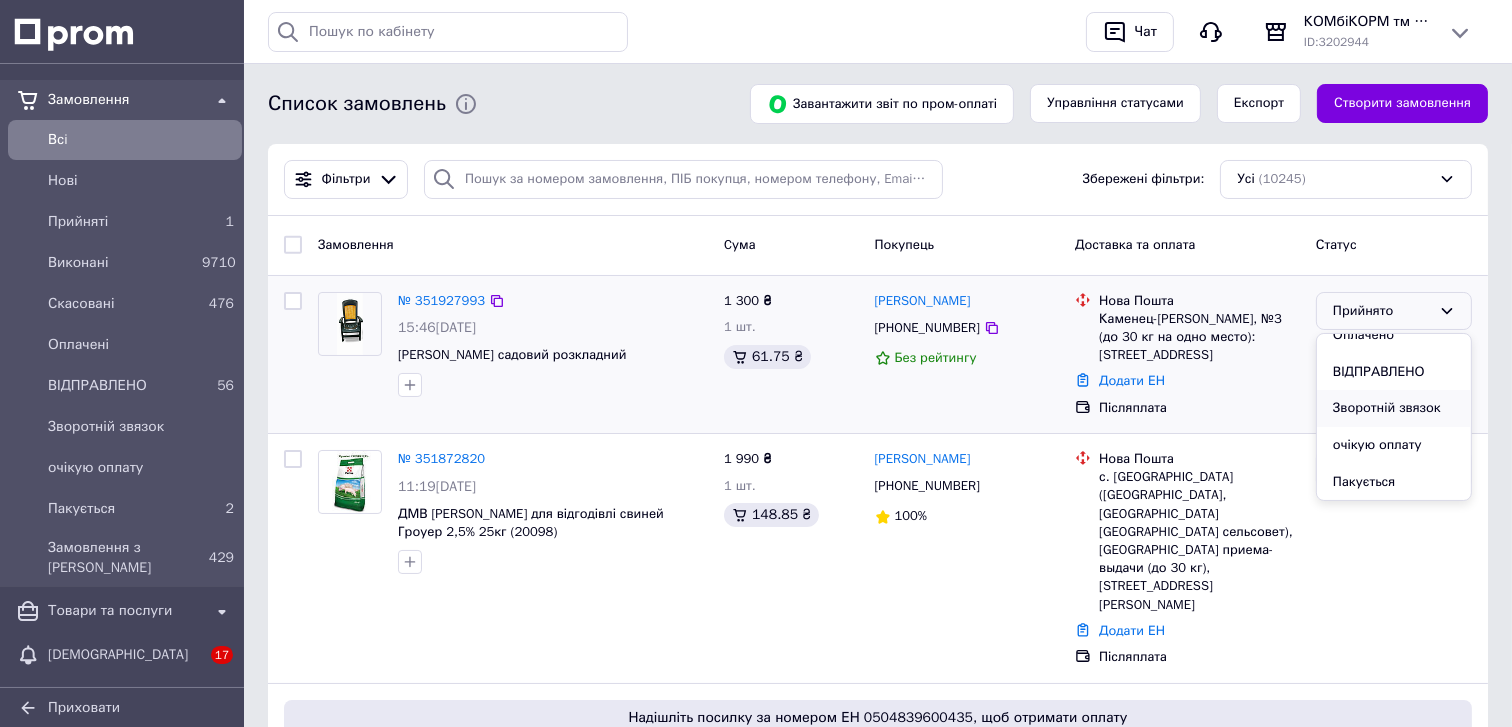 click on "Зворотній звязок" at bounding box center [1394, 408] 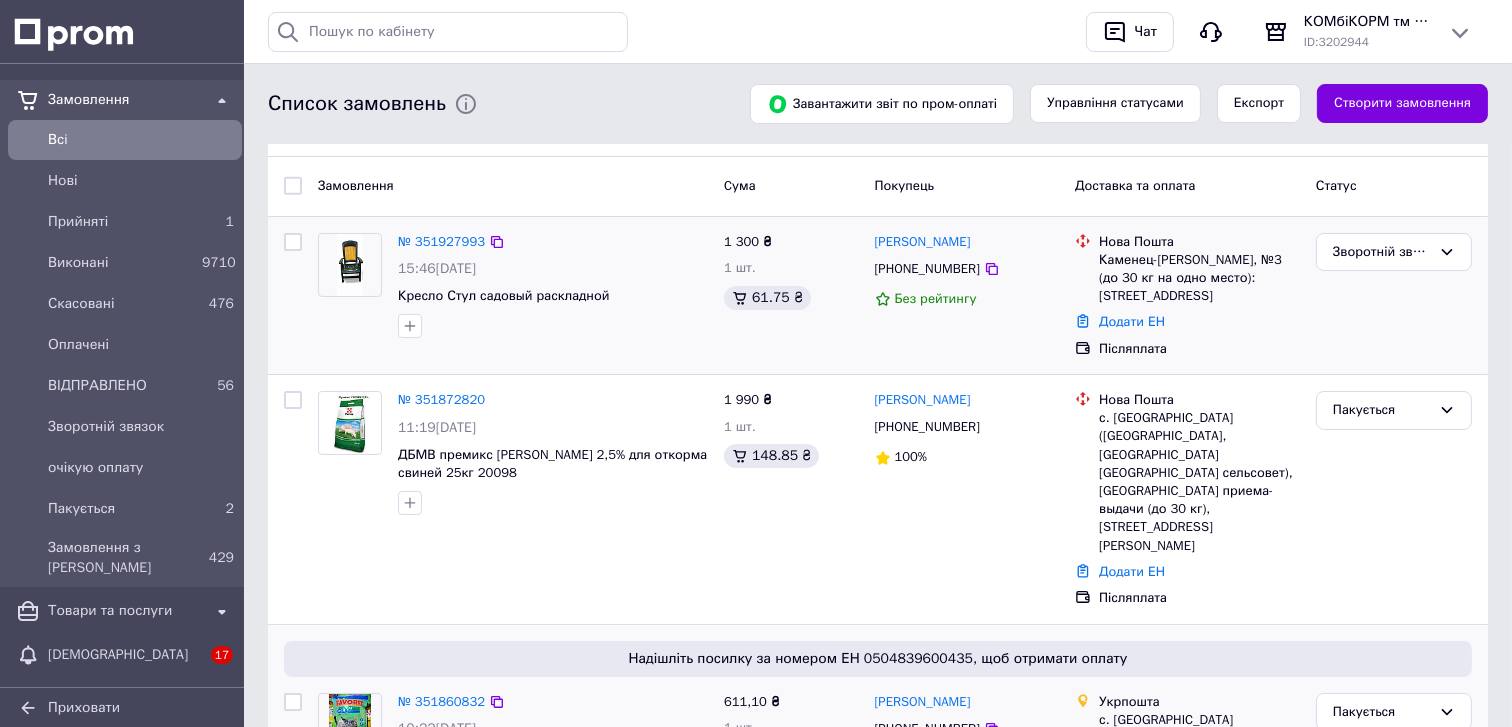 scroll, scrollTop: 0, scrollLeft: 0, axis: both 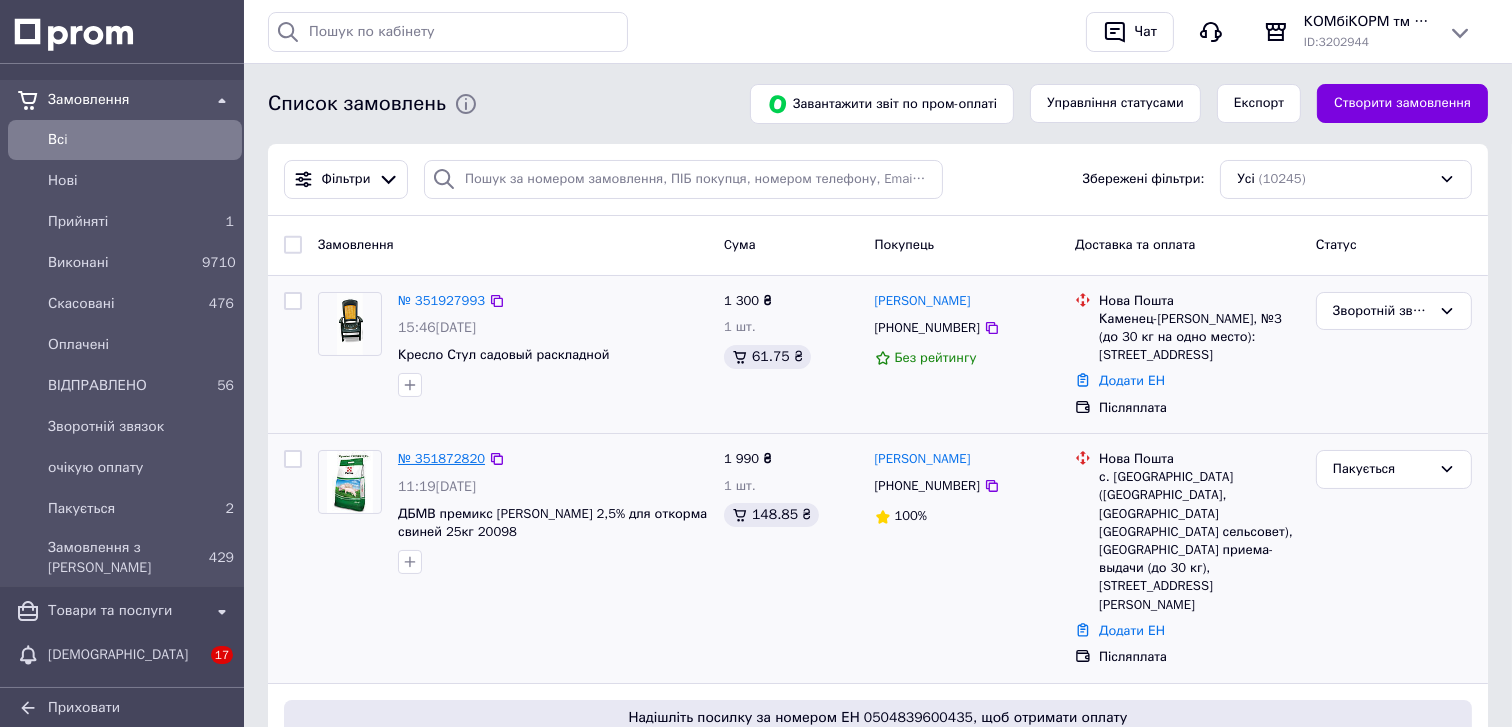 click on "№ 351872820" at bounding box center [441, 458] 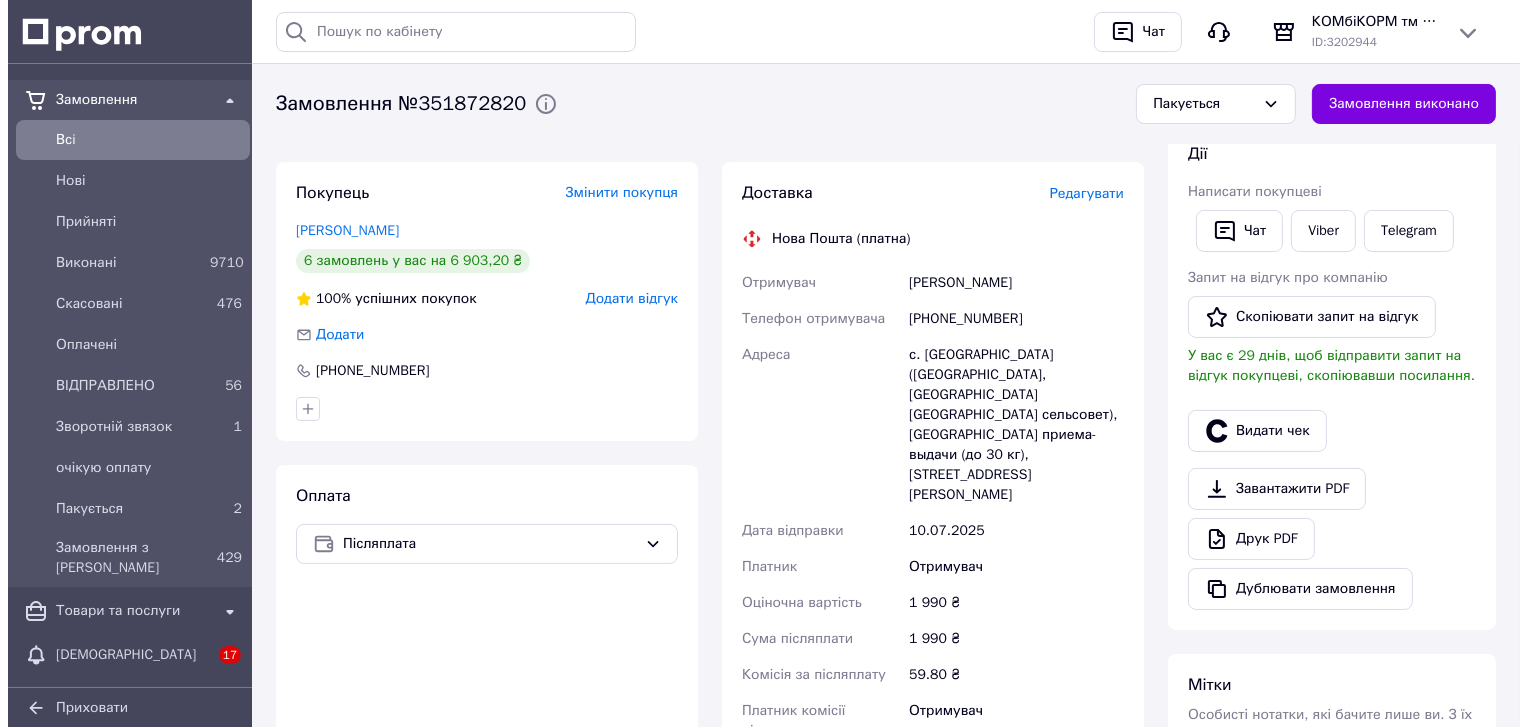 scroll, scrollTop: 326, scrollLeft: 0, axis: vertical 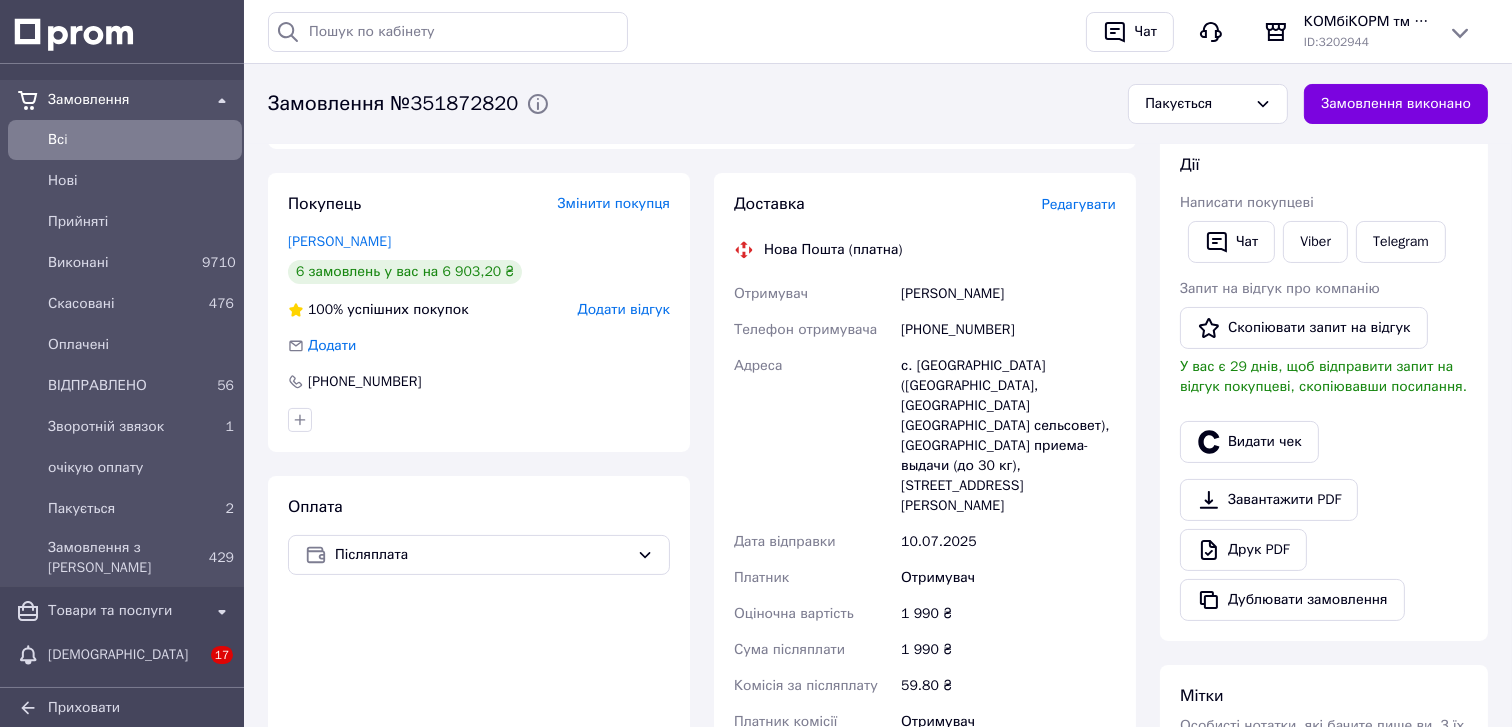 click on "Редагувати" at bounding box center (1079, 204) 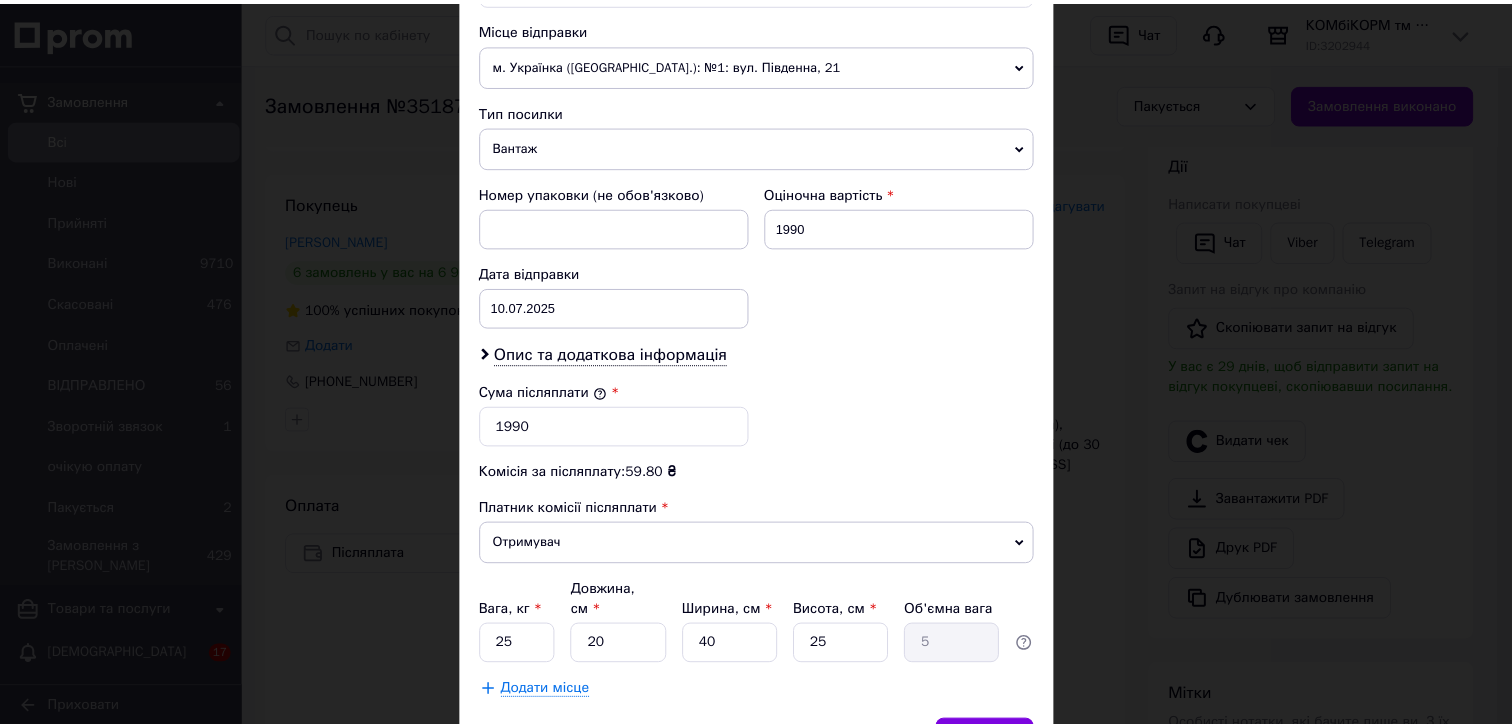 scroll, scrollTop: 791, scrollLeft: 0, axis: vertical 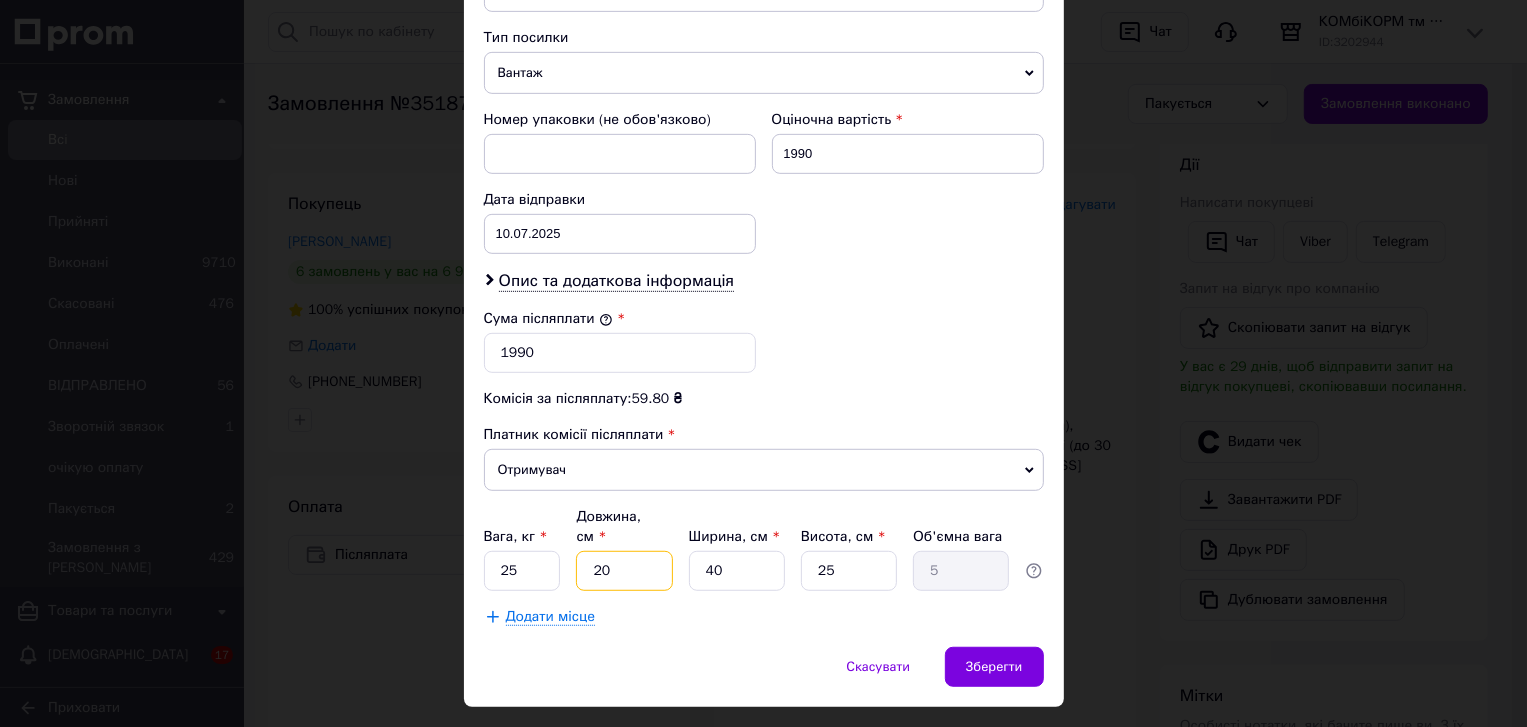 click on "20" at bounding box center (624, 571) 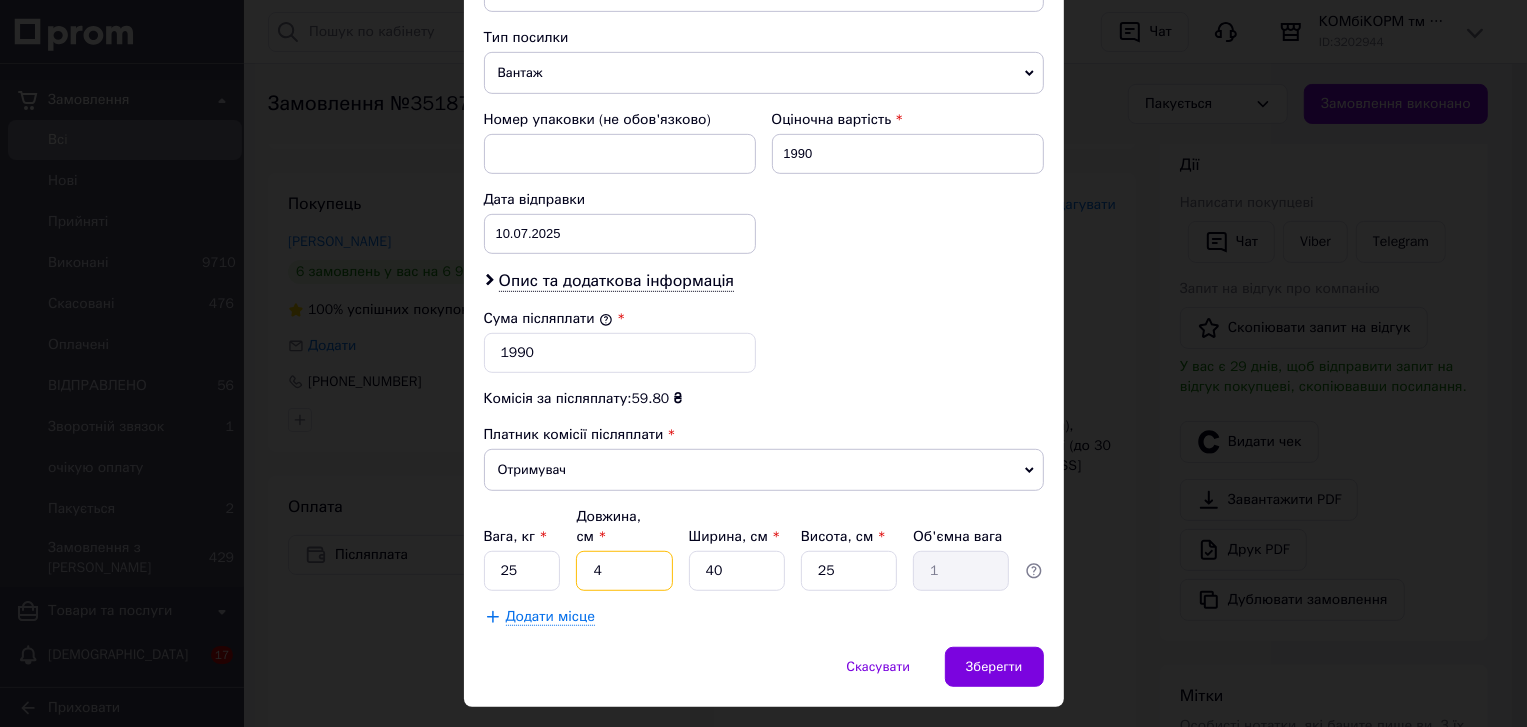 type on "45" 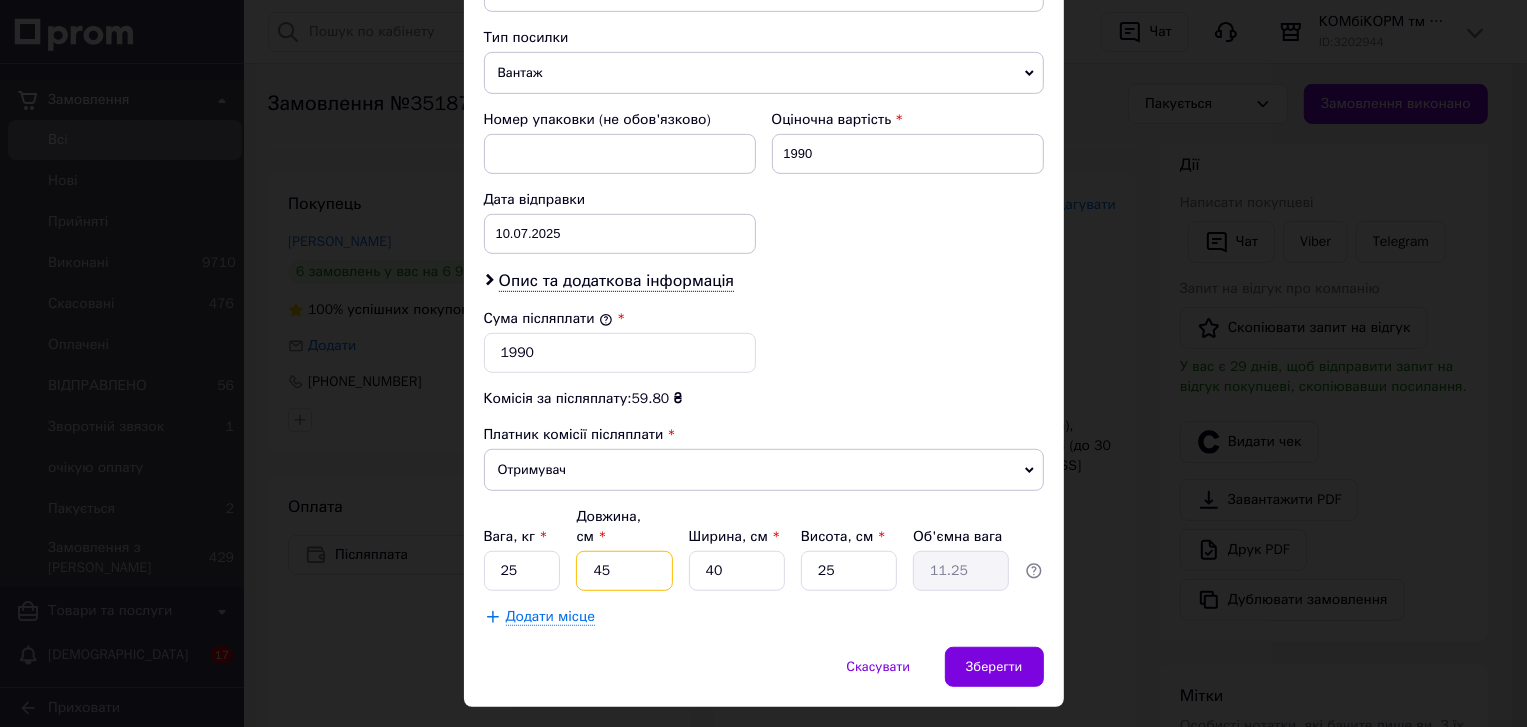 type on "45" 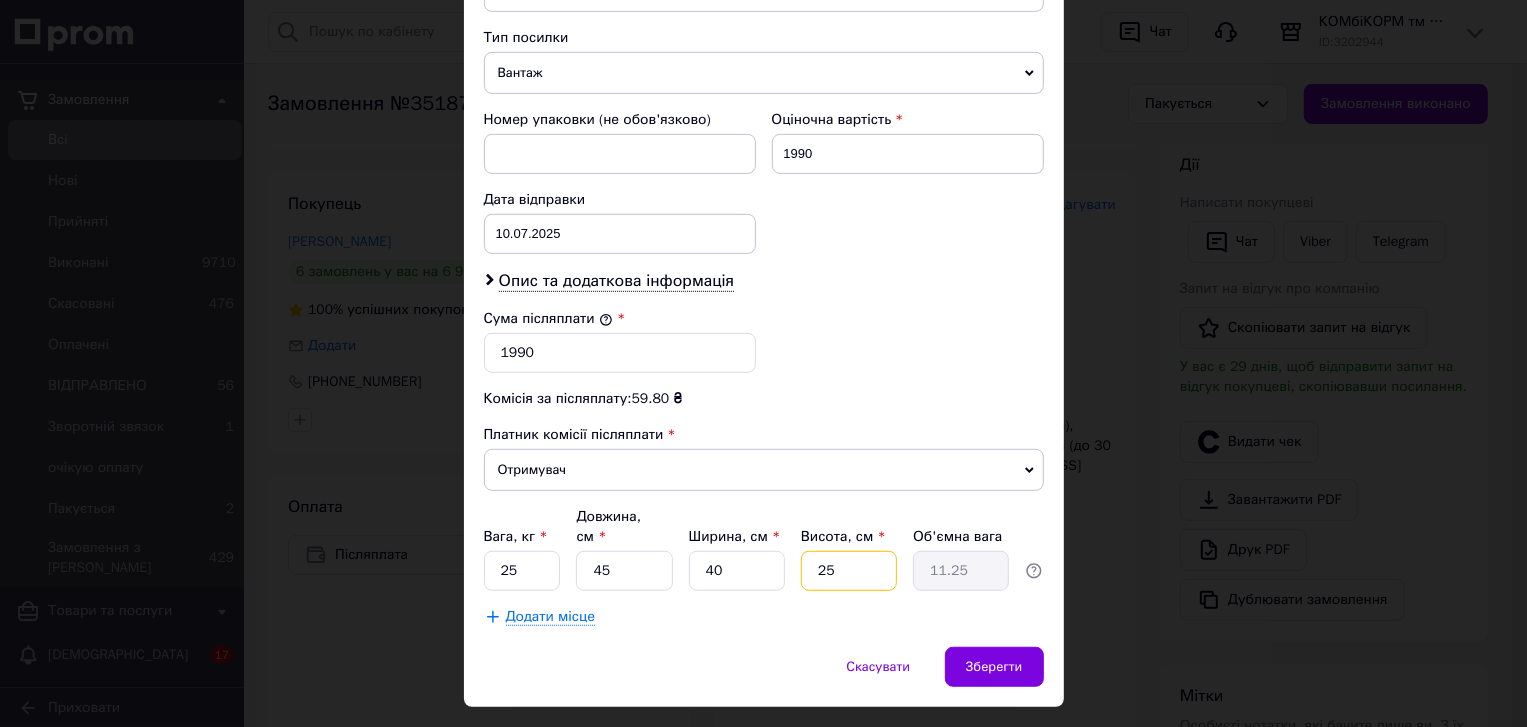 click on "25" at bounding box center [849, 571] 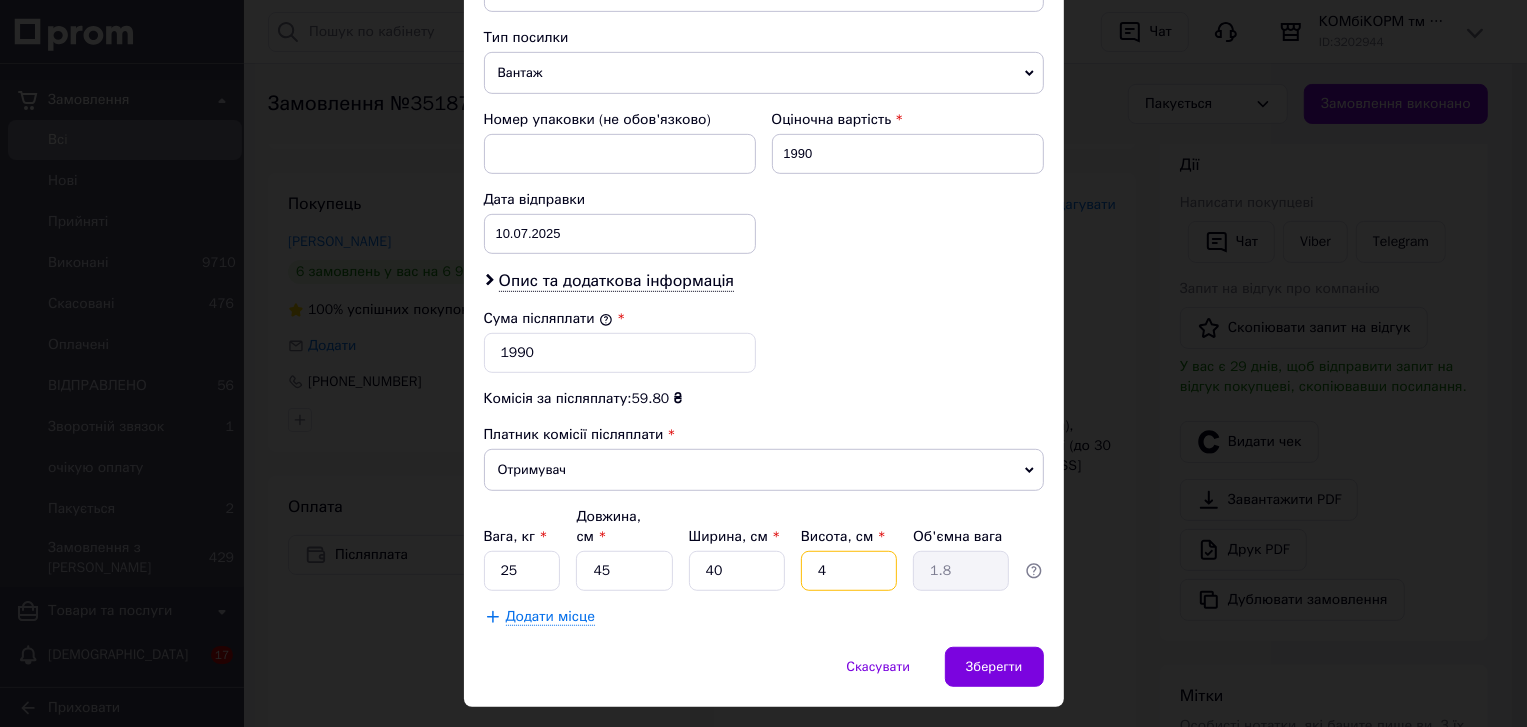 type on "45" 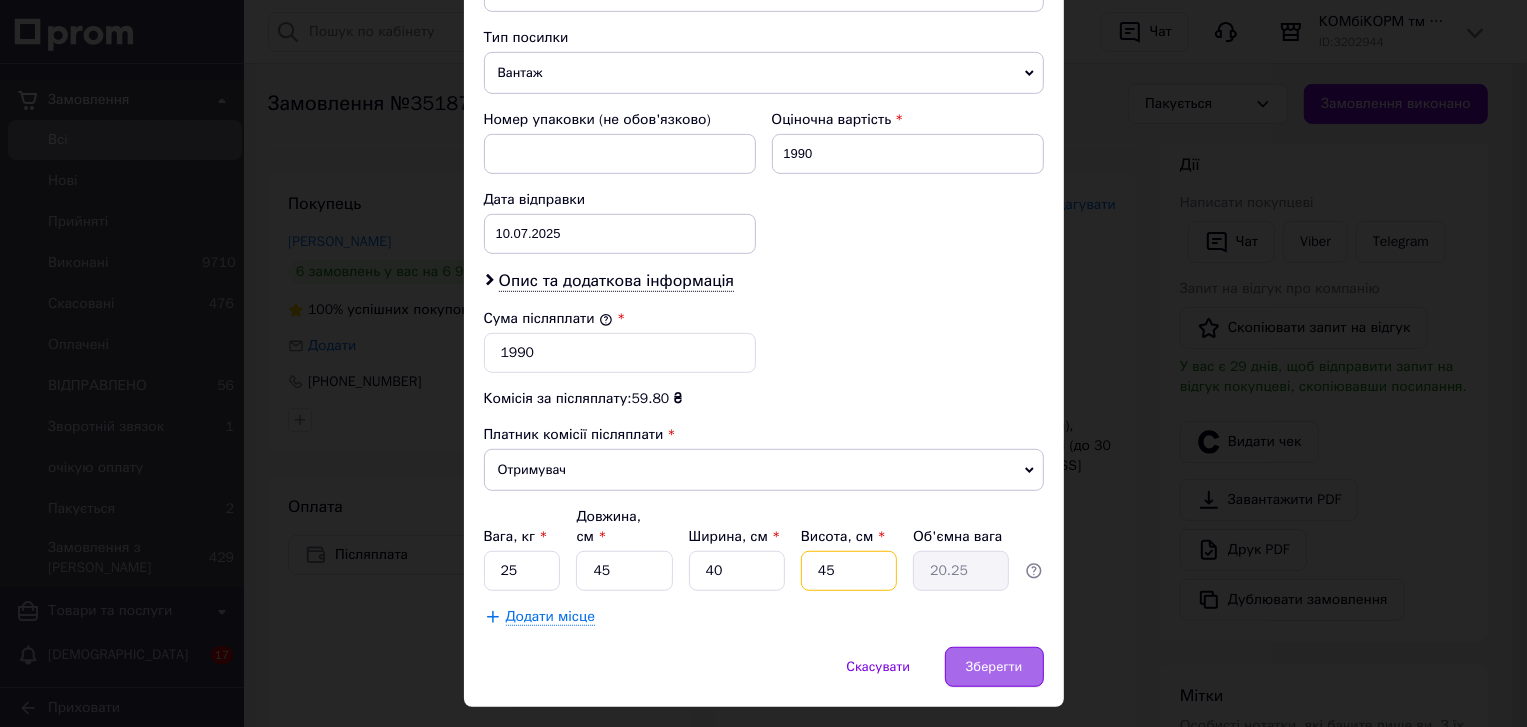 type on "45" 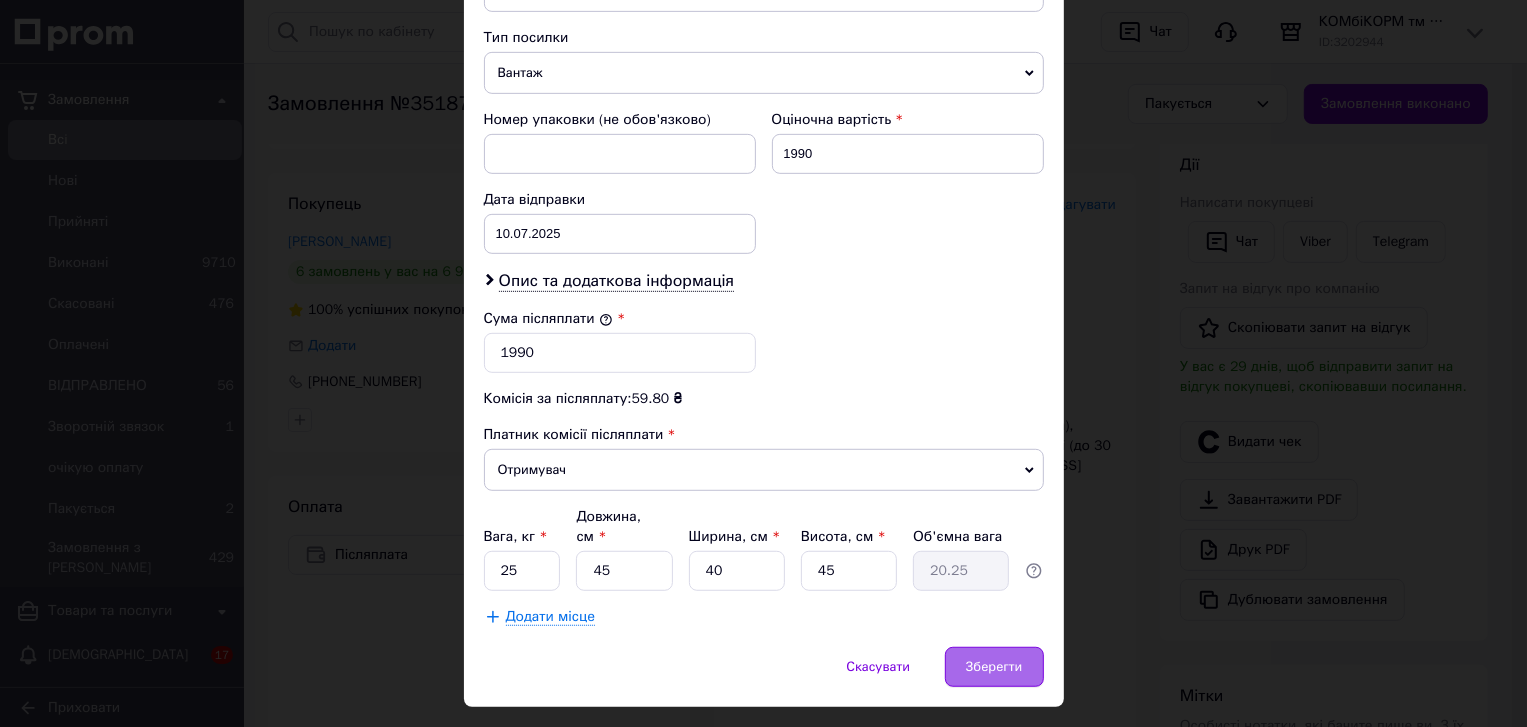 click on "Зберегти" at bounding box center (994, 667) 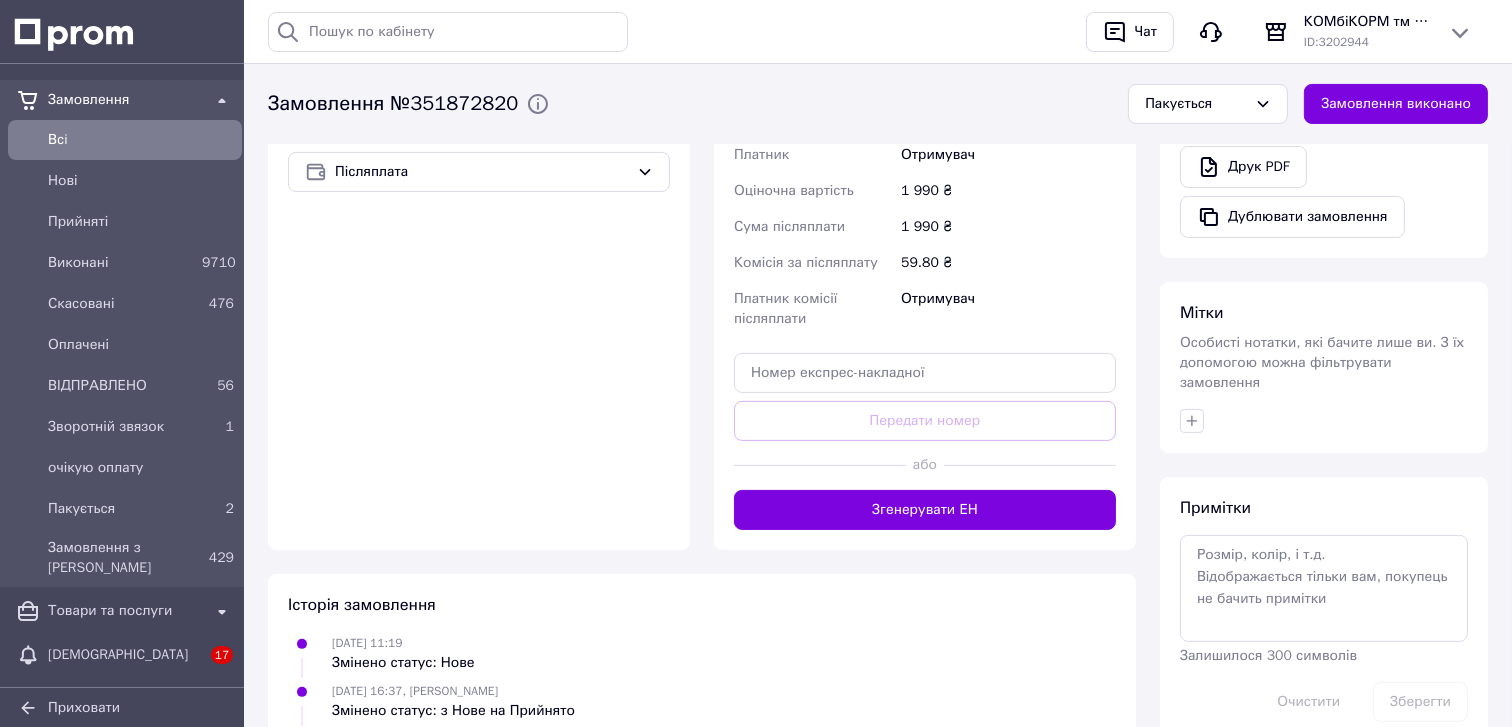 scroll, scrollTop: 710, scrollLeft: 0, axis: vertical 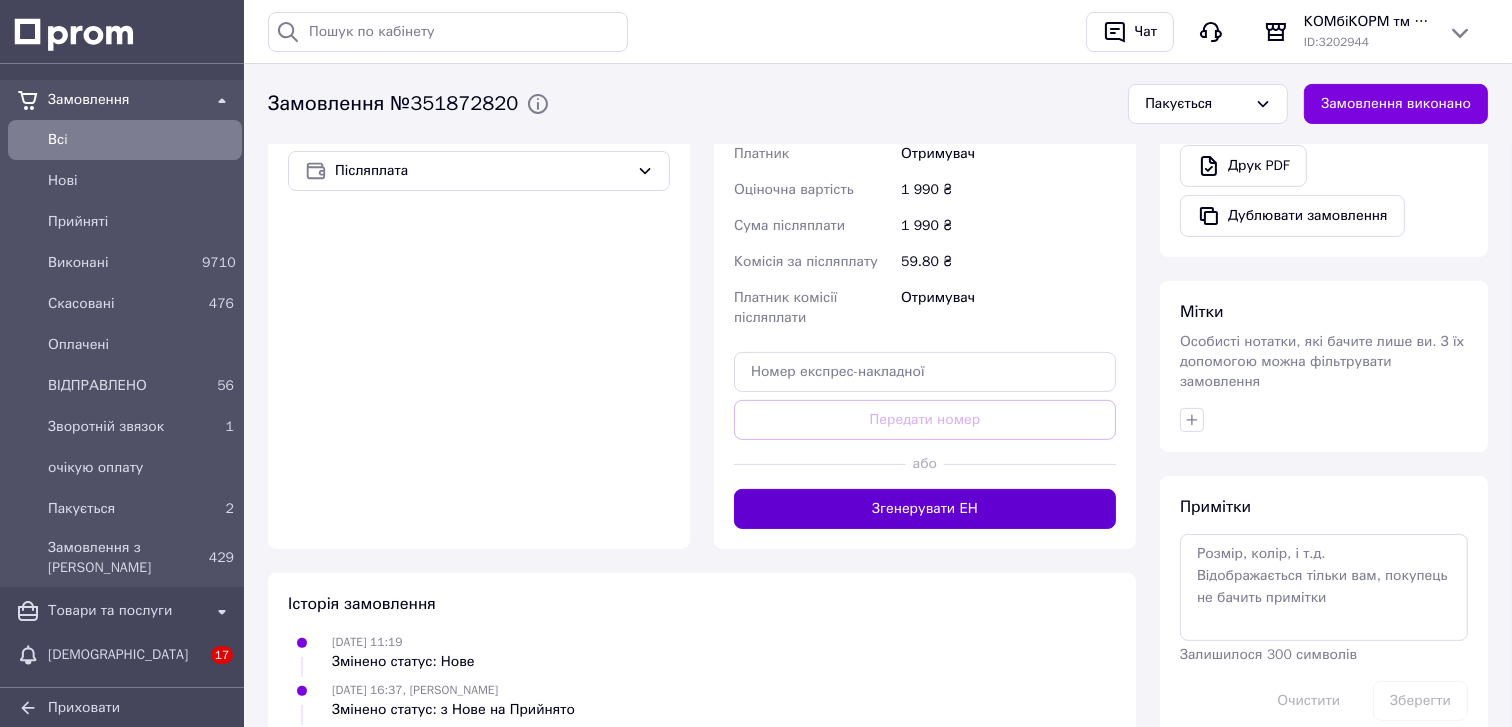 click on "Згенерувати ЕН" at bounding box center (925, 509) 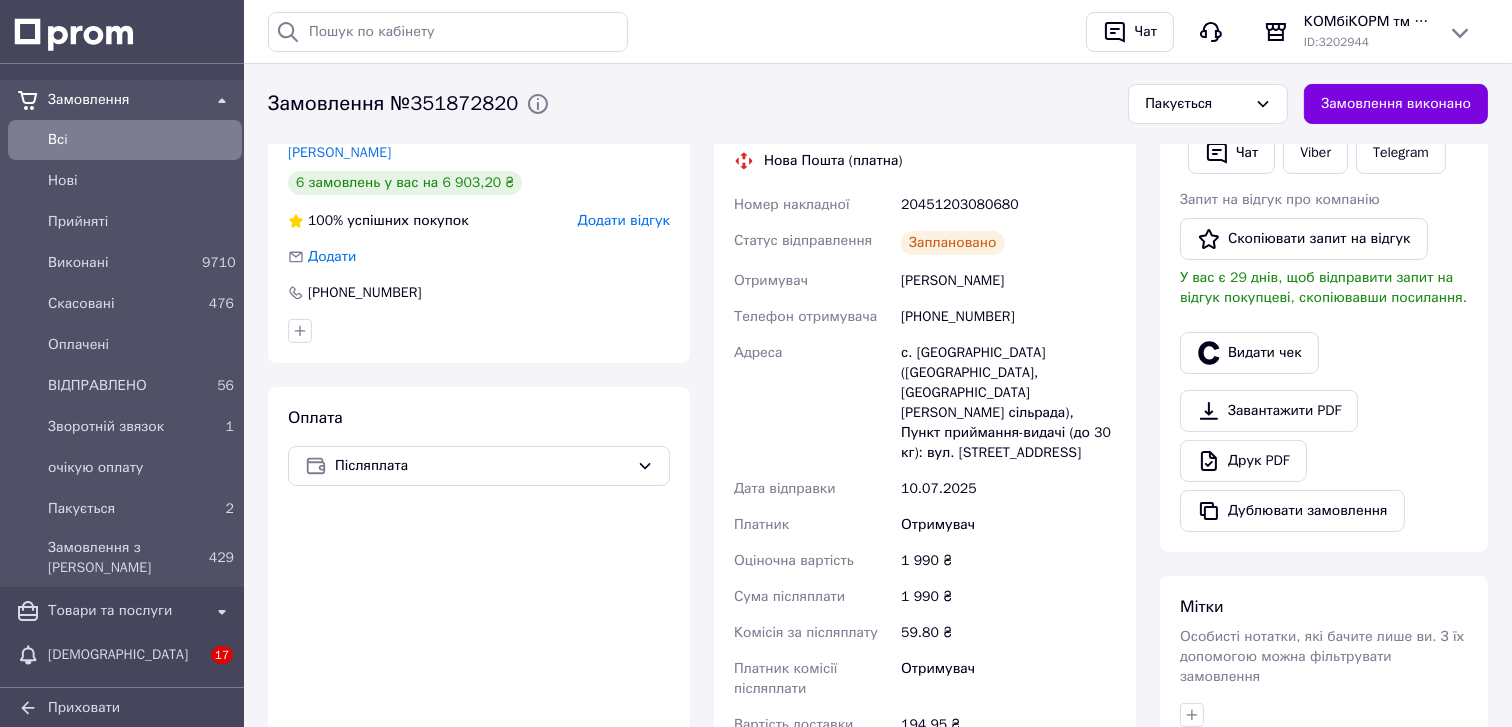 scroll, scrollTop: 251, scrollLeft: 0, axis: vertical 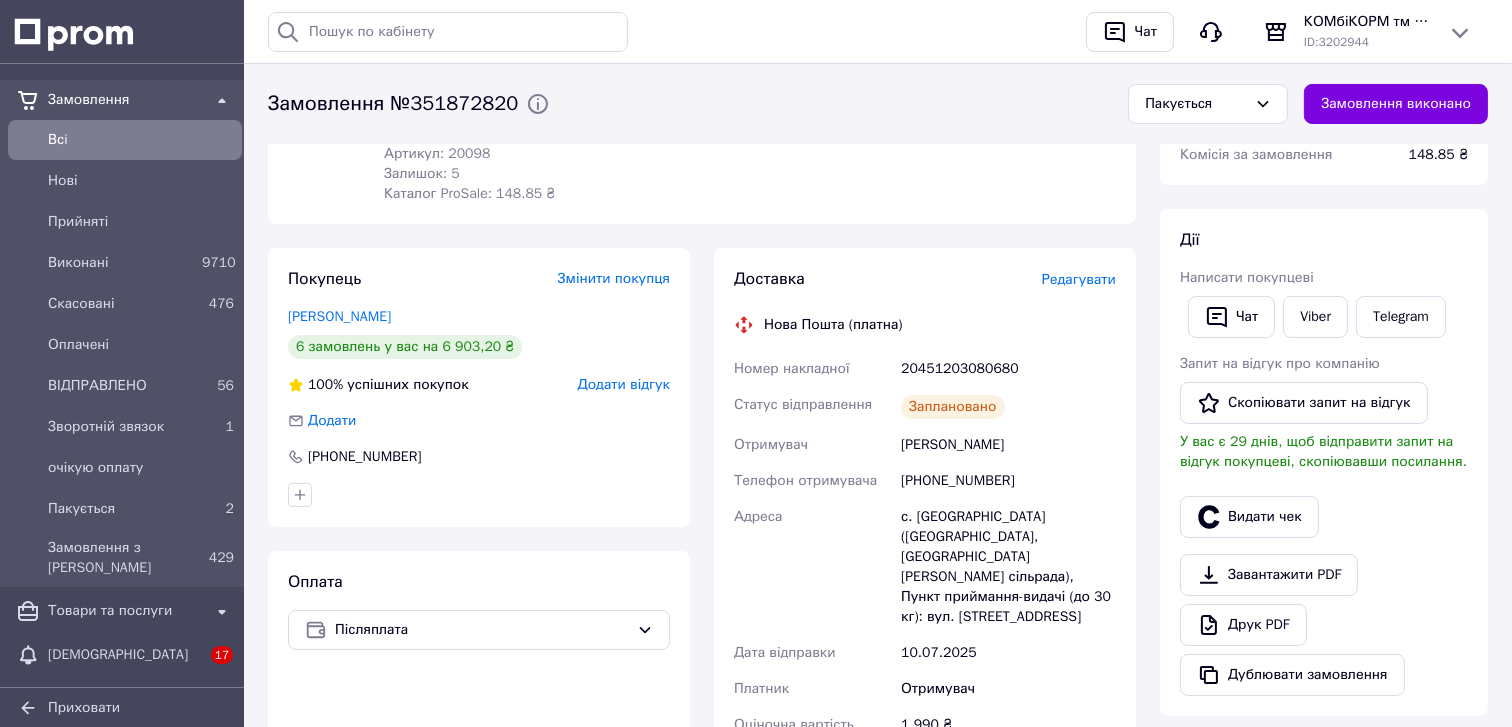 click on "Всi" at bounding box center (141, 140) 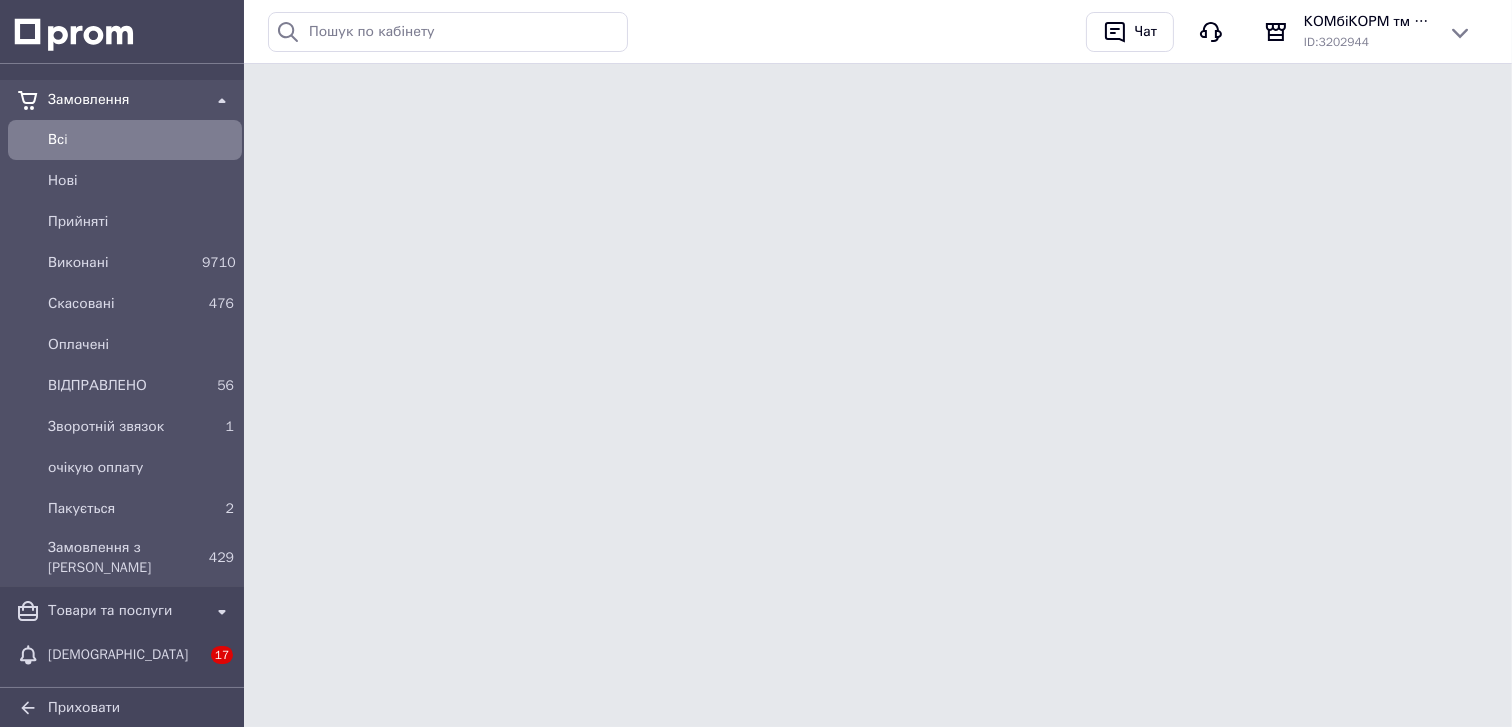 scroll, scrollTop: 0, scrollLeft: 0, axis: both 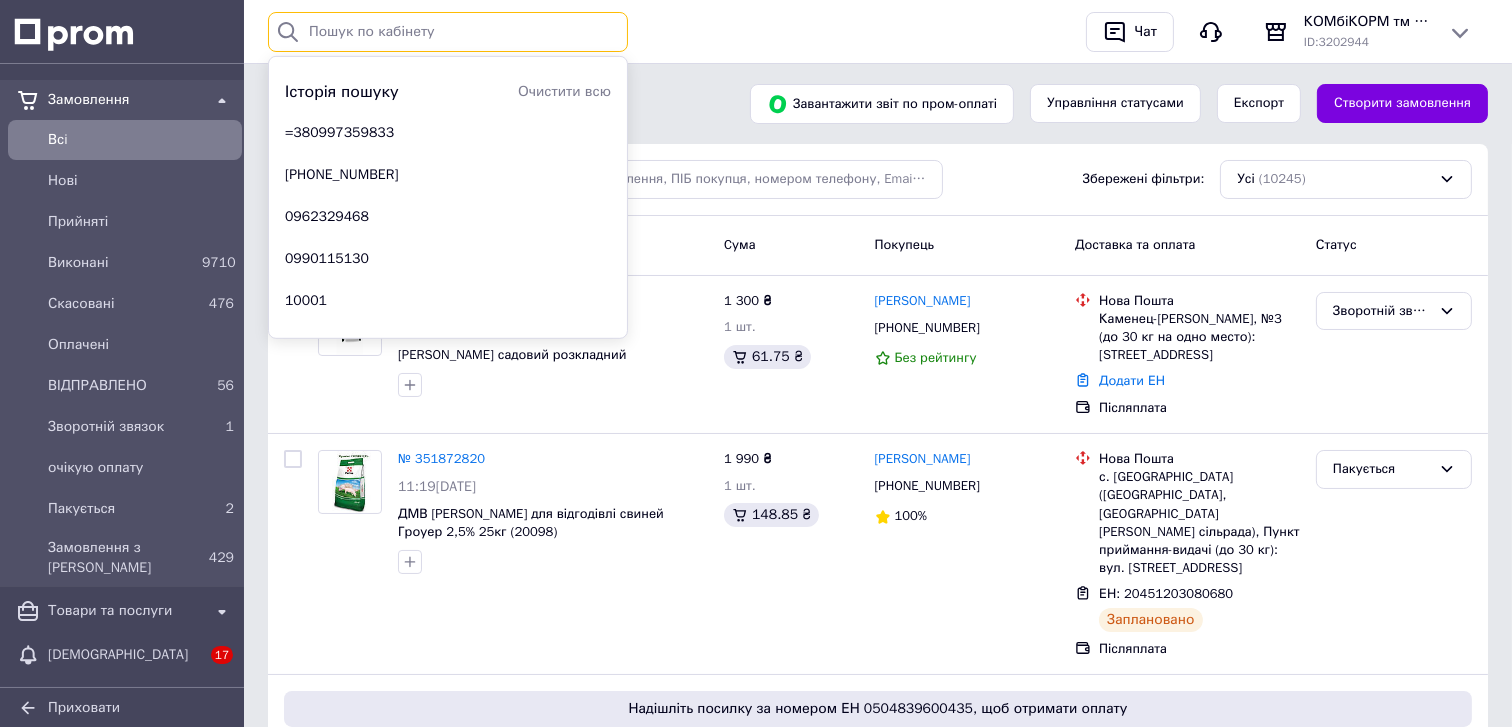 click at bounding box center (448, 32) 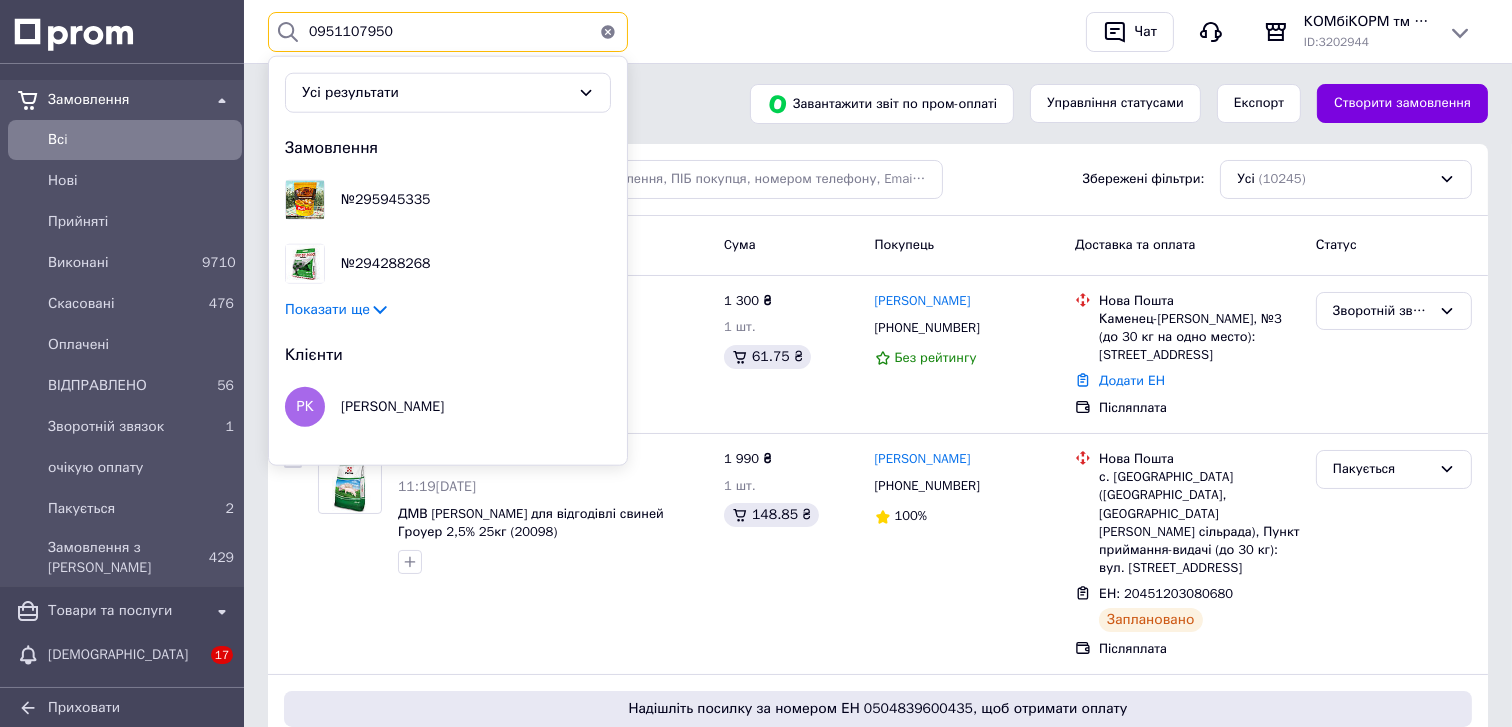 type on "0951107950" 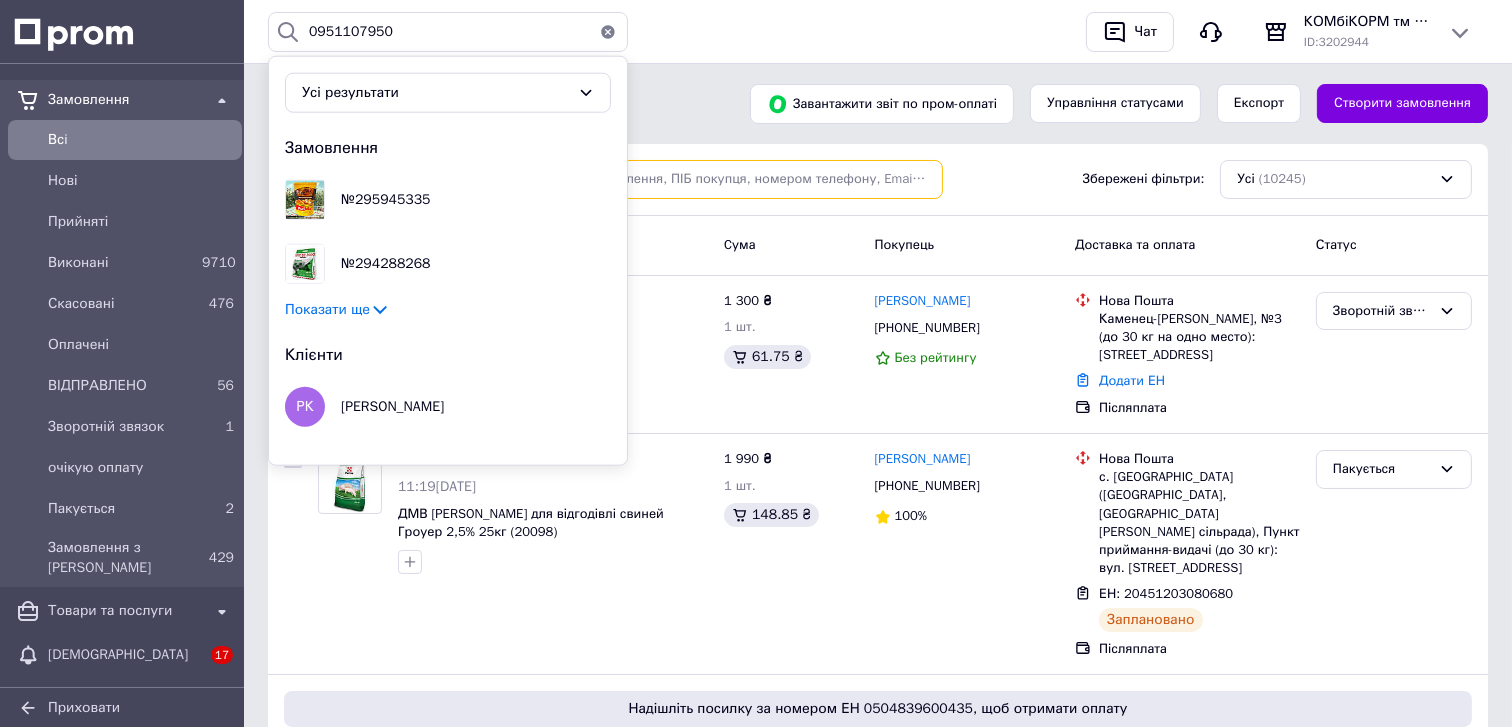 click at bounding box center [683, 179] 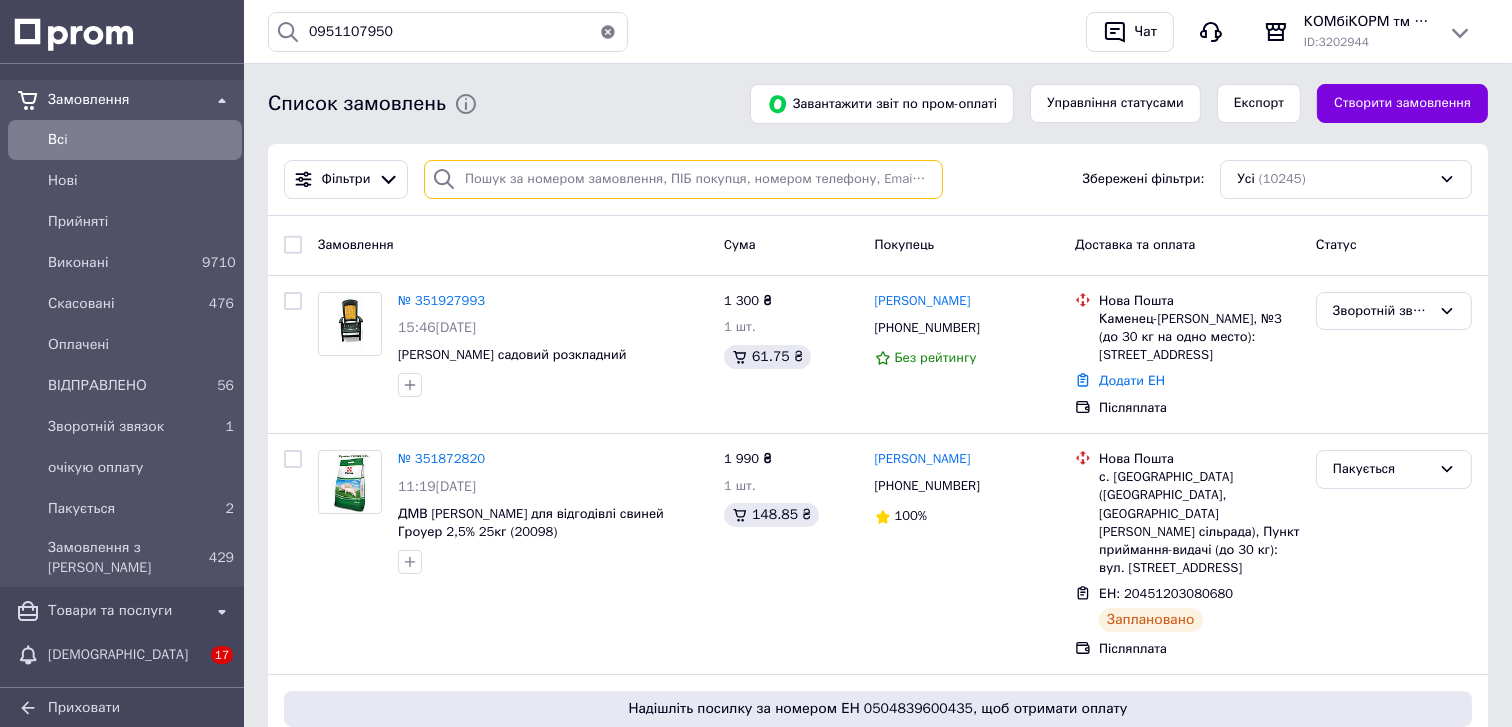 paste on "0951107950" 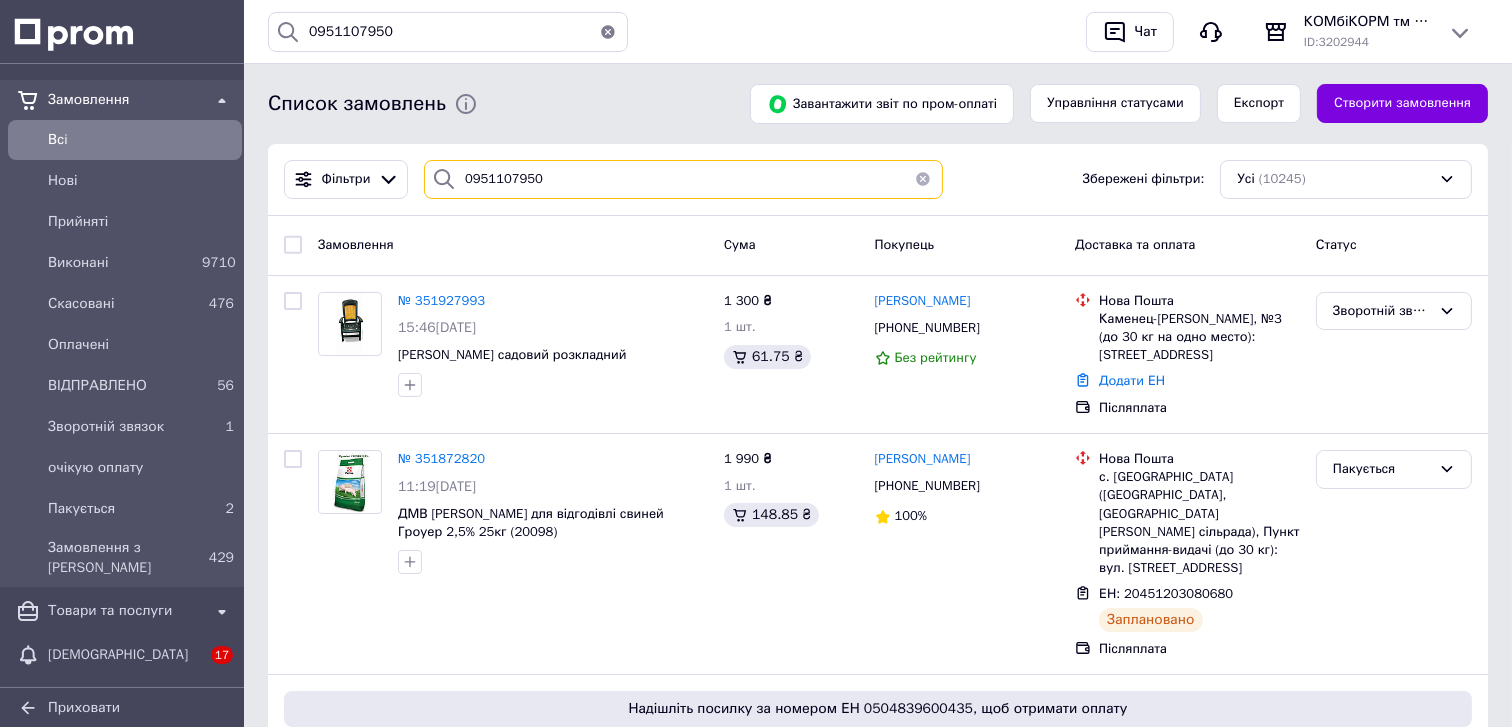 type on "0951107950" 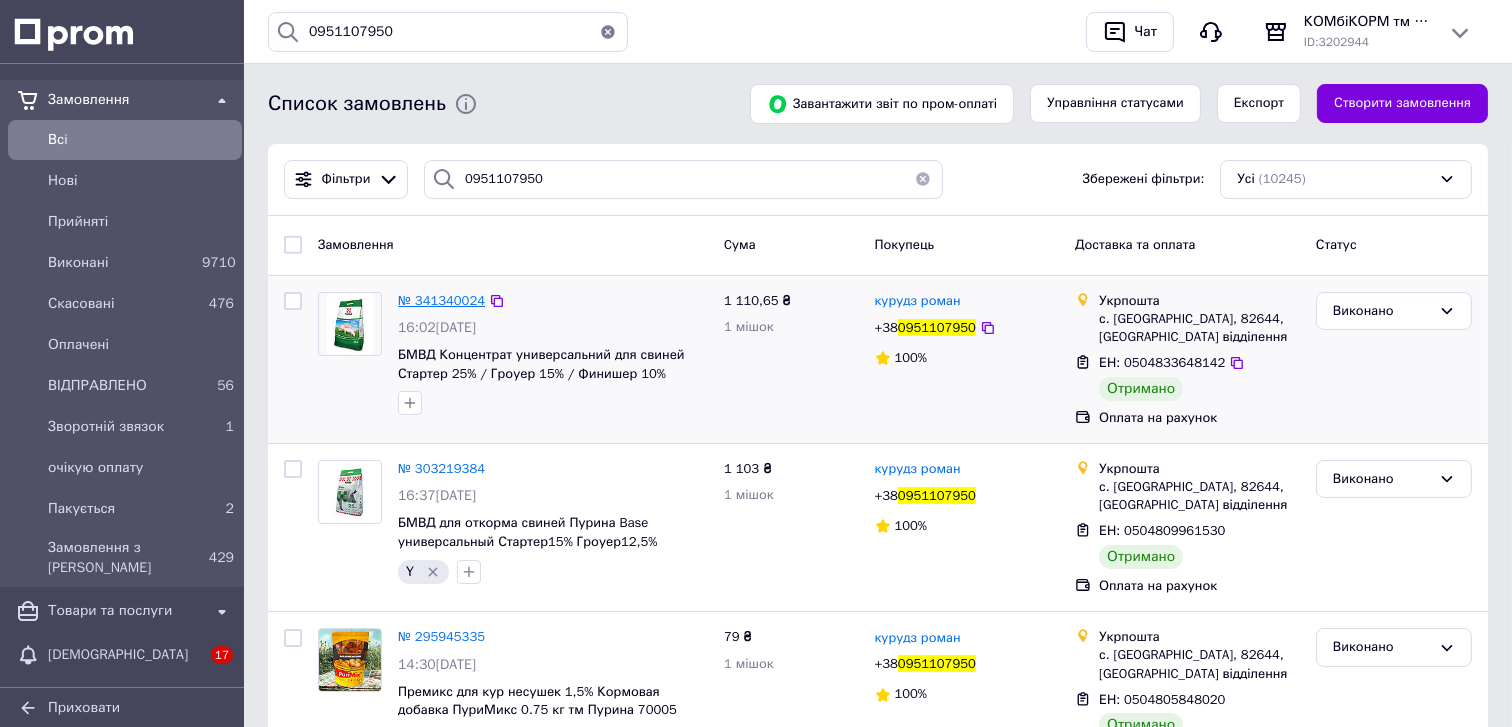 click on "№ 341340024" at bounding box center [441, 300] 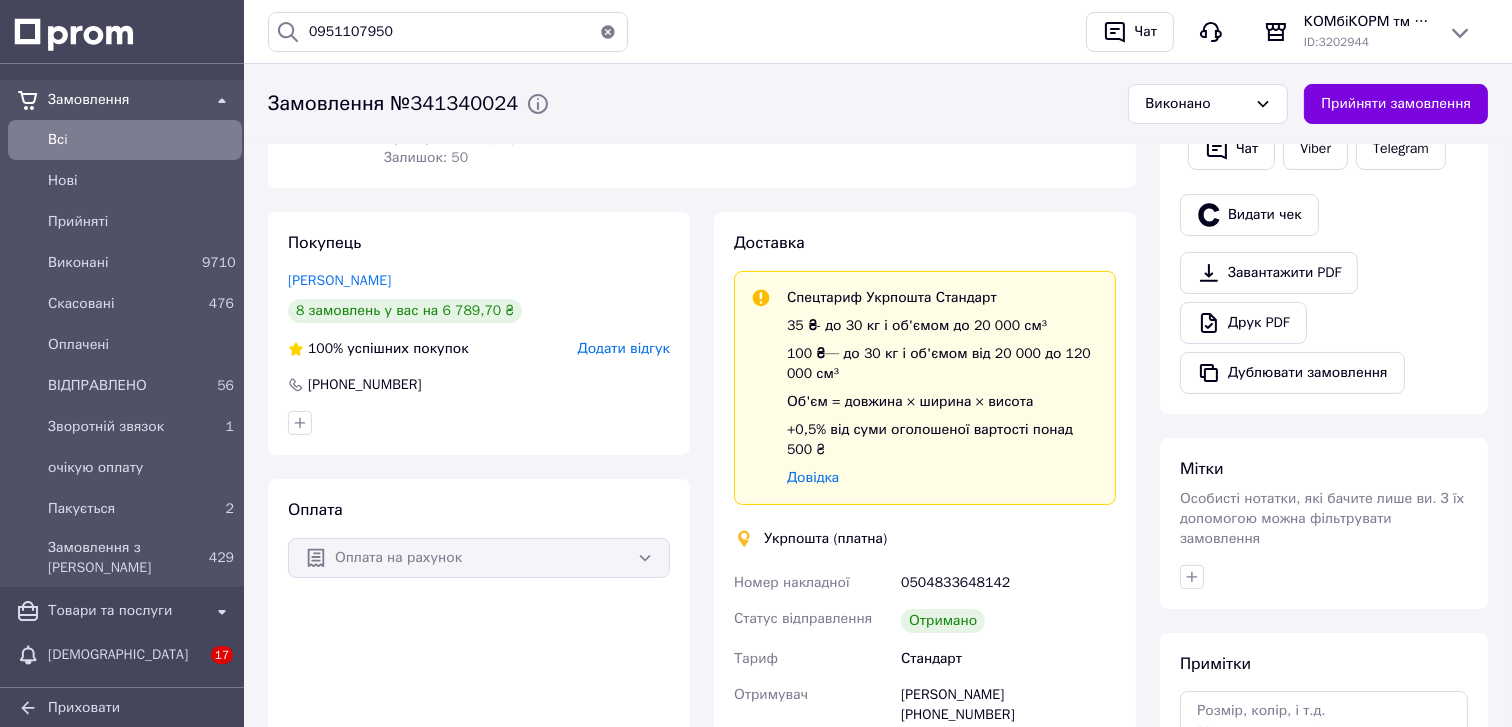 scroll, scrollTop: 314, scrollLeft: 0, axis: vertical 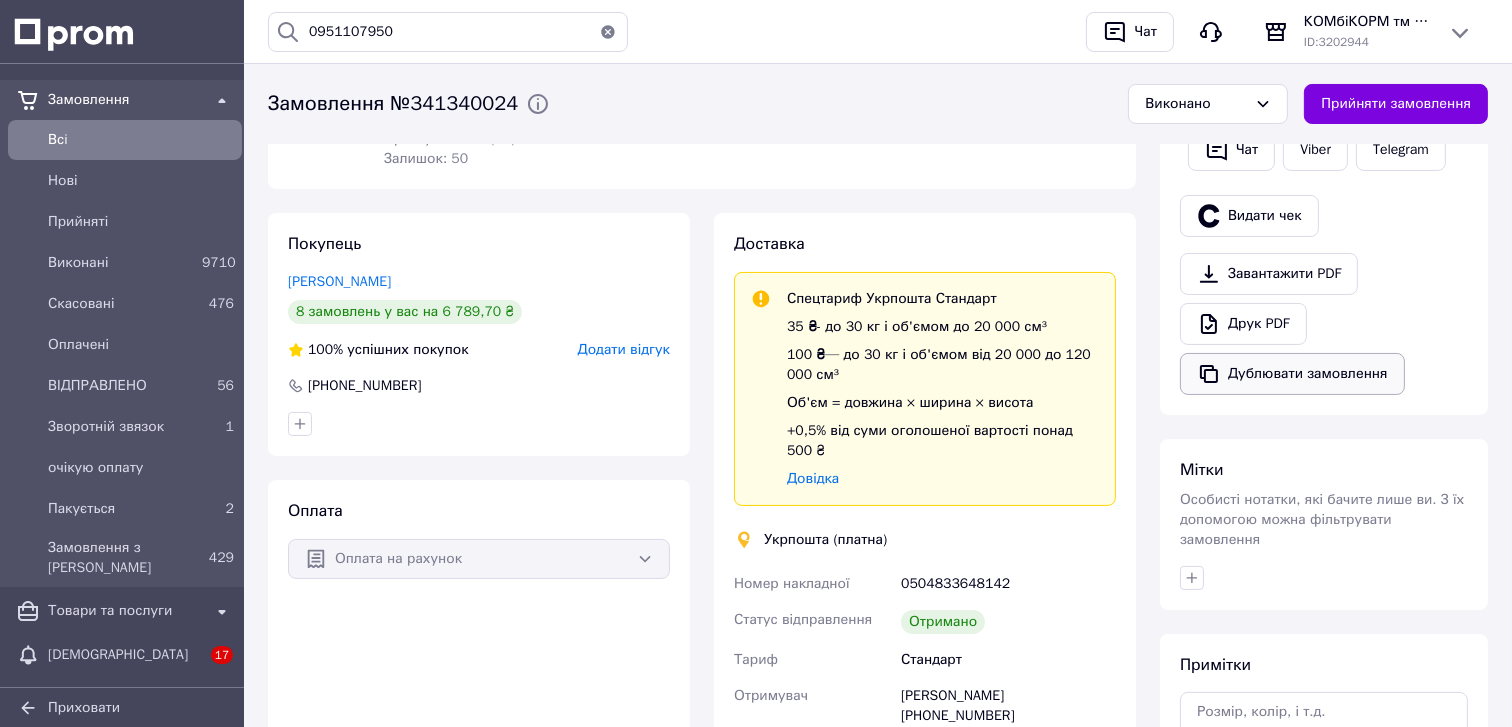 click on "Дублювати замовлення" at bounding box center [1292, 374] 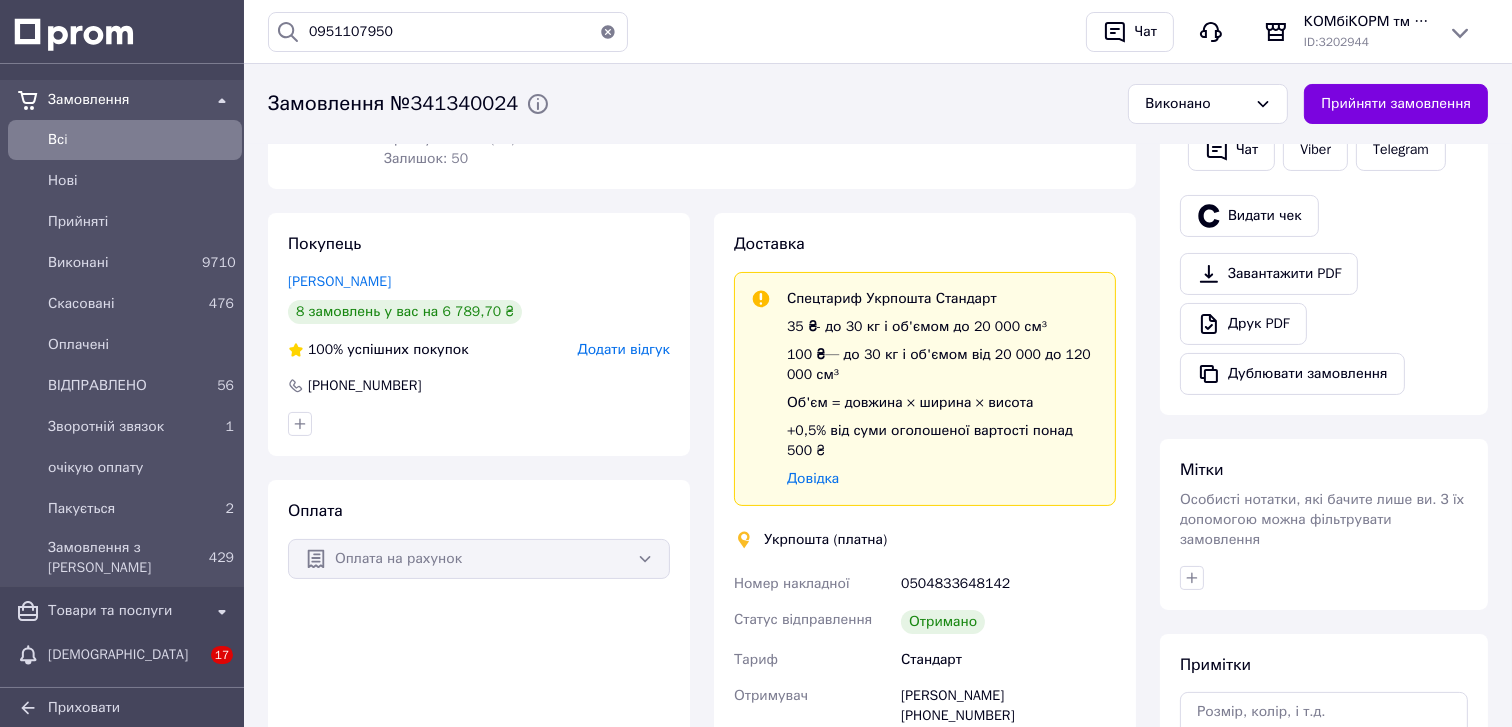 click on "Всi" at bounding box center [141, 140] 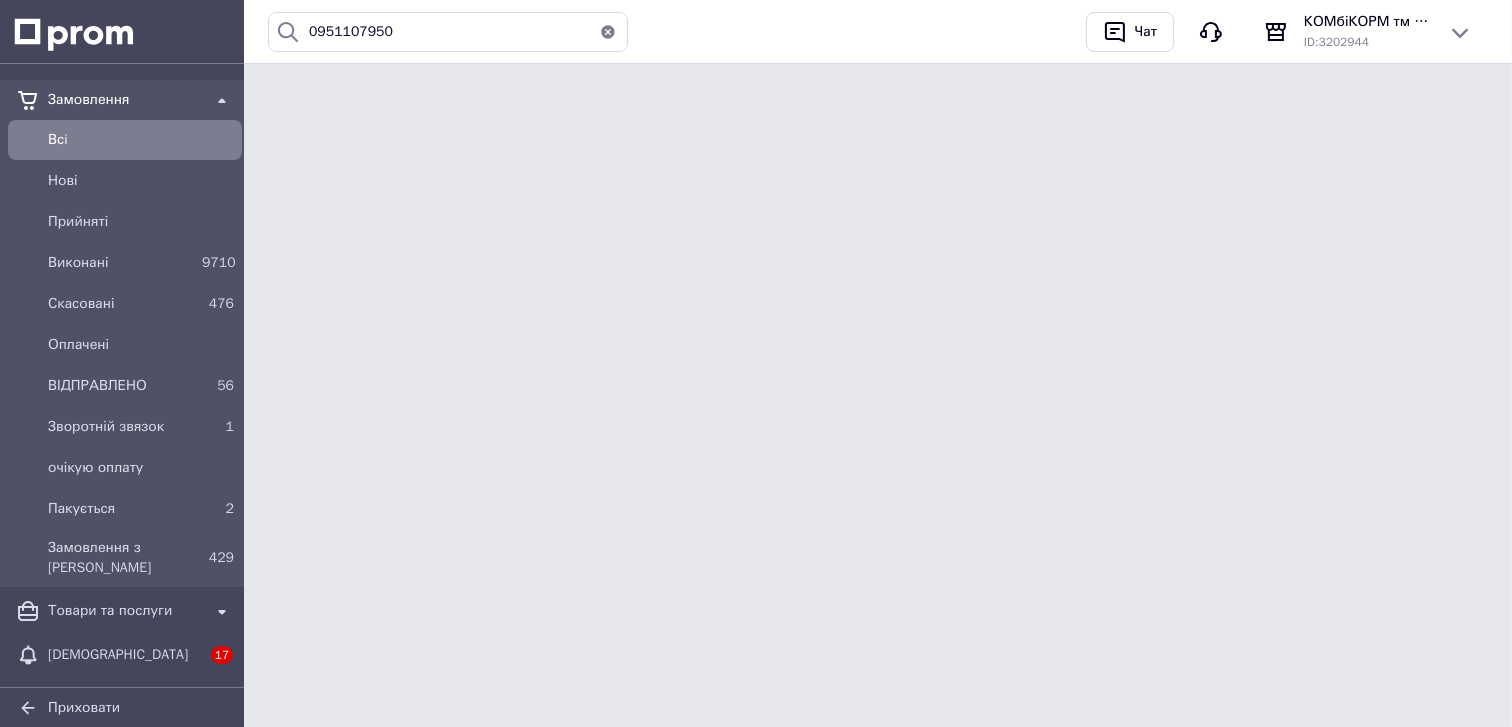 scroll, scrollTop: 0, scrollLeft: 0, axis: both 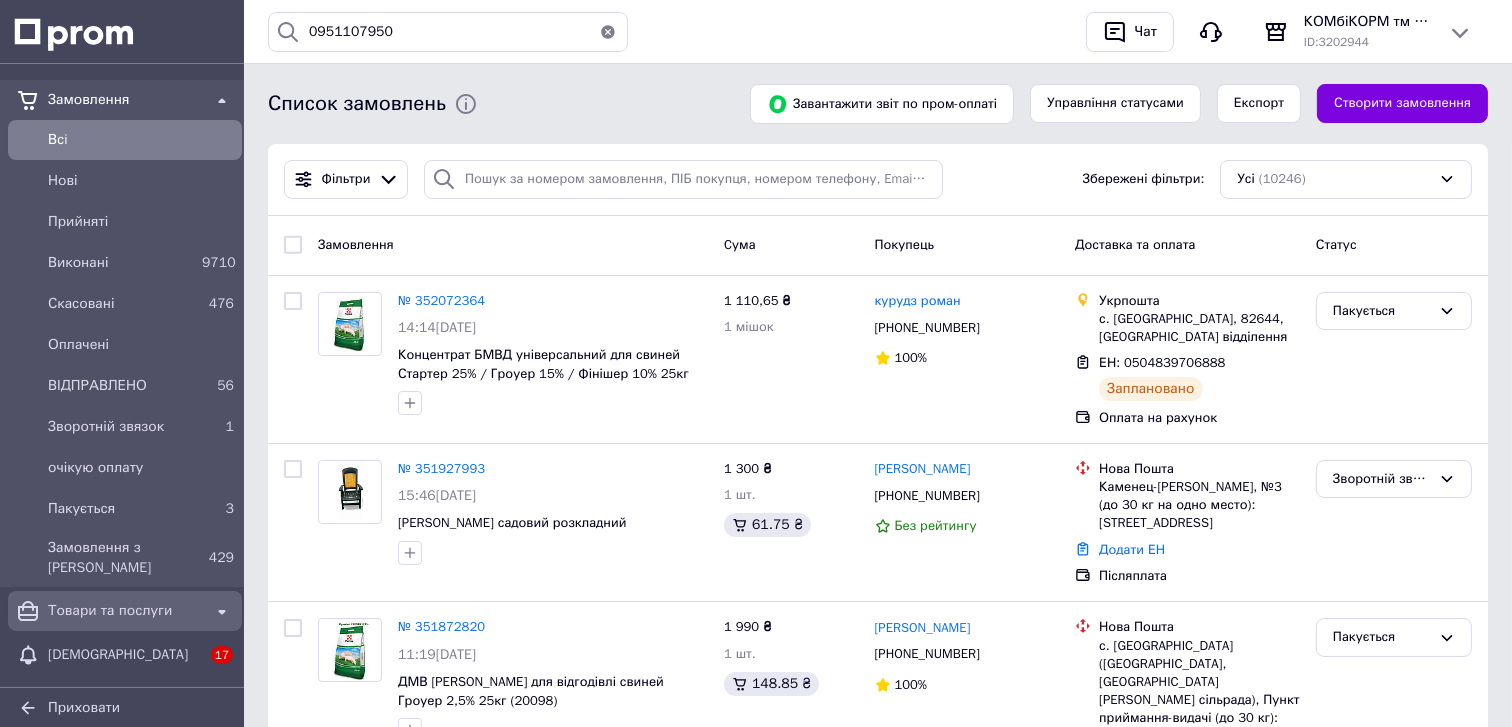 click on "Товари та послуги" at bounding box center [125, 611] 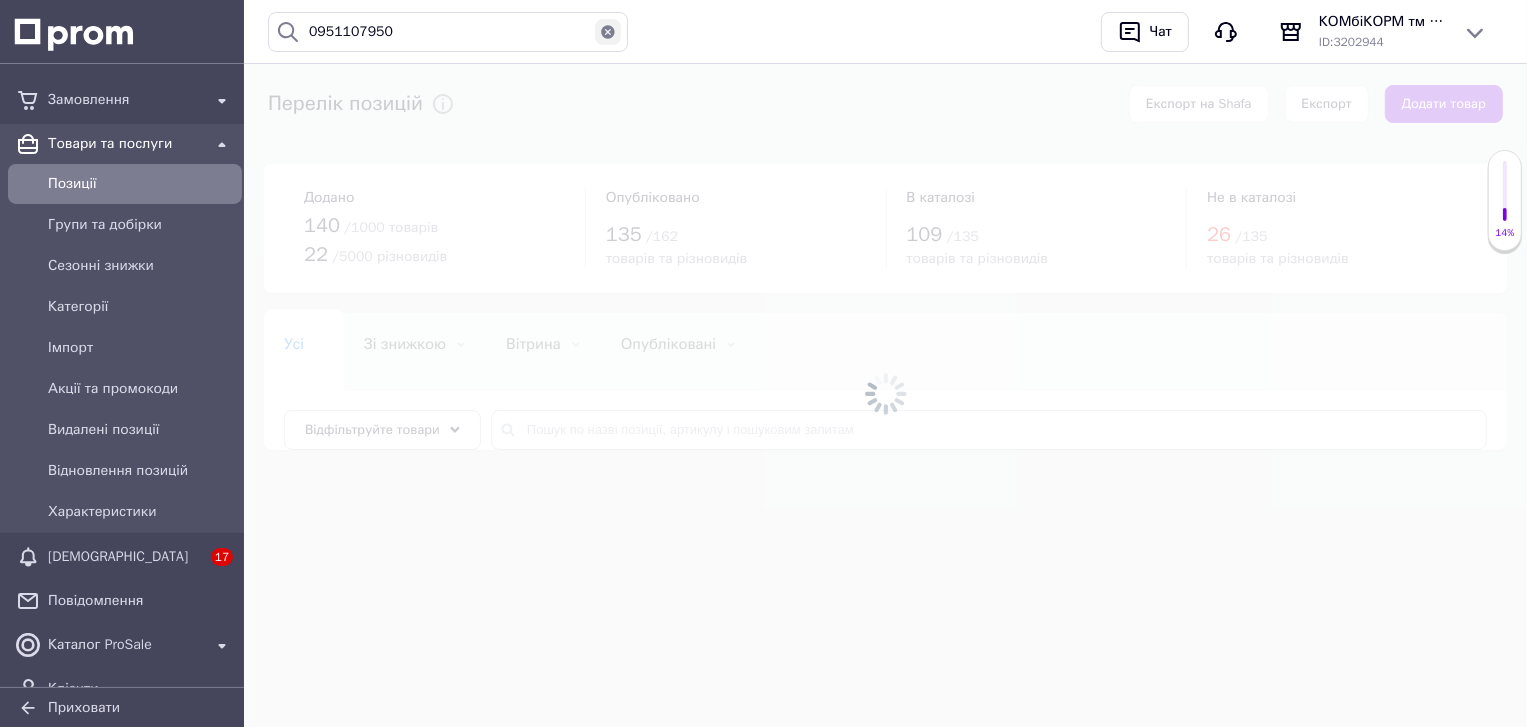 click 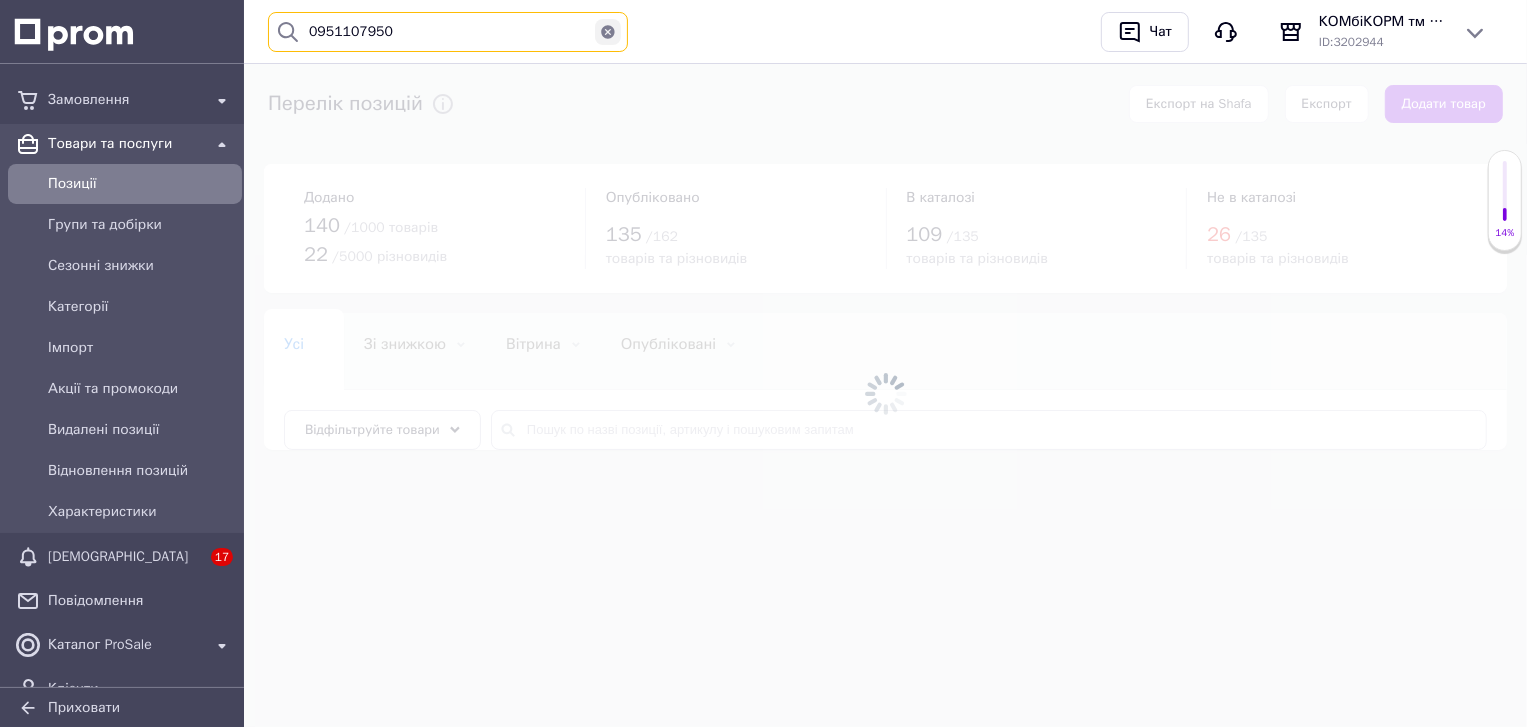 type 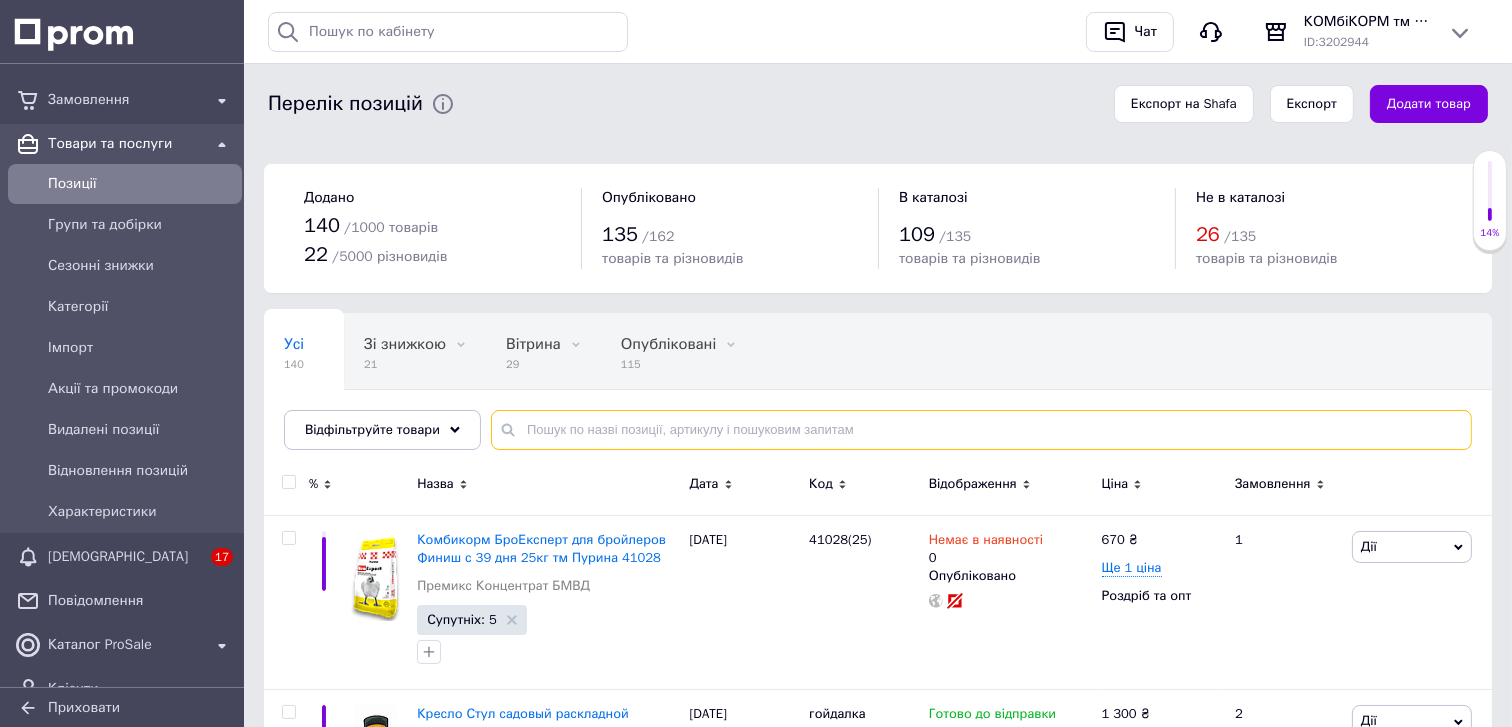 click at bounding box center (981, 430) 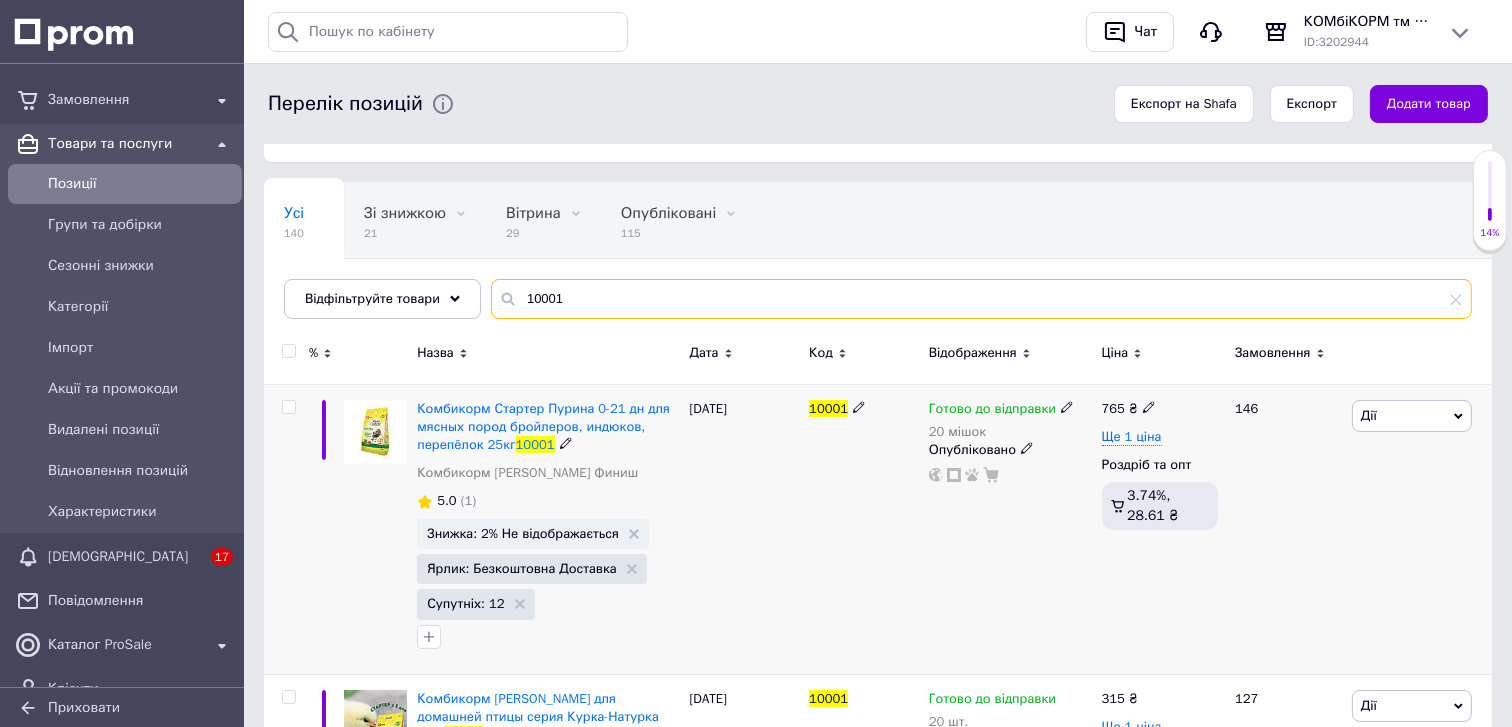 scroll, scrollTop: 134, scrollLeft: 0, axis: vertical 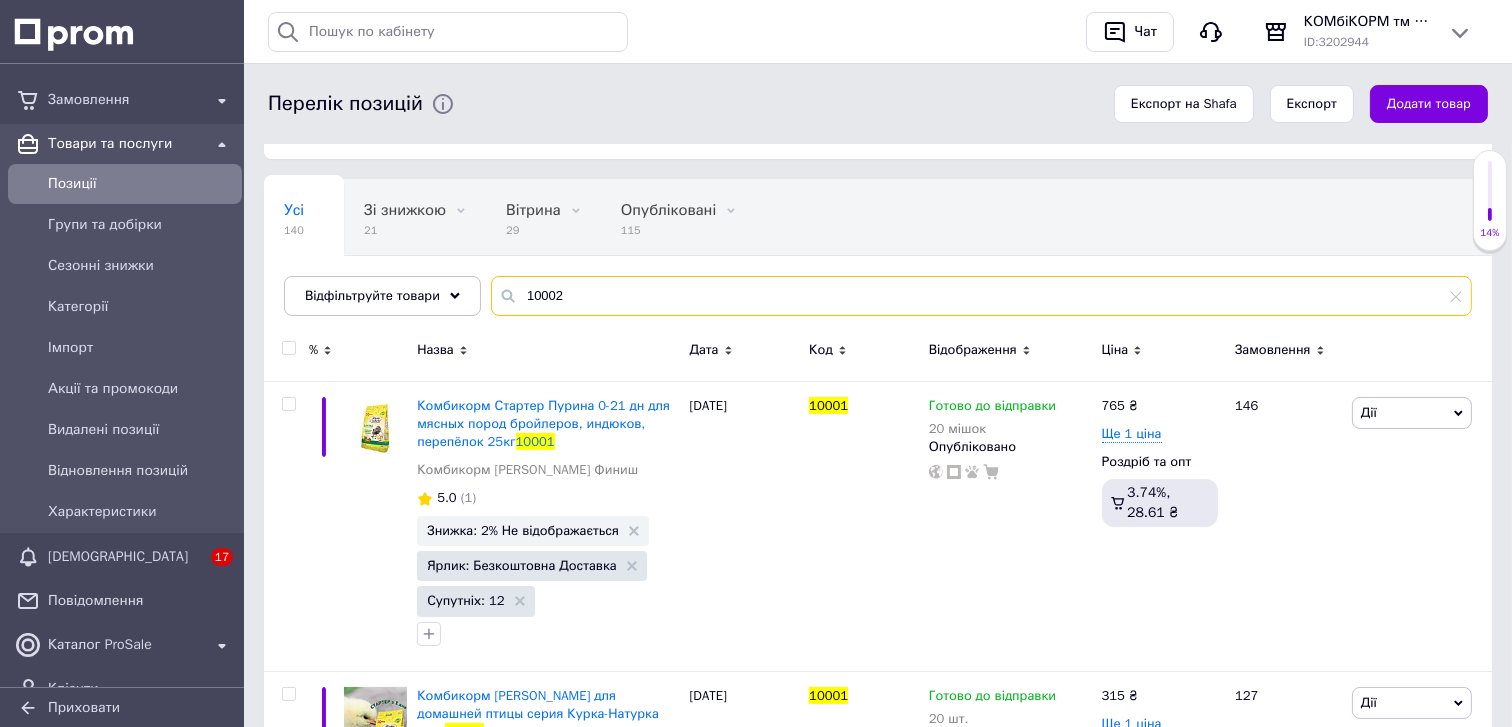 type on "10002" 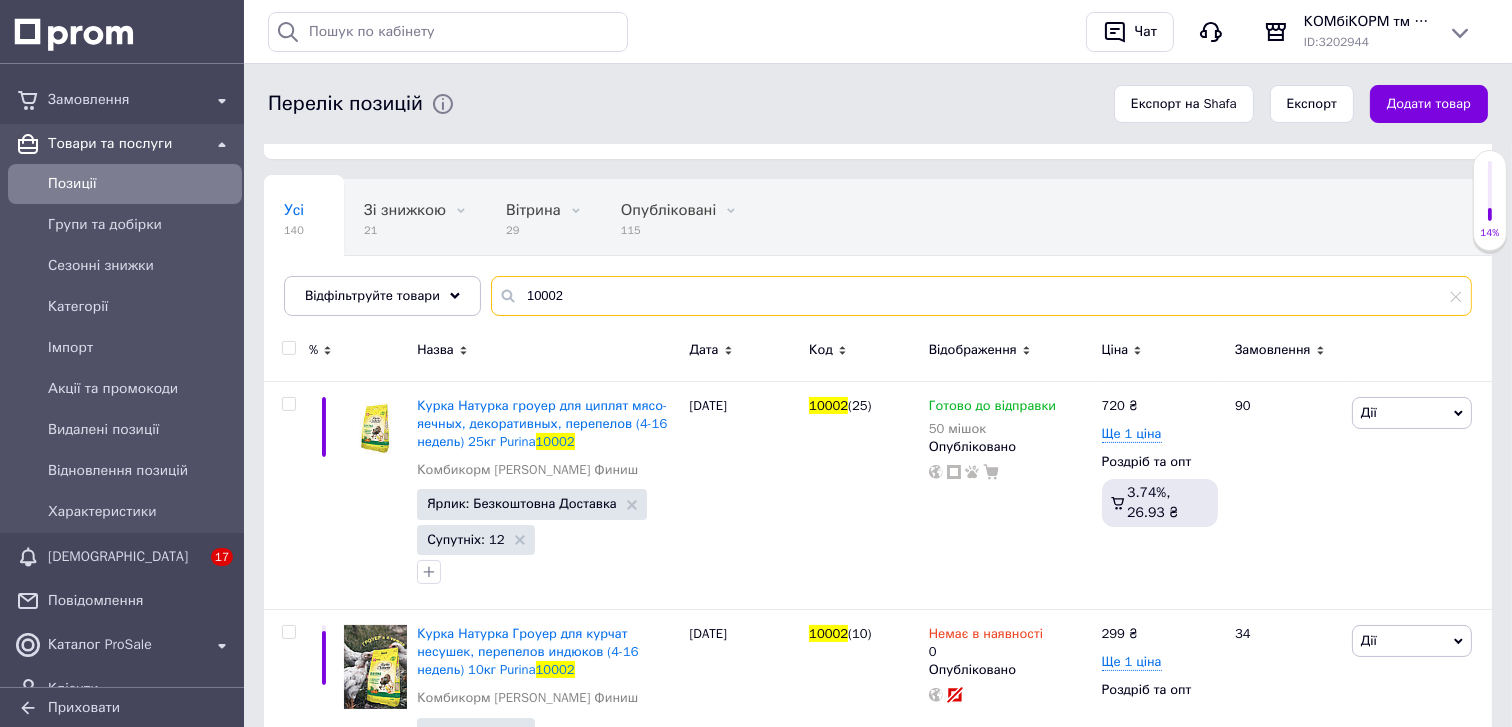click on "10002" at bounding box center [981, 296] 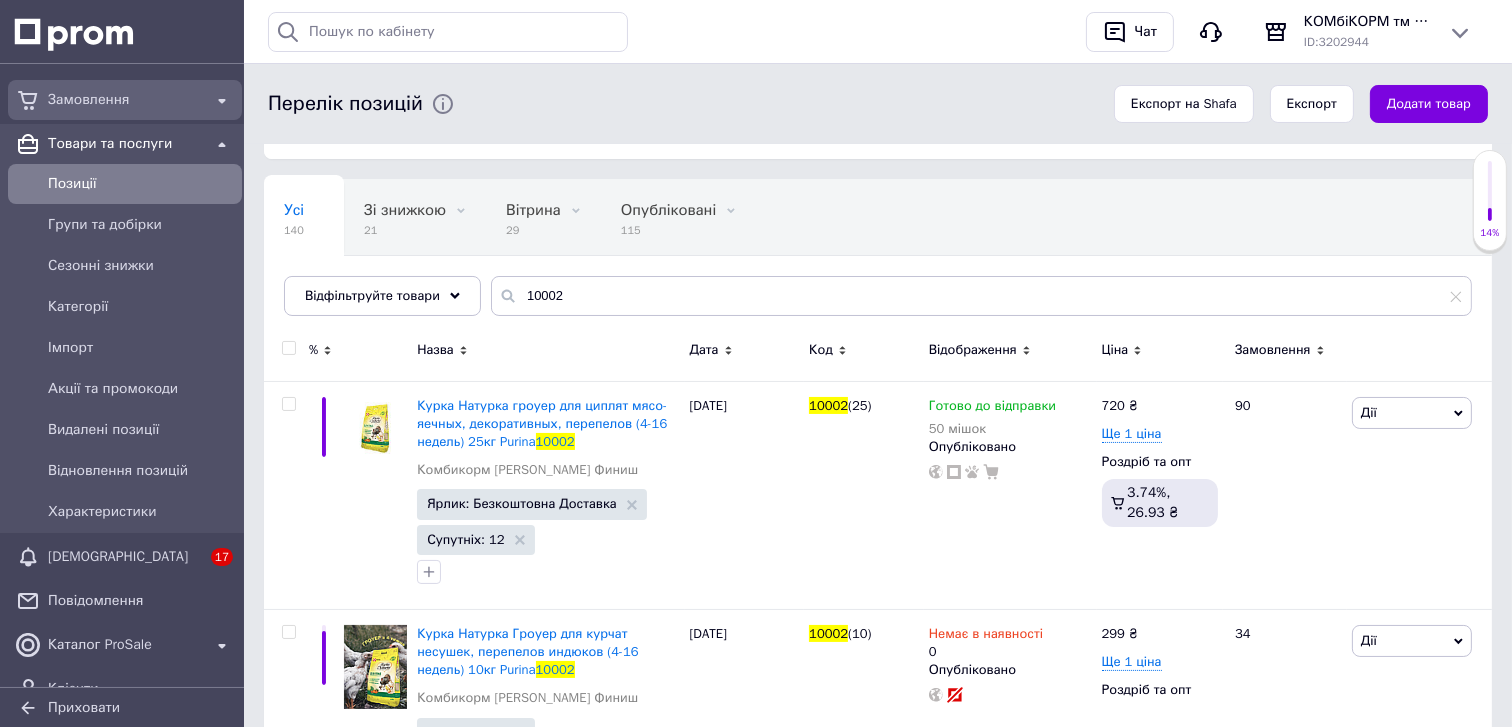 click on "Замовлення" at bounding box center [125, 100] 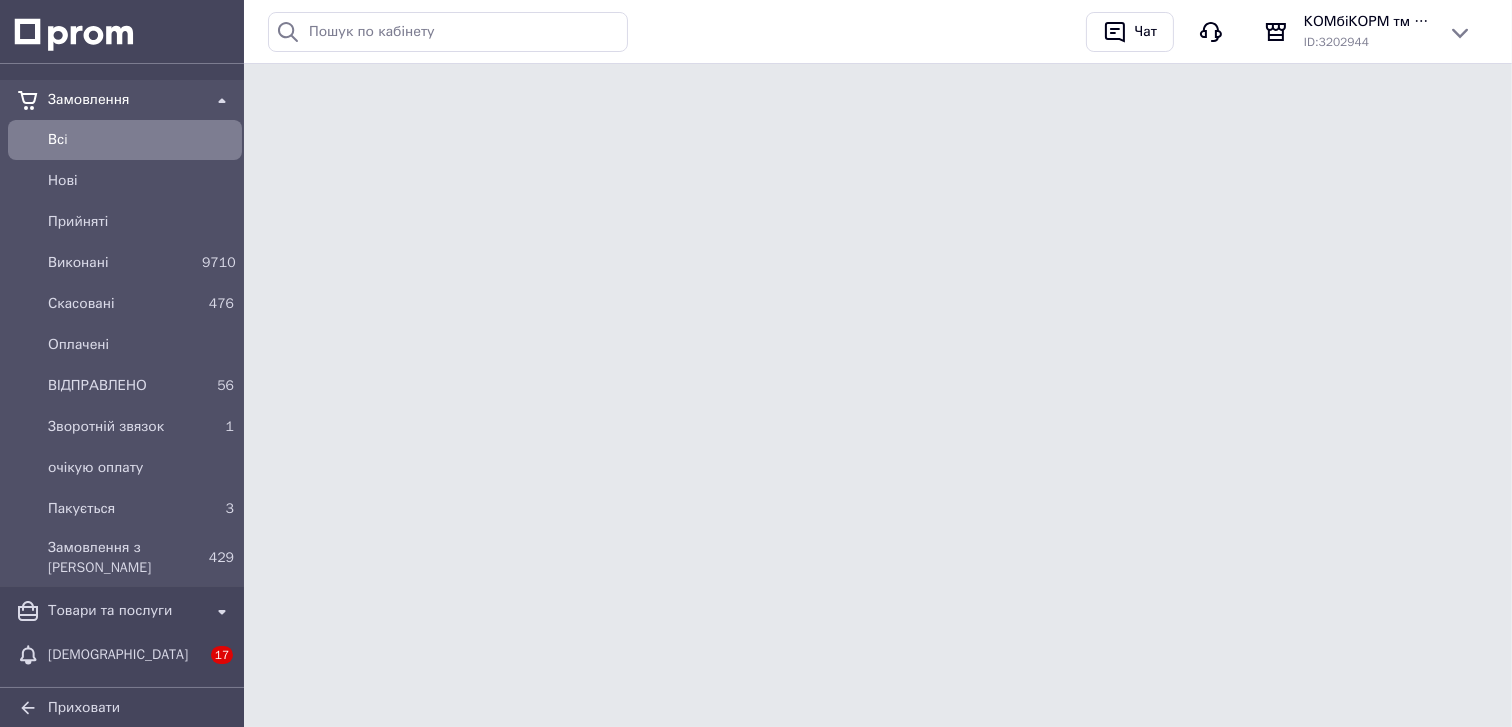 scroll, scrollTop: 0, scrollLeft: 0, axis: both 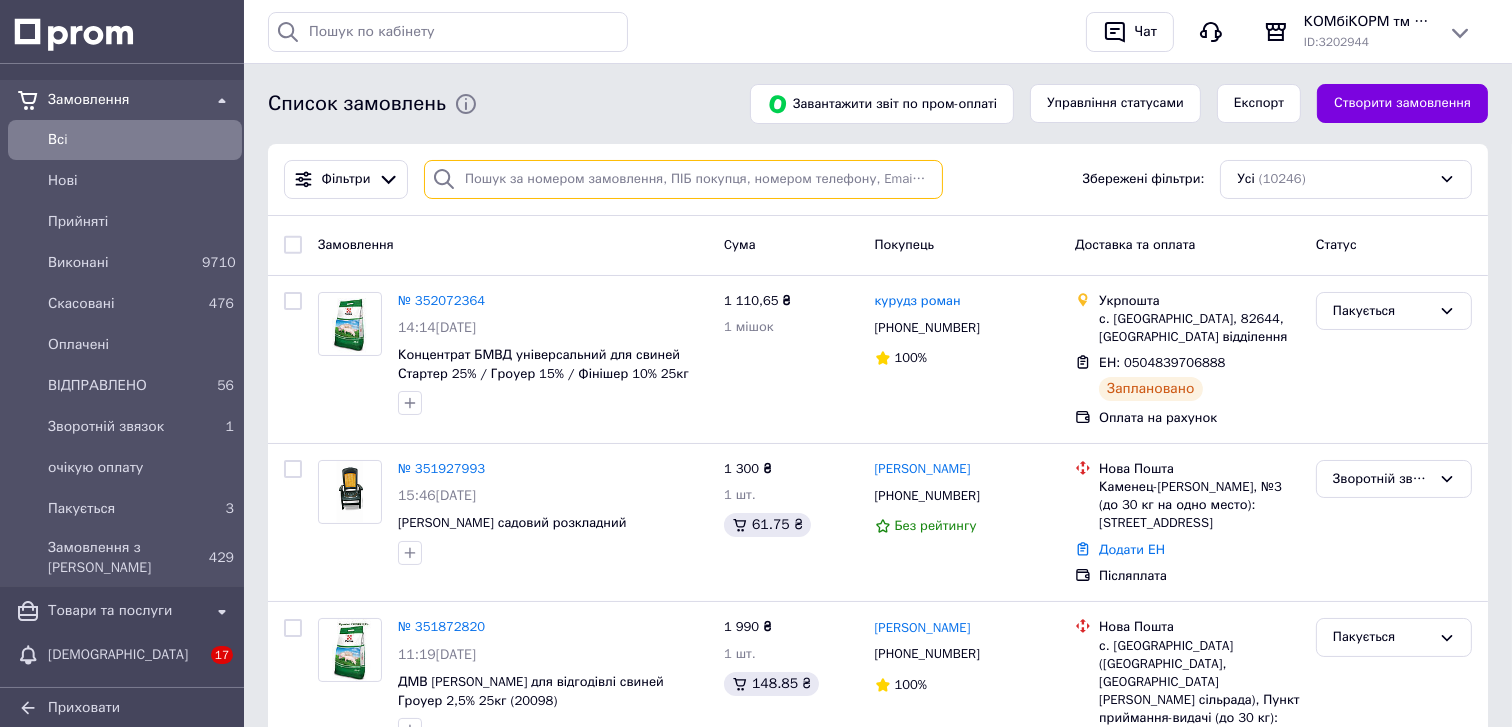 click at bounding box center [683, 179] 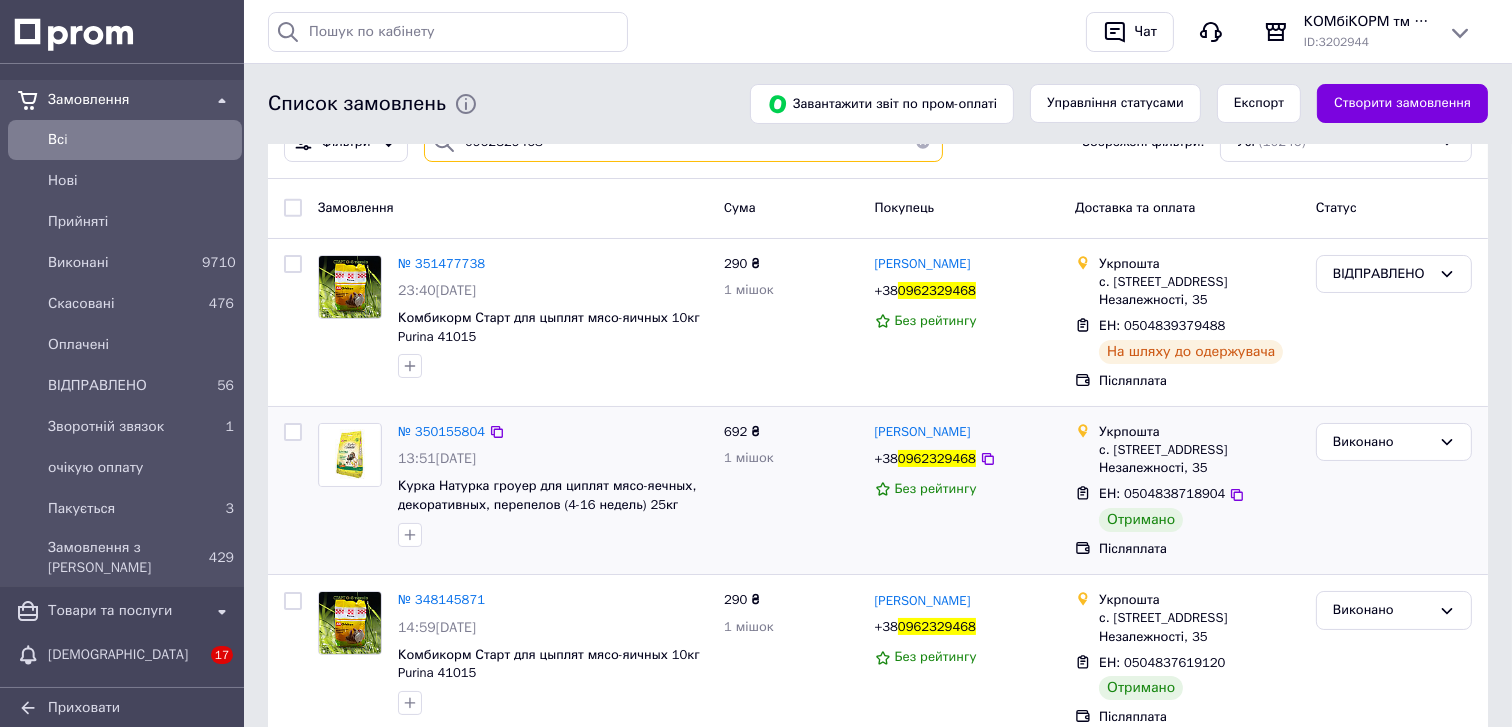 scroll, scrollTop: 77, scrollLeft: 0, axis: vertical 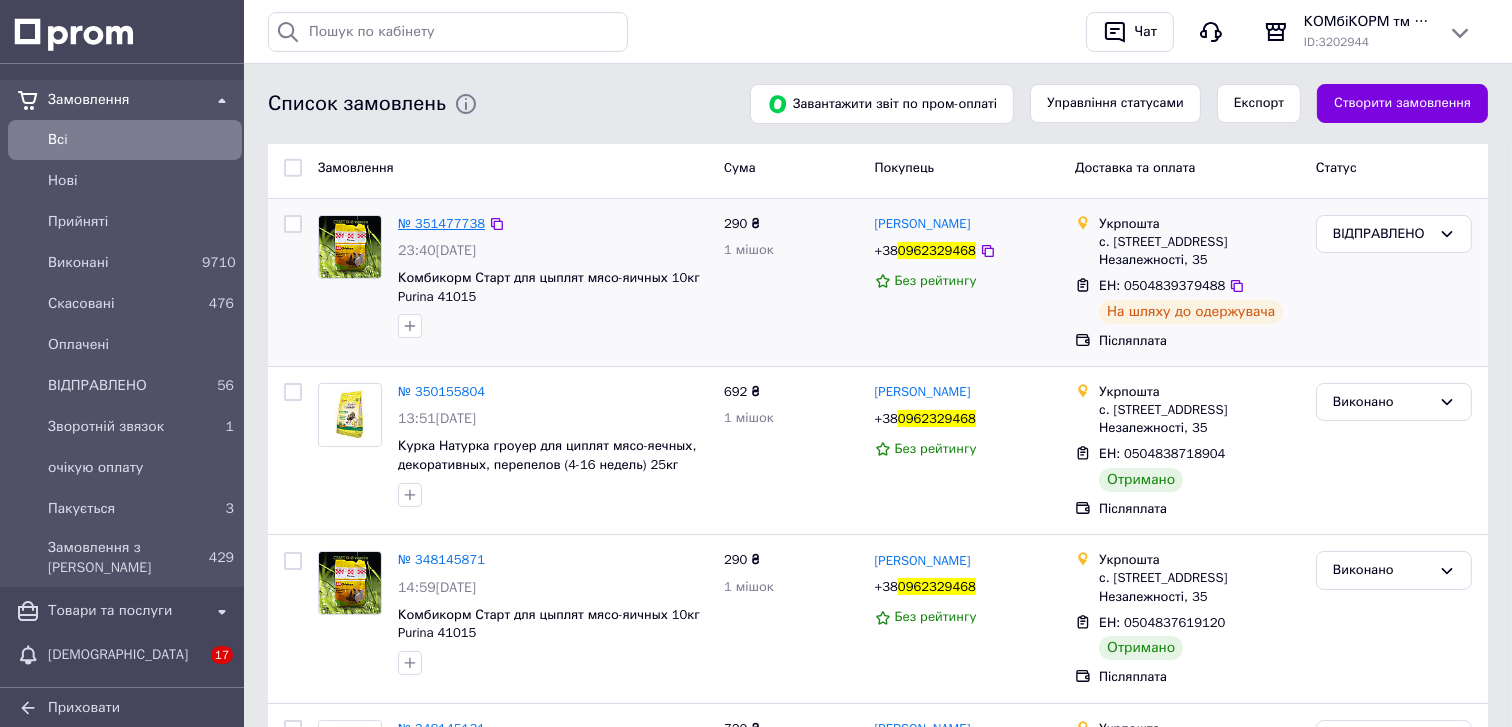 type on "0962329468" 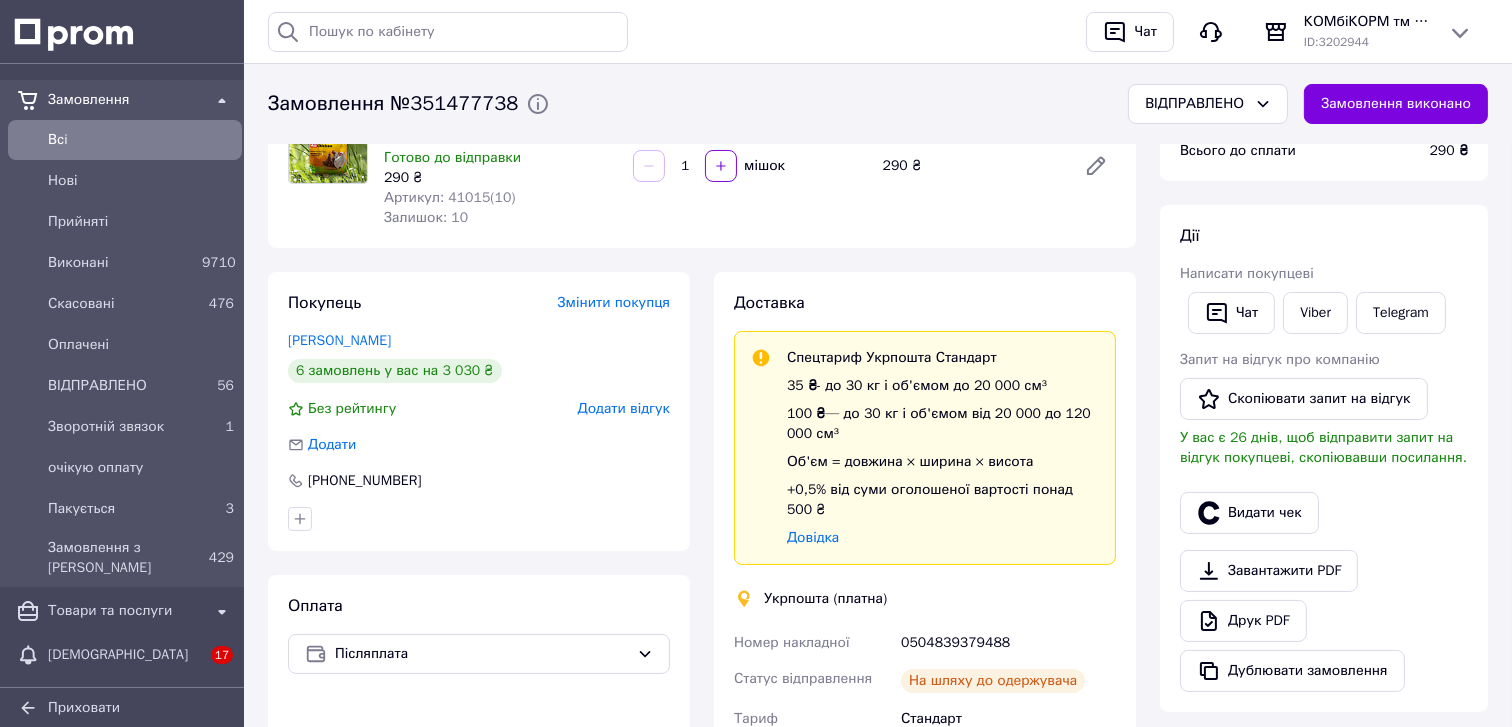 scroll, scrollTop: 201, scrollLeft: 0, axis: vertical 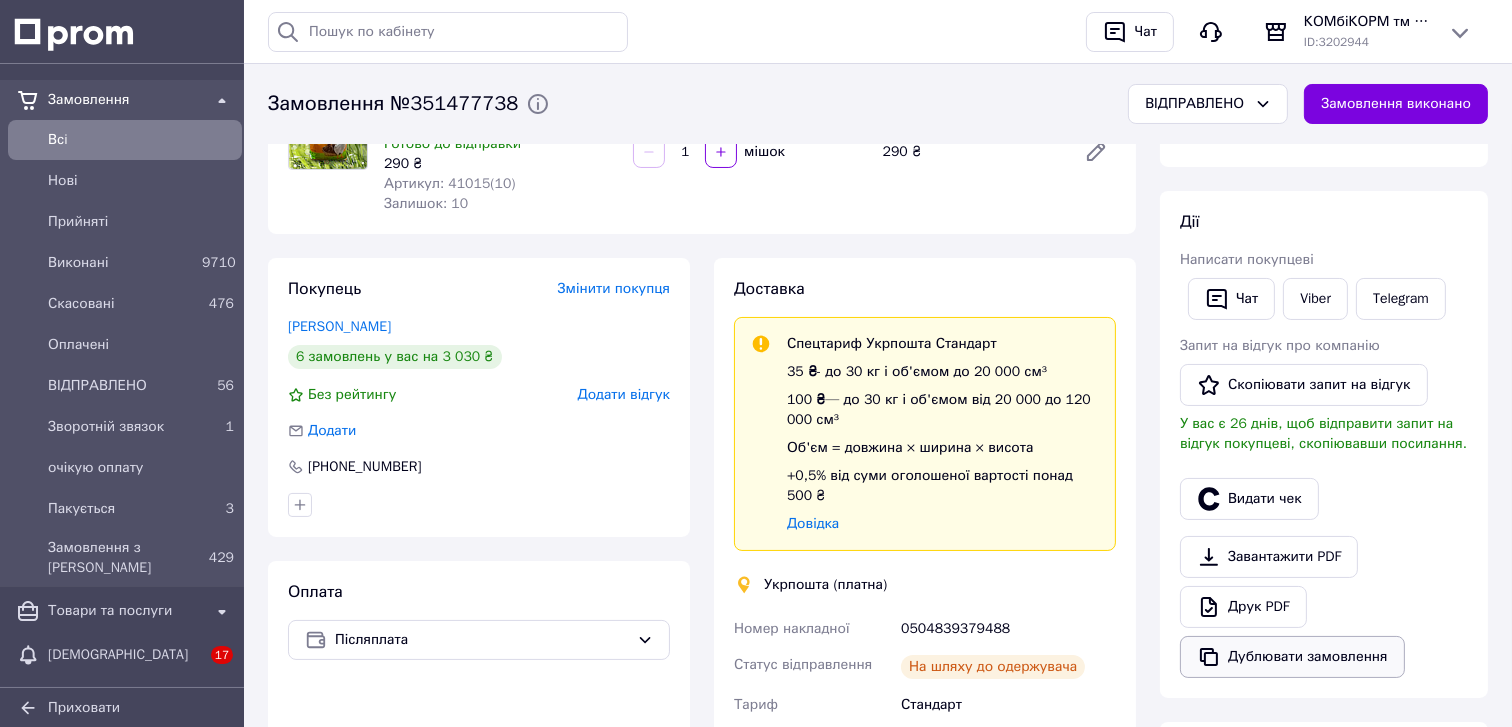 click on "Дублювати замовлення" at bounding box center (1292, 657) 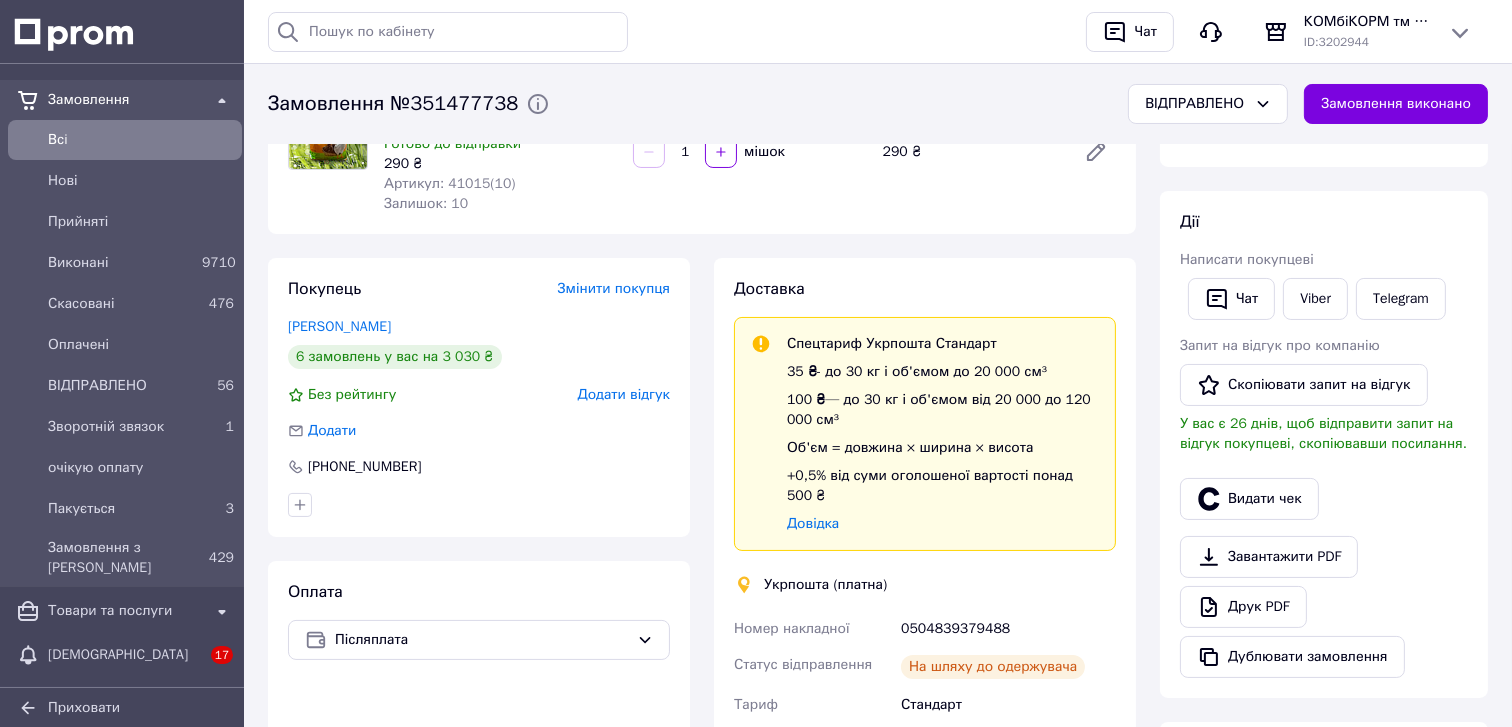 scroll, scrollTop: 0, scrollLeft: 0, axis: both 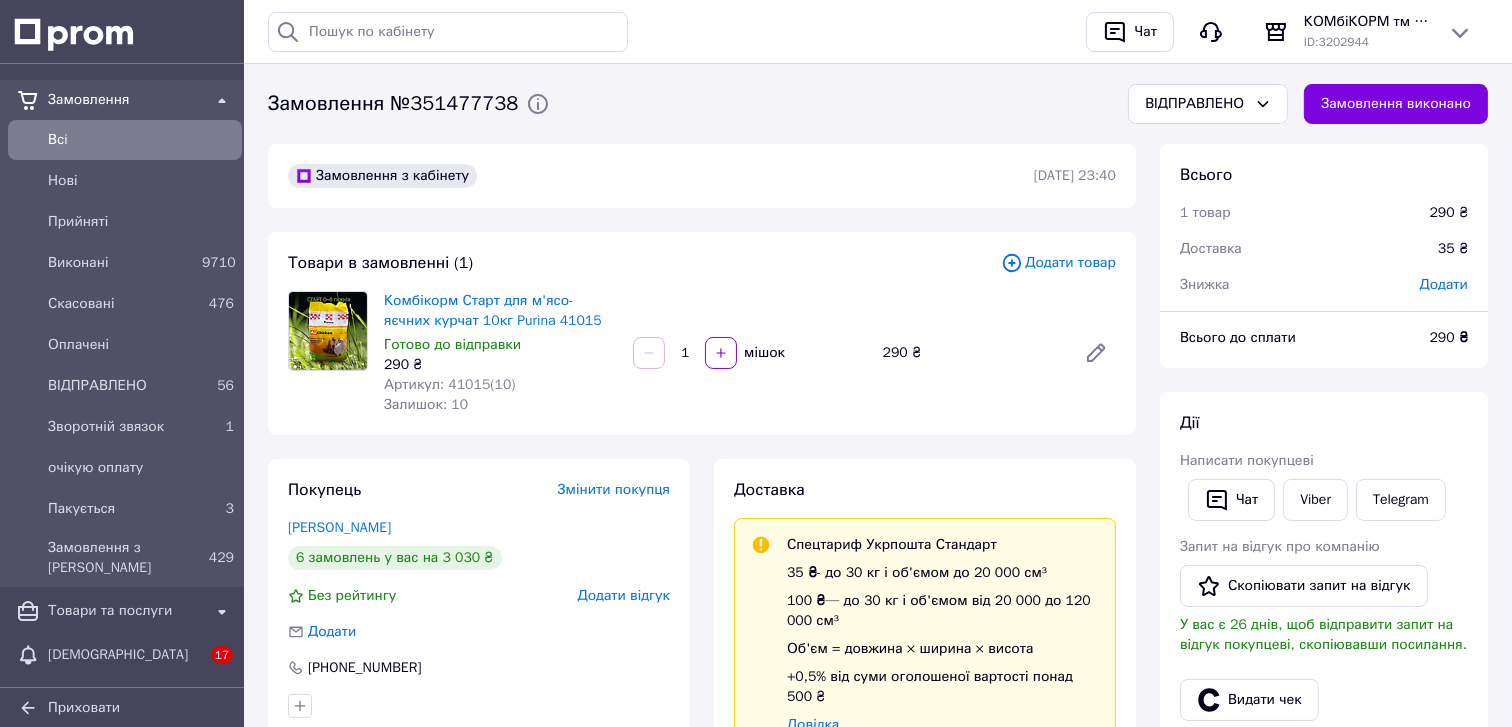 click on "Всi" at bounding box center [141, 140] 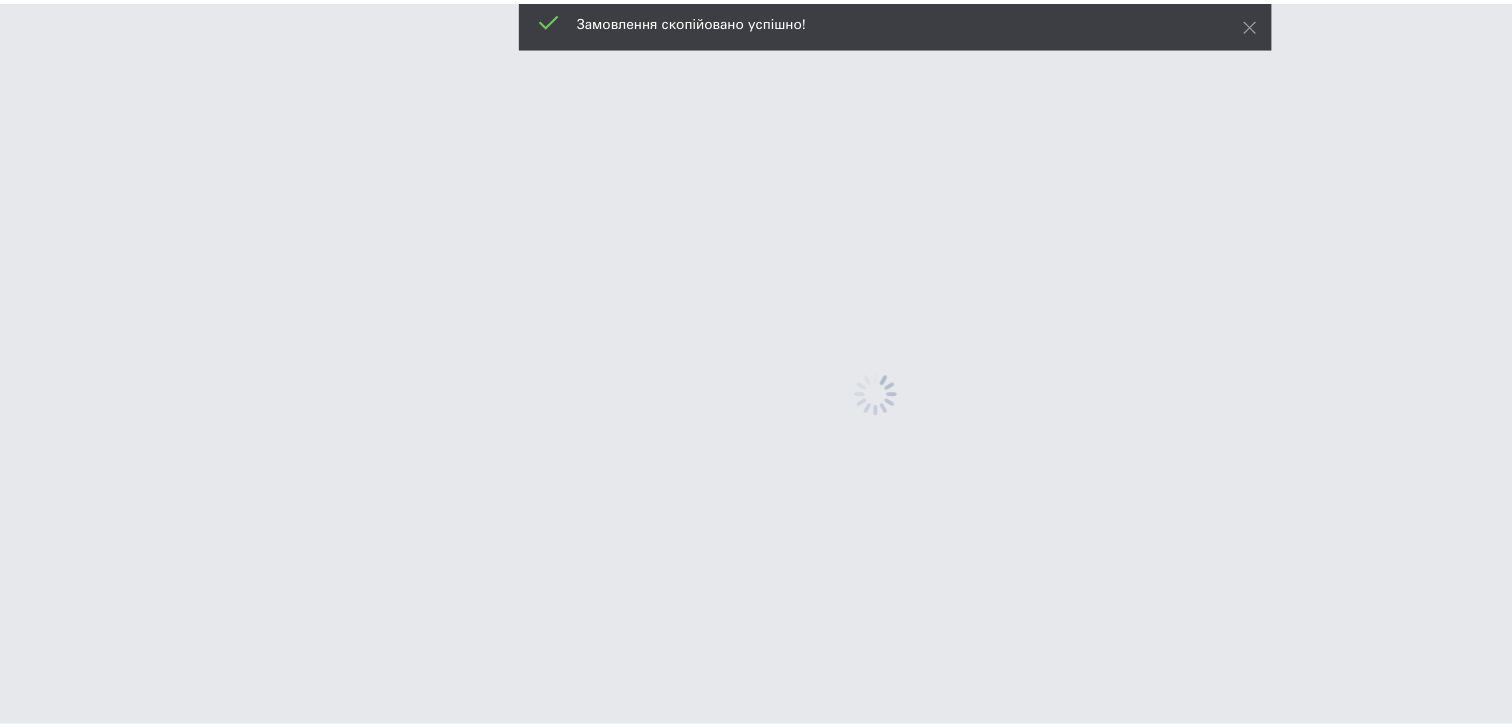 scroll, scrollTop: 0, scrollLeft: 0, axis: both 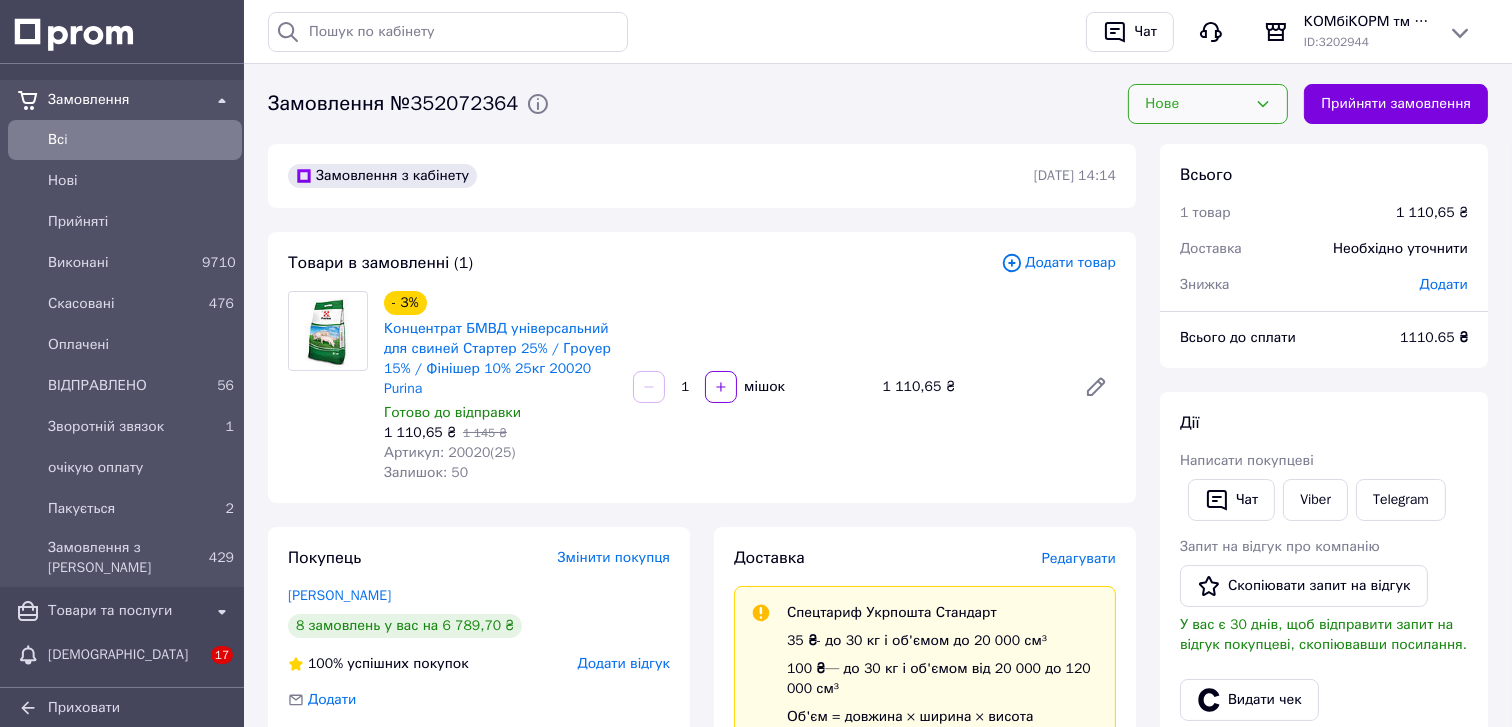 click on "Нове" at bounding box center (1196, 104) 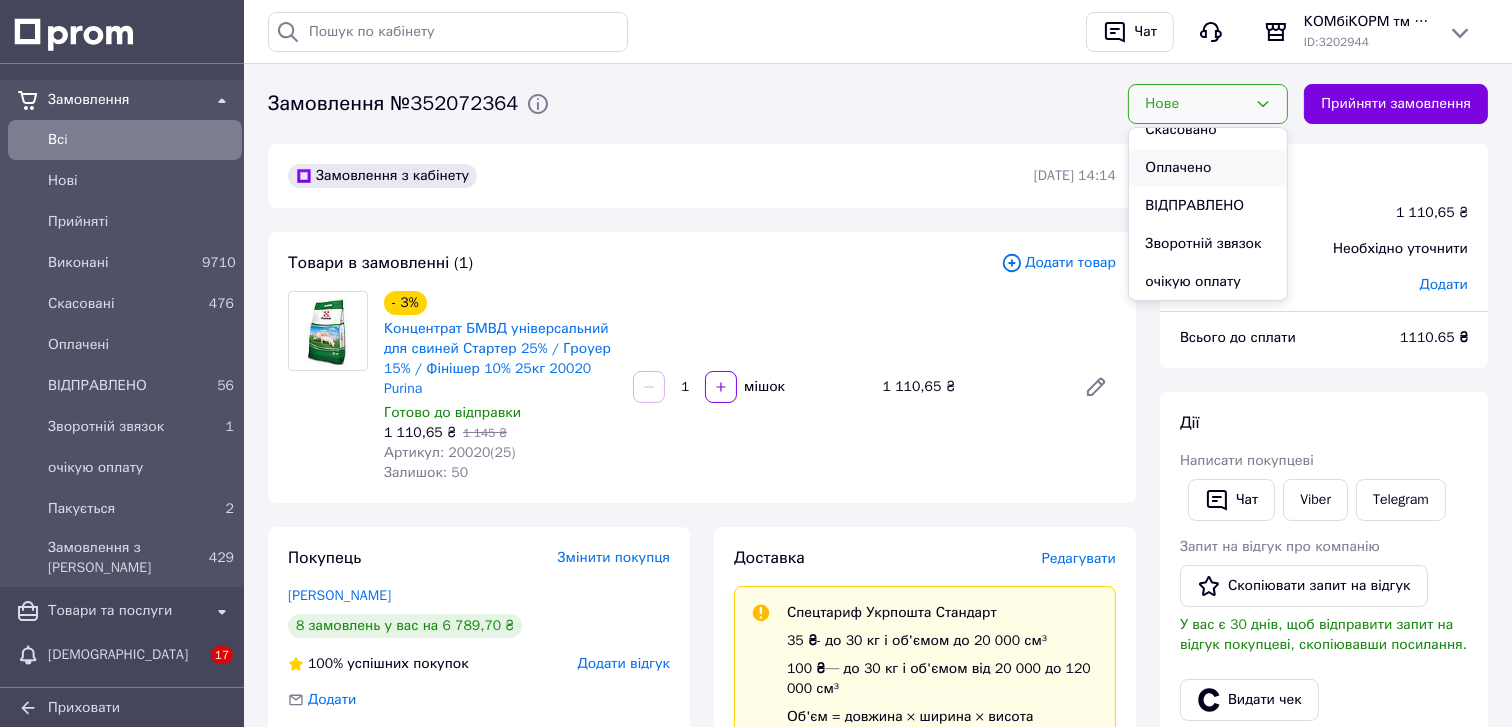 scroll, scrollTop: 131, scrollLeft: 0, axis: vertical 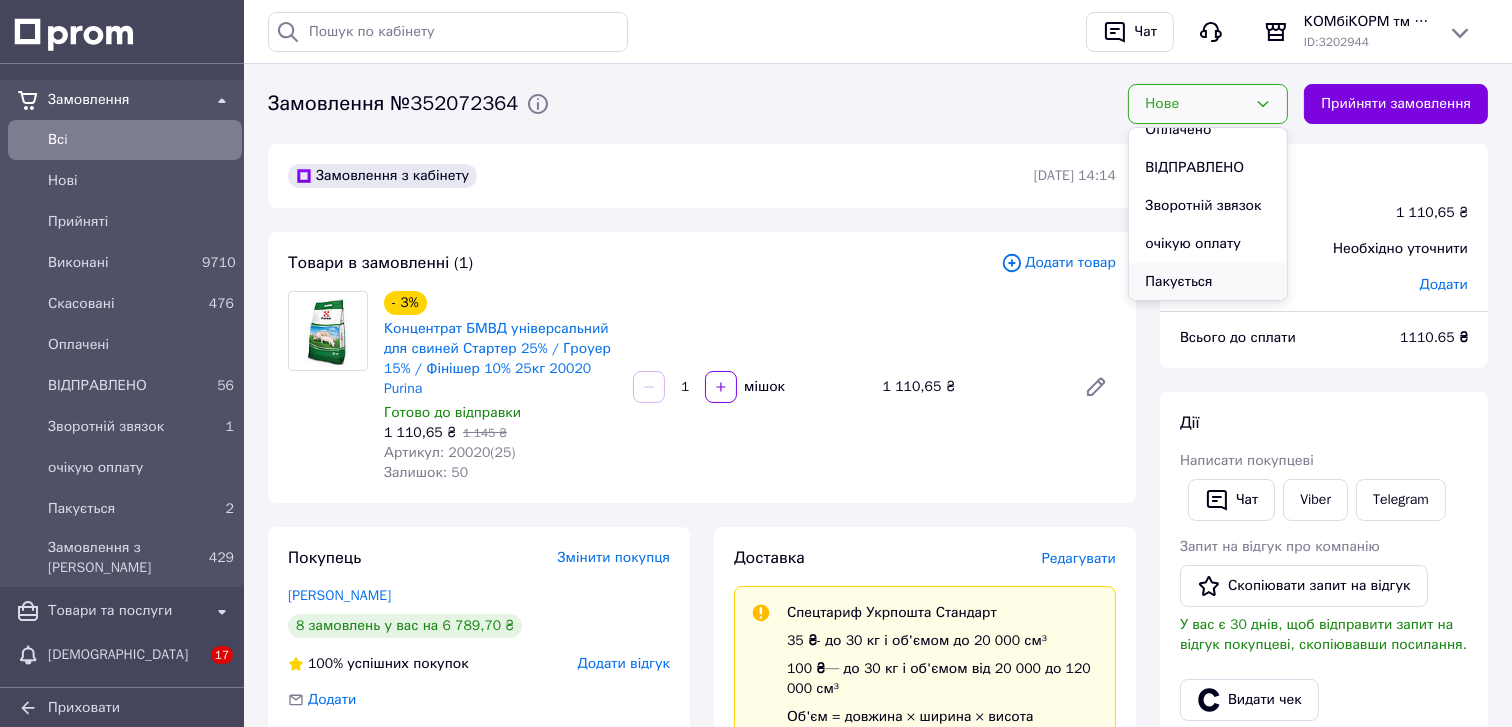 click on "Пакується" at bounding box center (1208, 282) 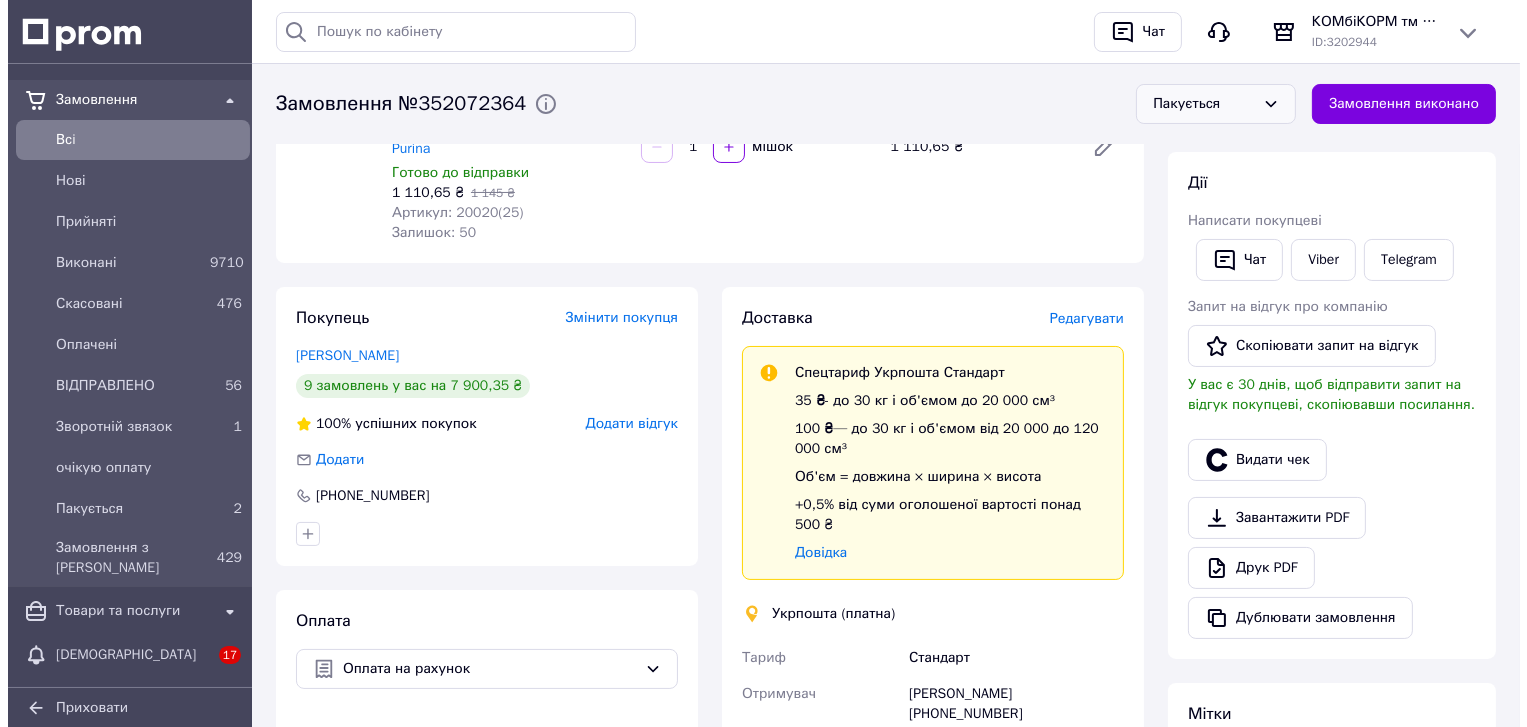 scroll, scrollTop: 241, scrollLeft: 0, axis: vertical 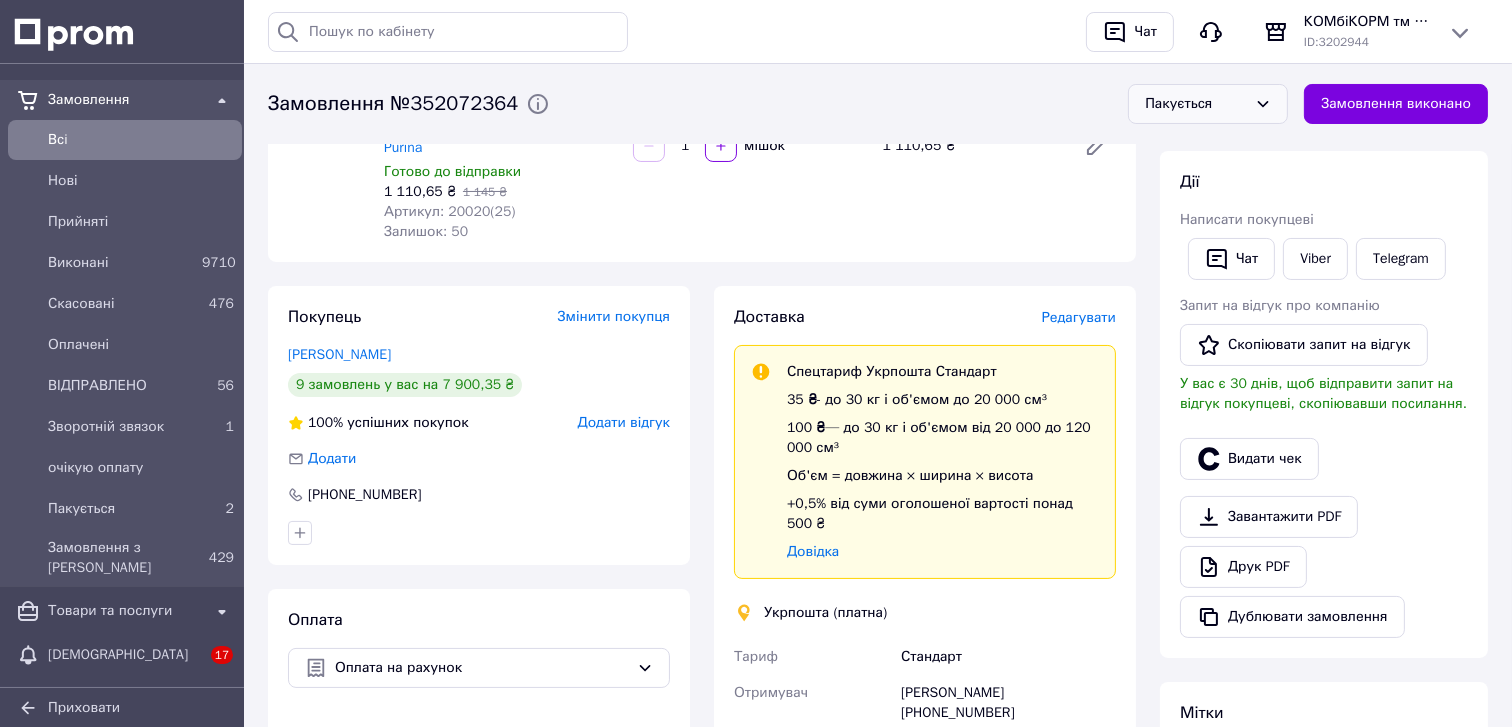 click on "Редагувати" at bounding box center [1079, 317] 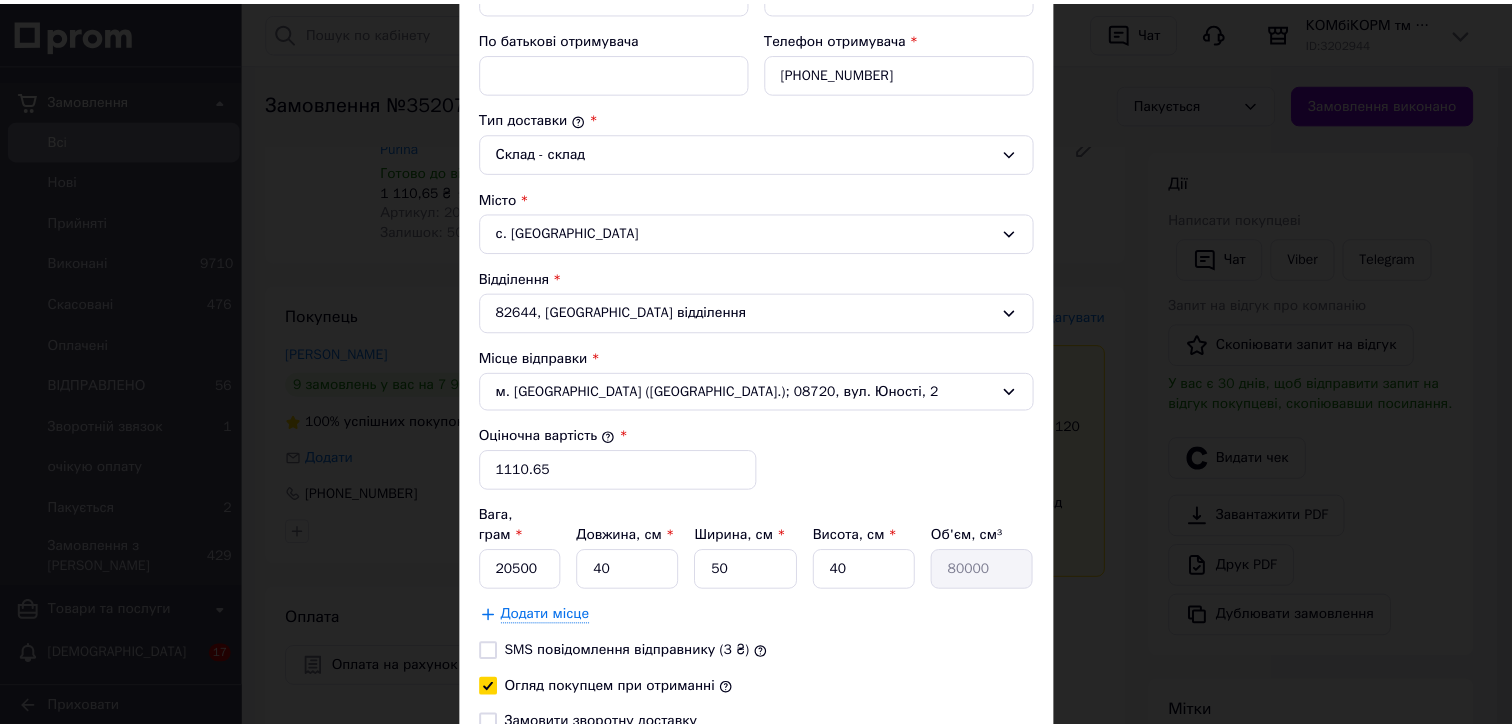 scroll, scrollTop: 504, scrollLeft: 0, axis: vertical 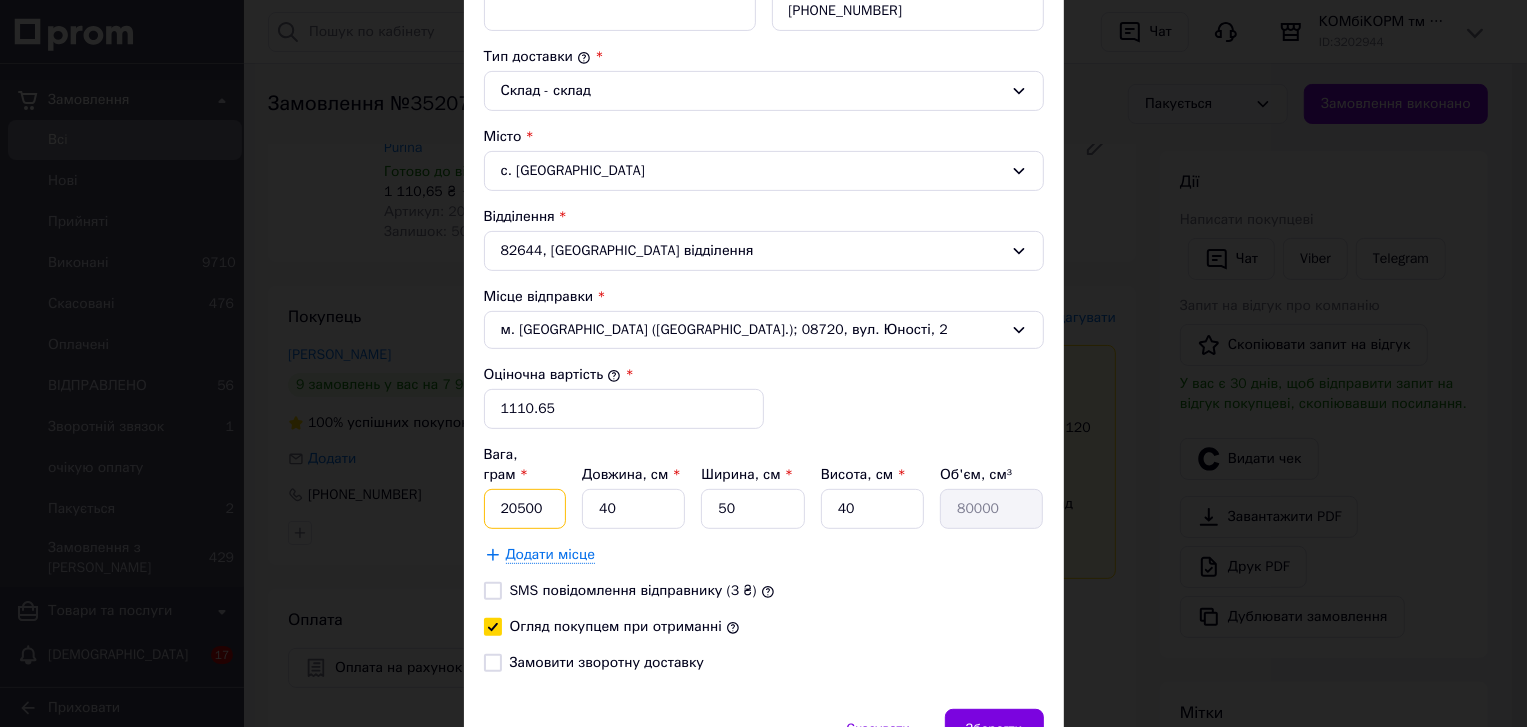 click on "20500" at bounding box center (525, 509) 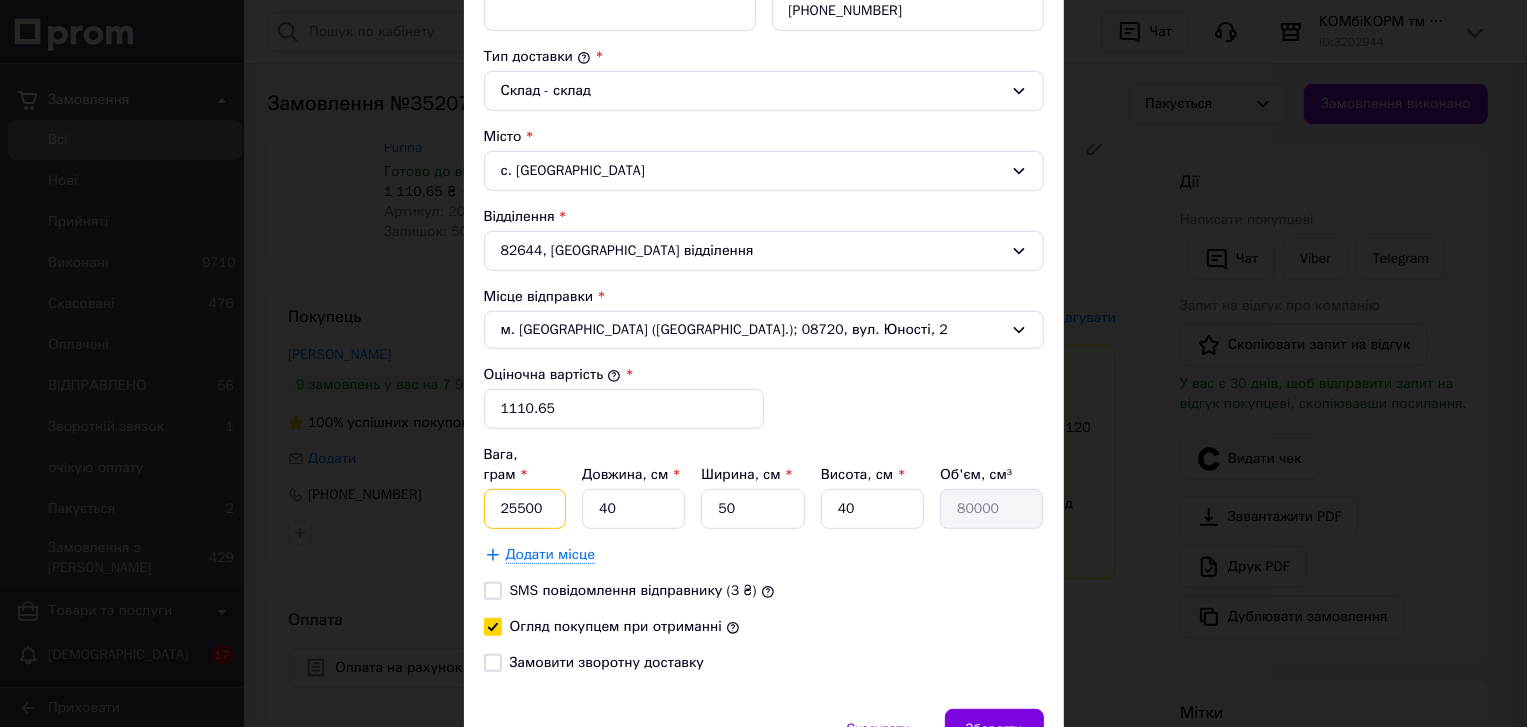 type on "25500" 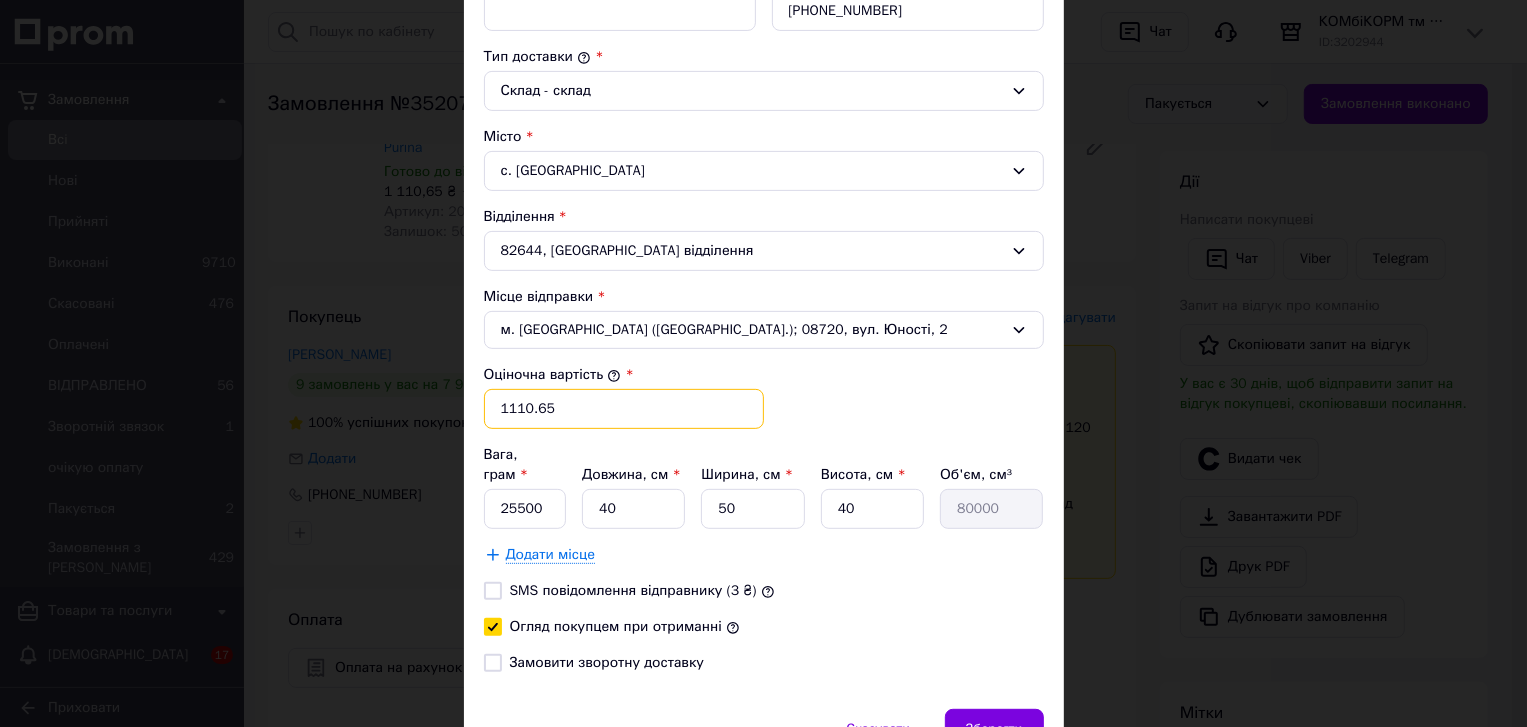 click on "1110.65" at bounding box center (624, 409) 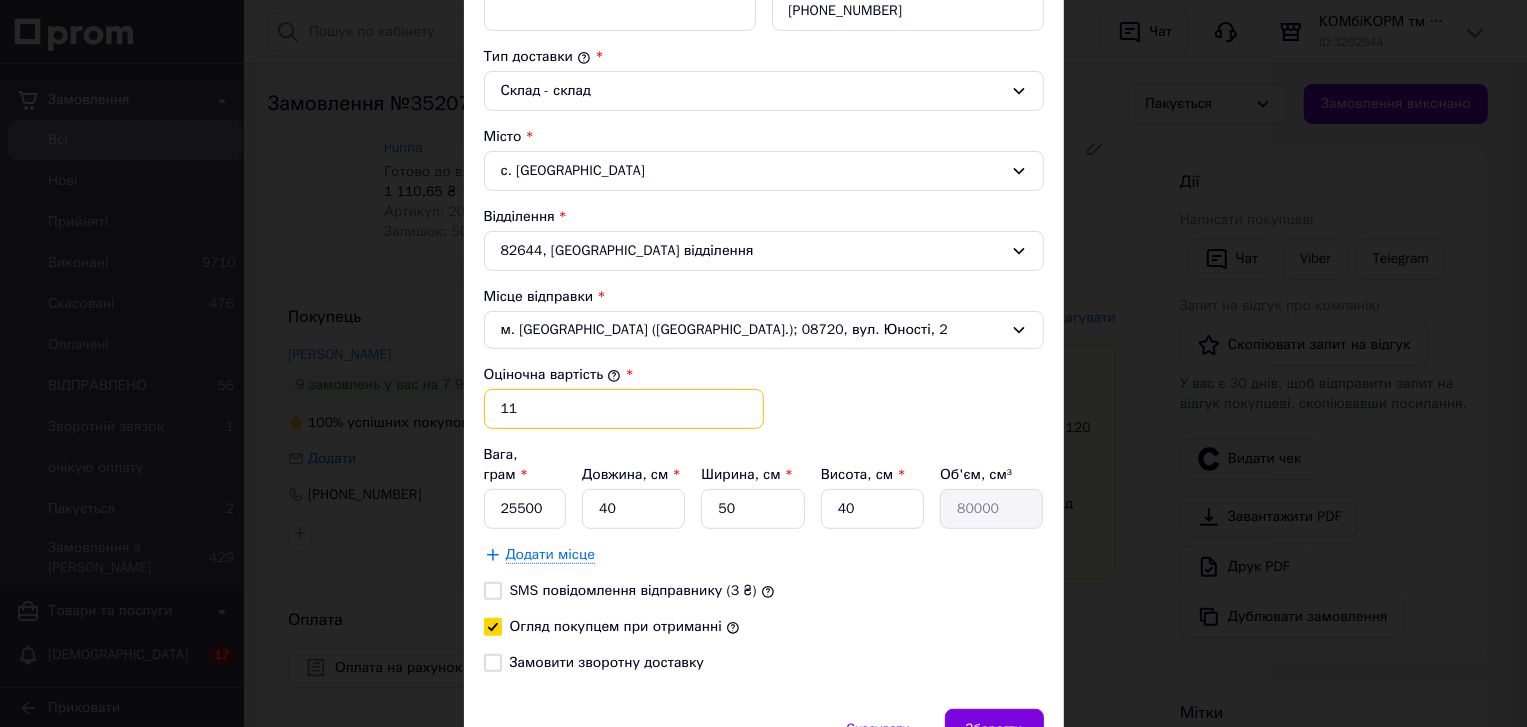 type on "1" 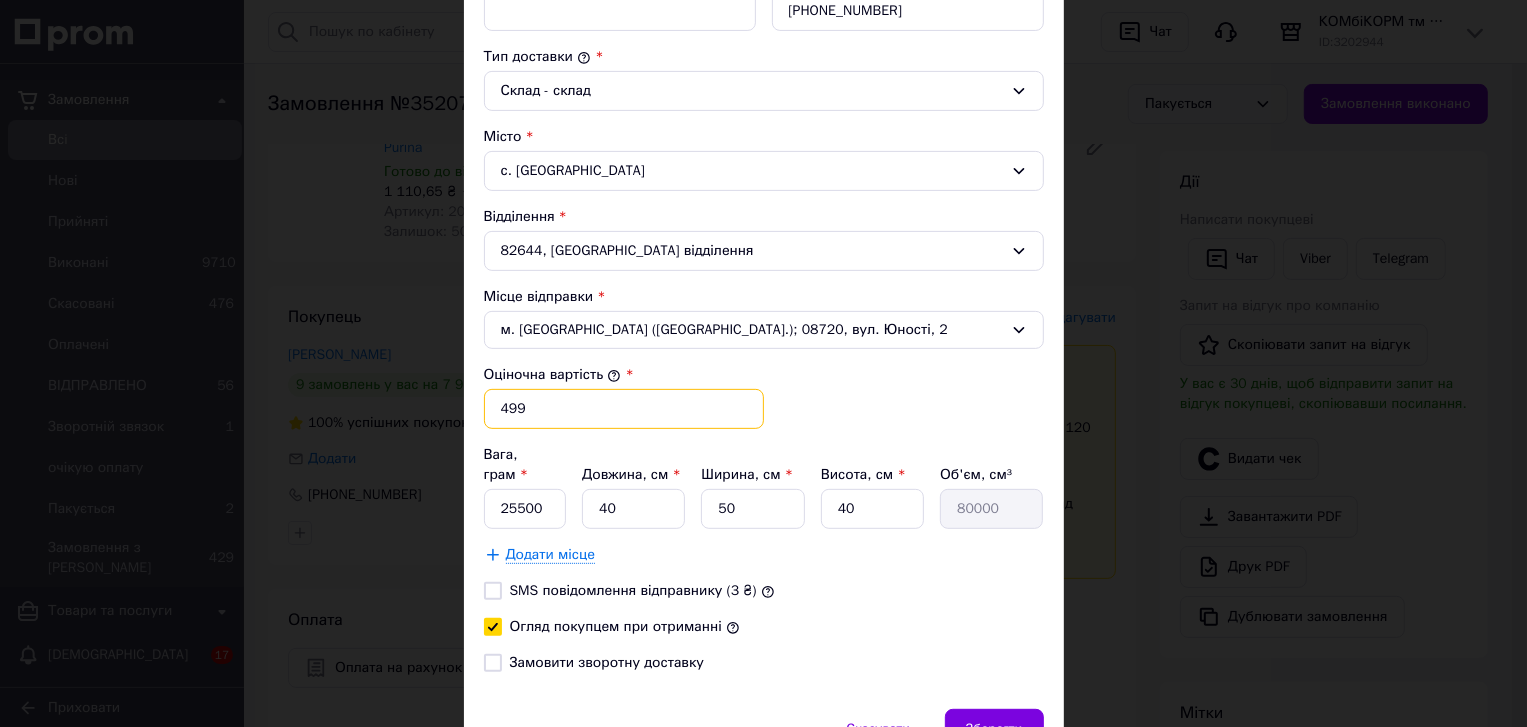 type on "499" 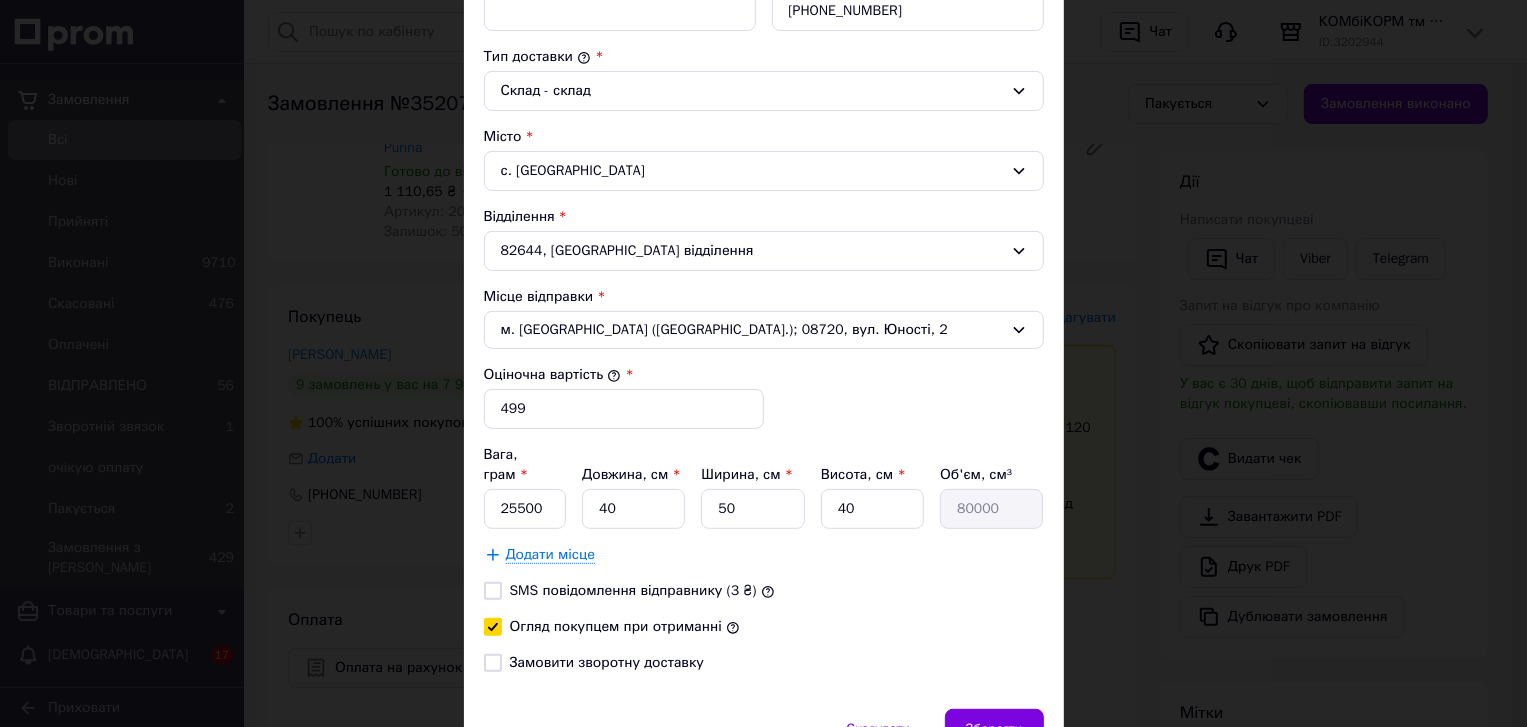 click on "Огляд покупцем при отриманні" at bounding box center (764, 627) 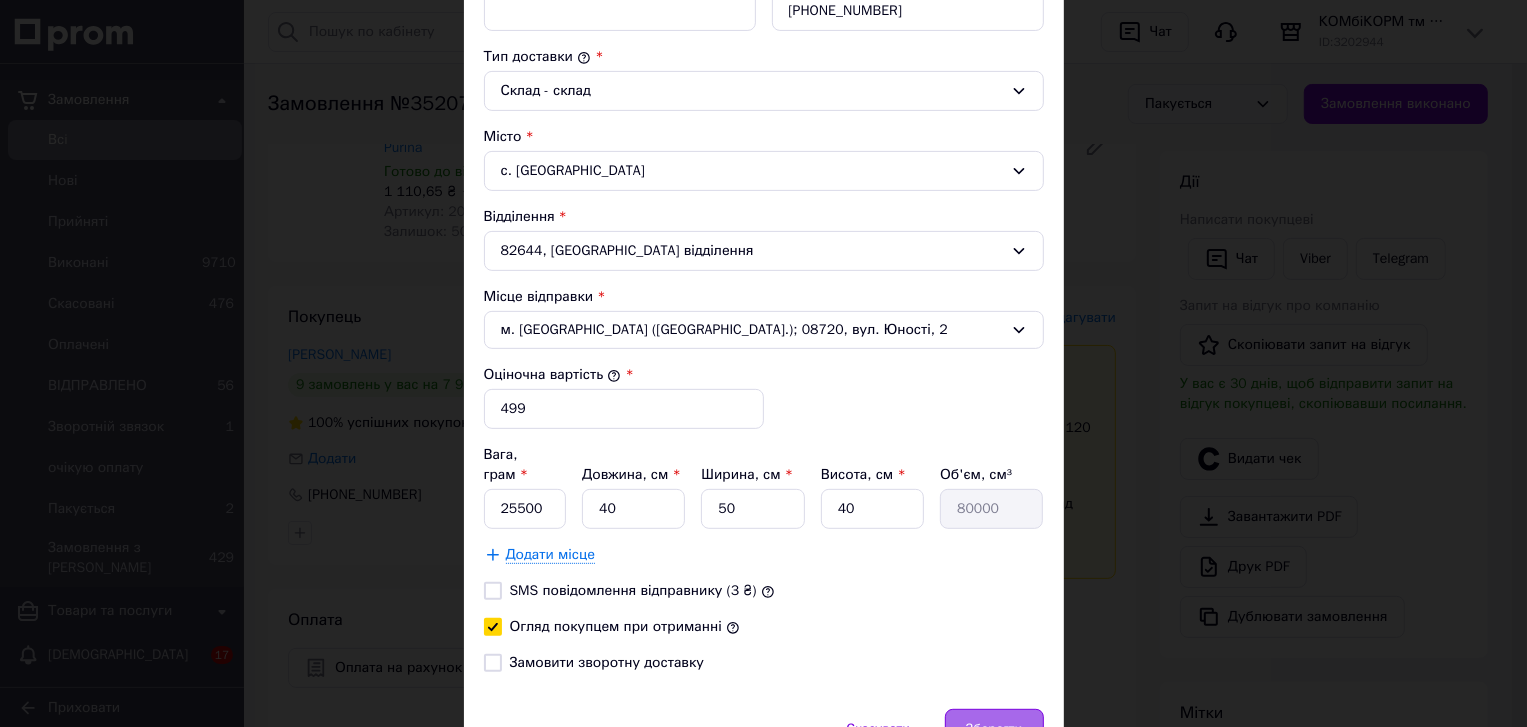 click on "Зберегти" at bounding box center [994, 729] 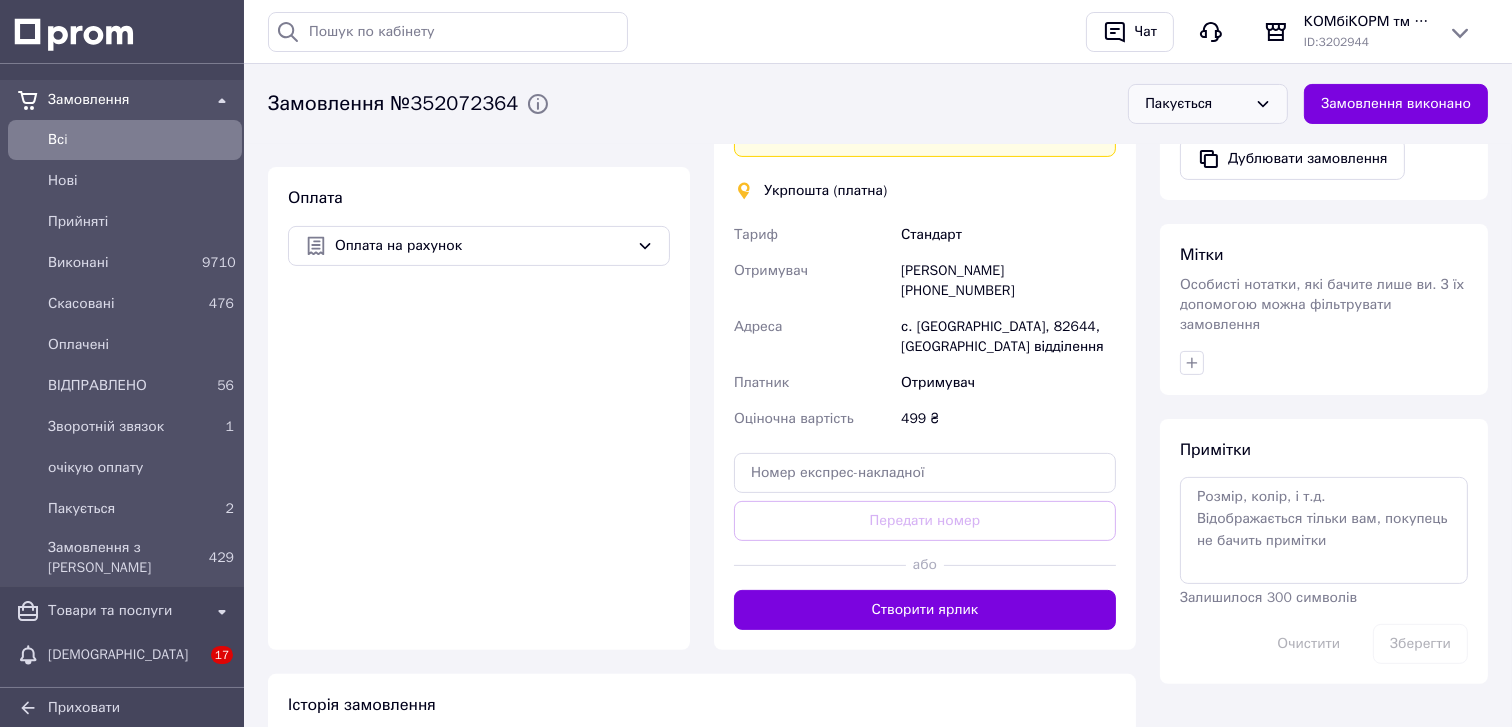 scroll, scrollTop: 668, scrollLeft: 0, axis: vertical 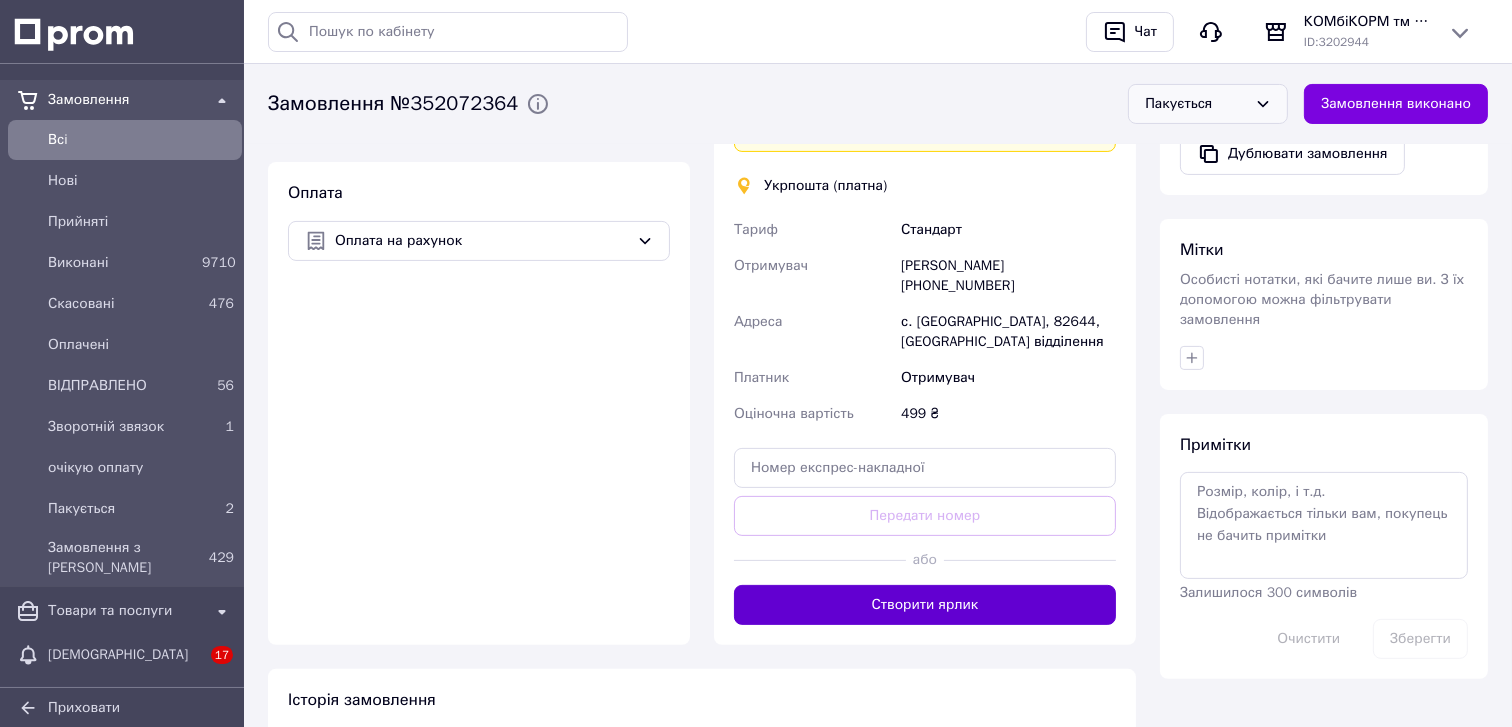 click on "Створити ярлик" at bounding box center [925, 605] 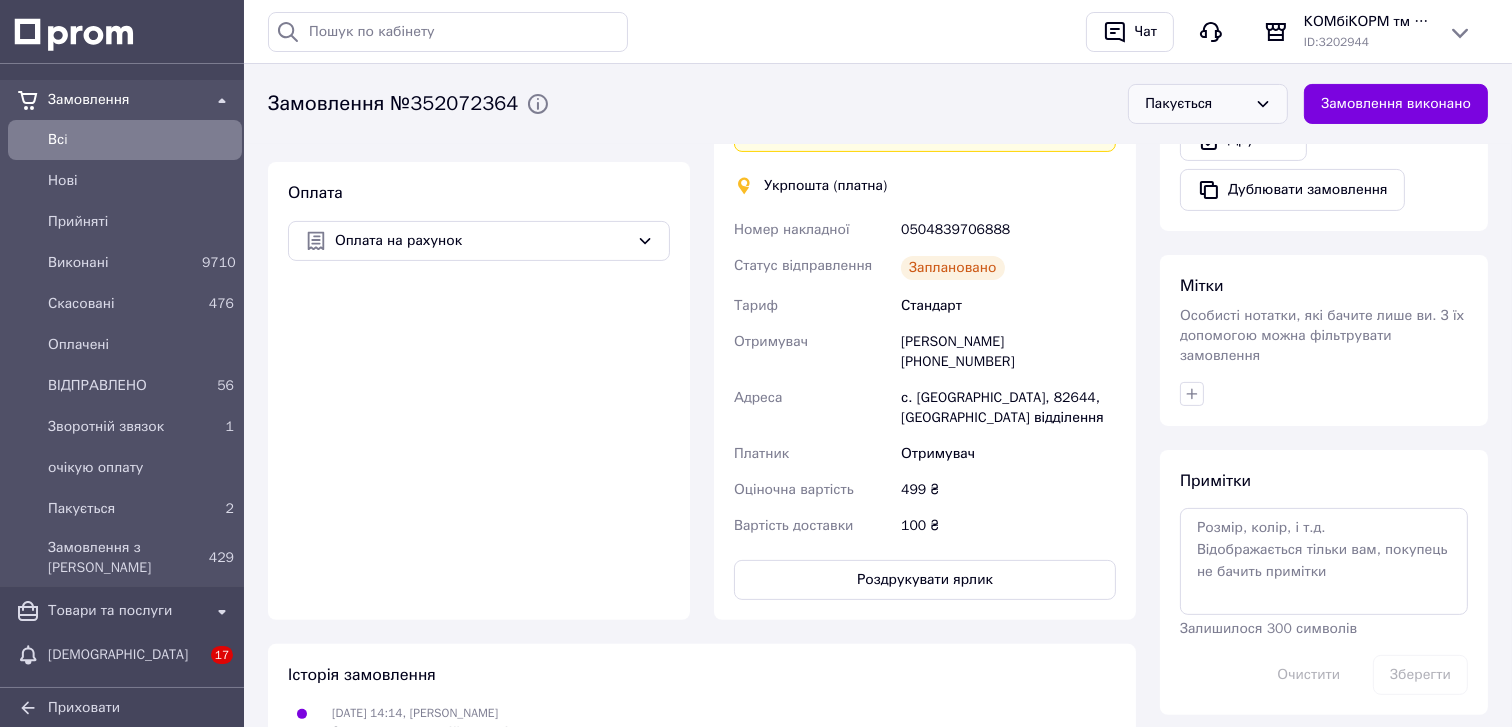 click on "0504839706888" at bounding box center [1008, 230] 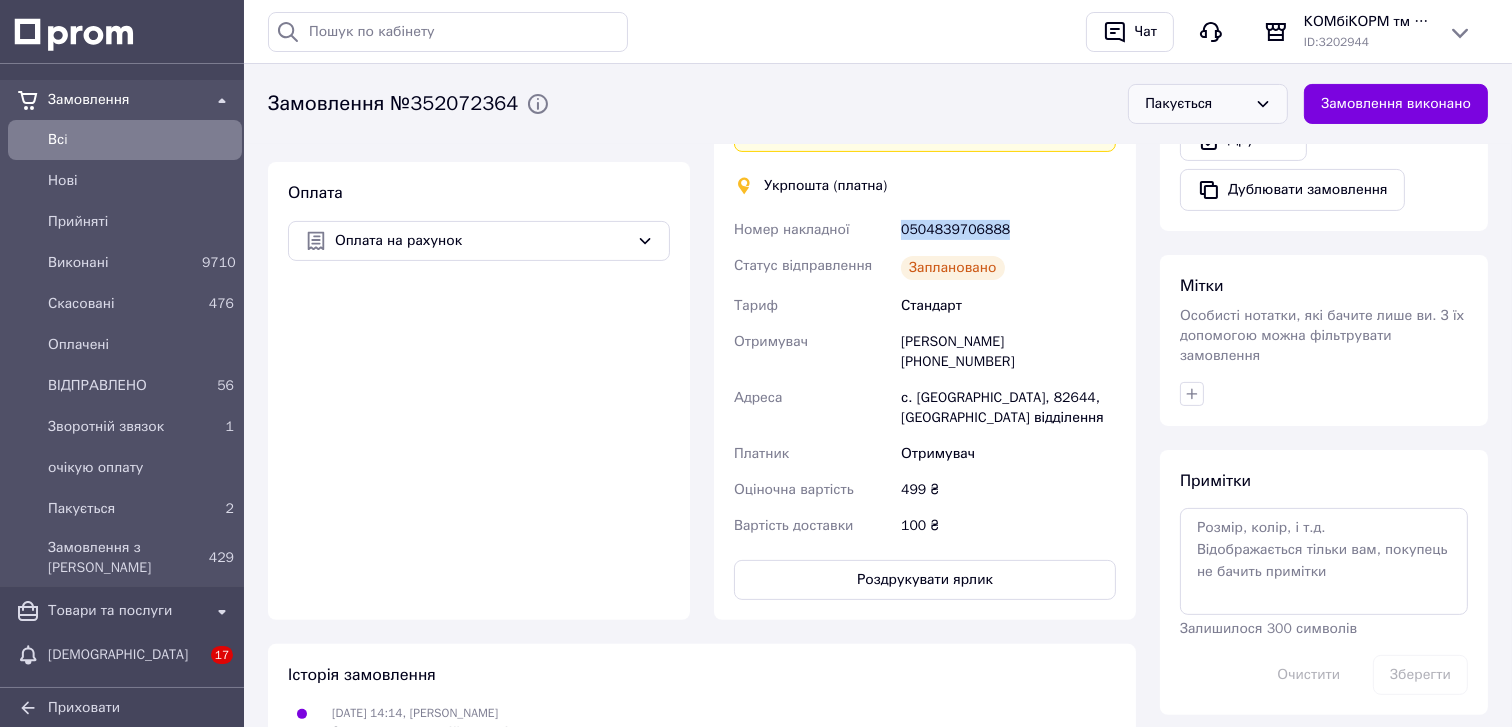 click on "0504839706888" at bounding box center (1008, 230) 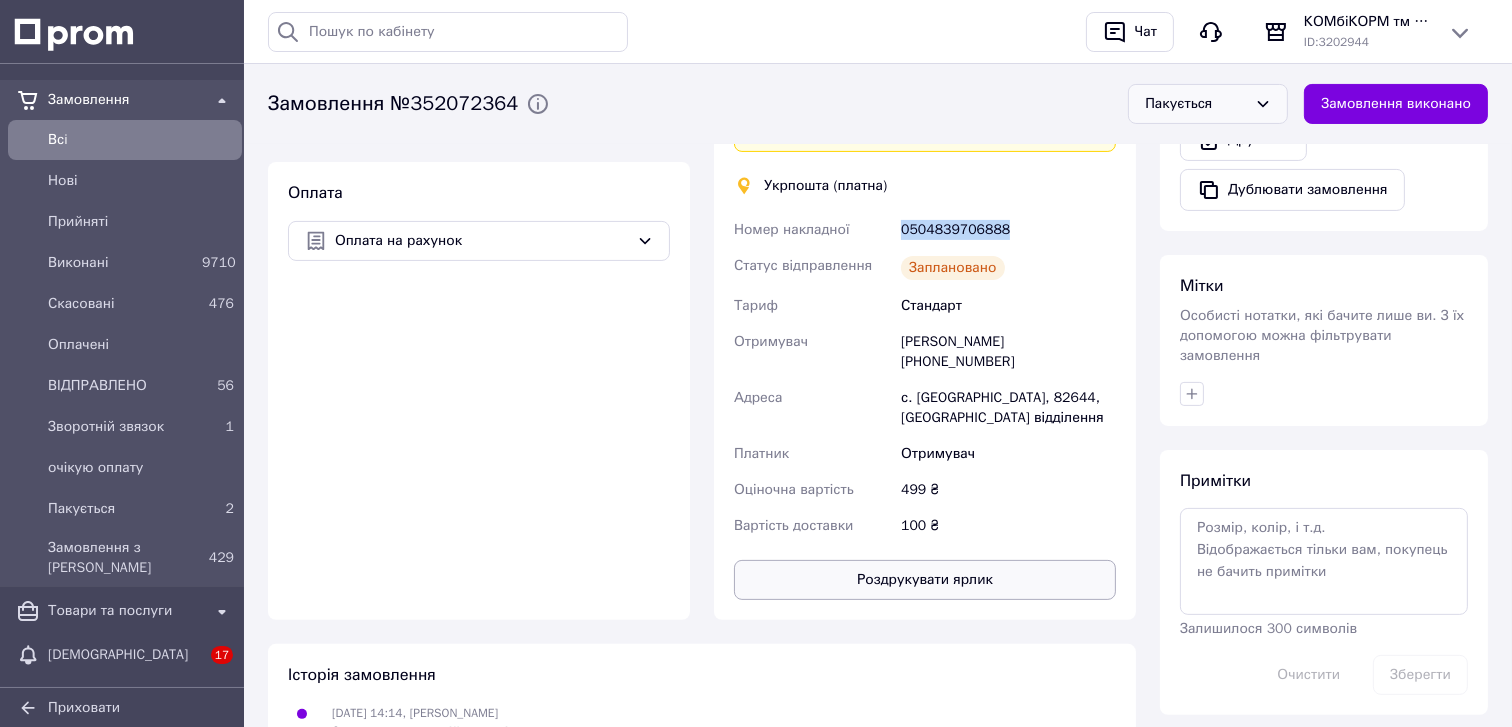 click on "Роздрукувати ярлик" at bounding box center (925, 580) 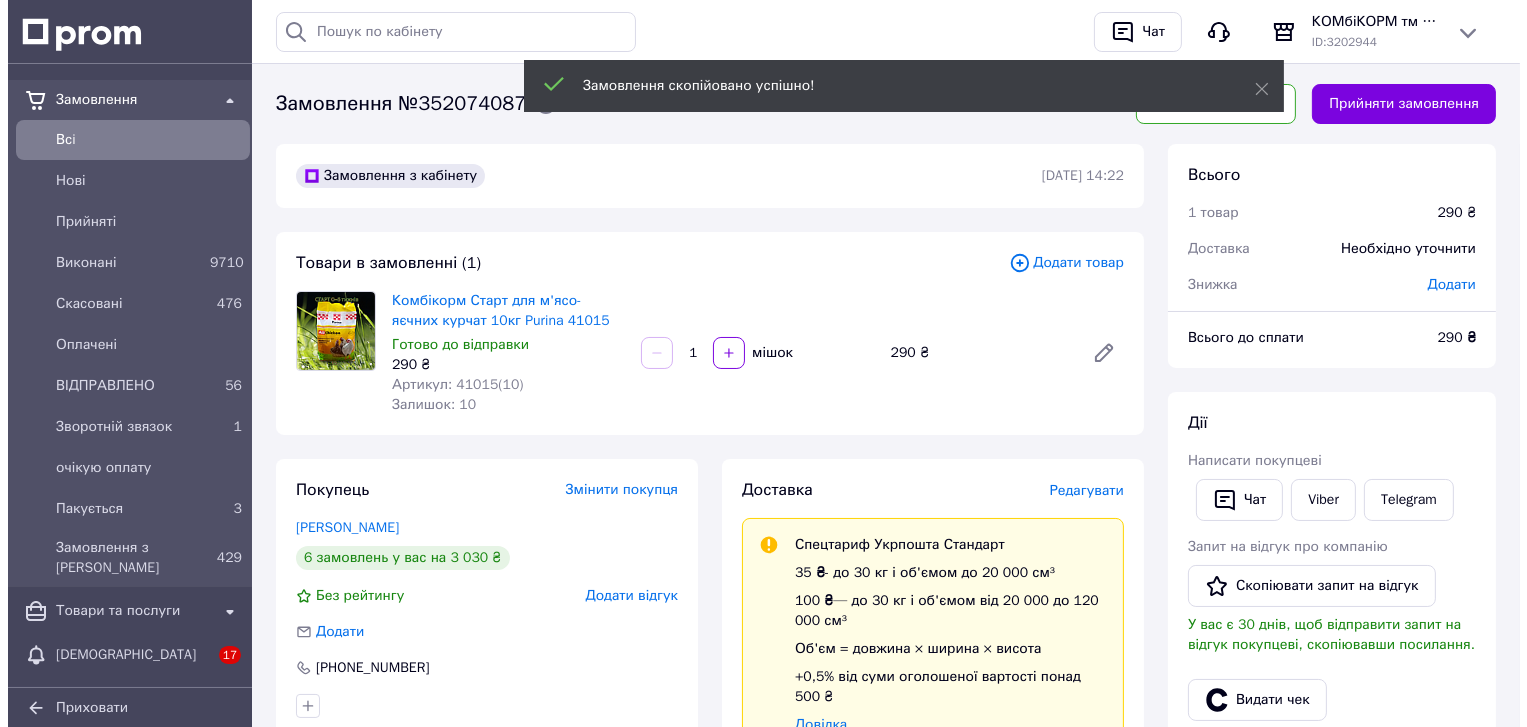 scroll, scrollTop: 96, scrollLeft: 0, axis: vertical 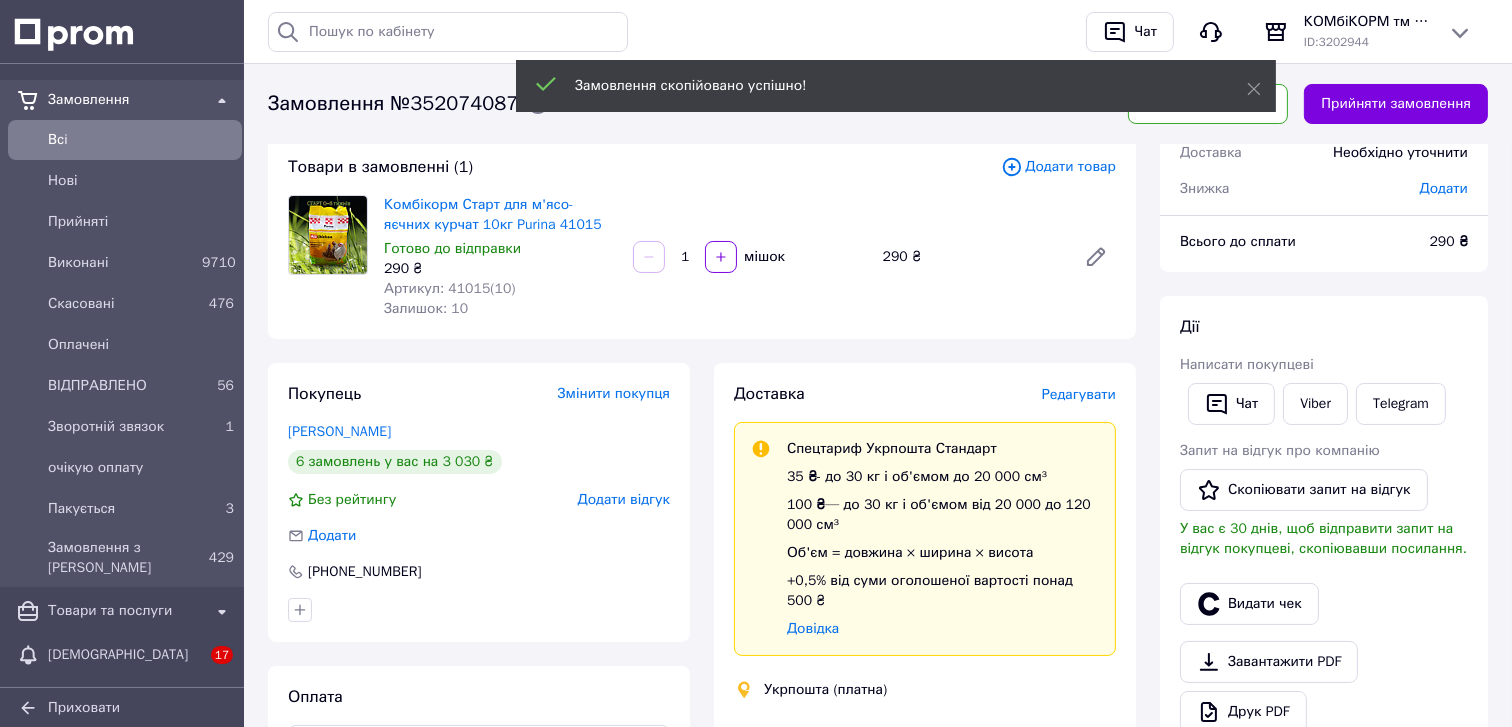click on "Редагувати" at bounding box center (1079, 394) 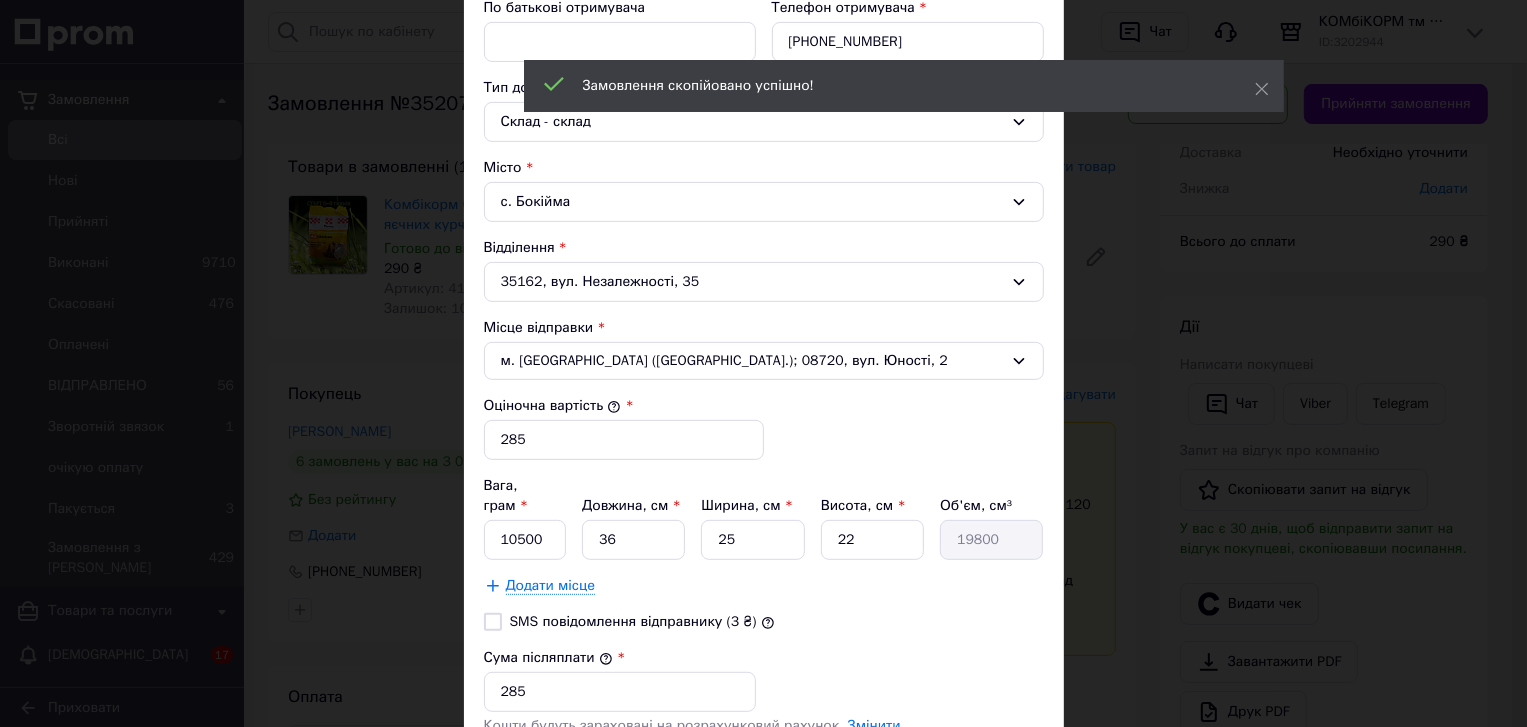 scroll, scrollTop: 593, scrollLeft: 0, axis: vertical 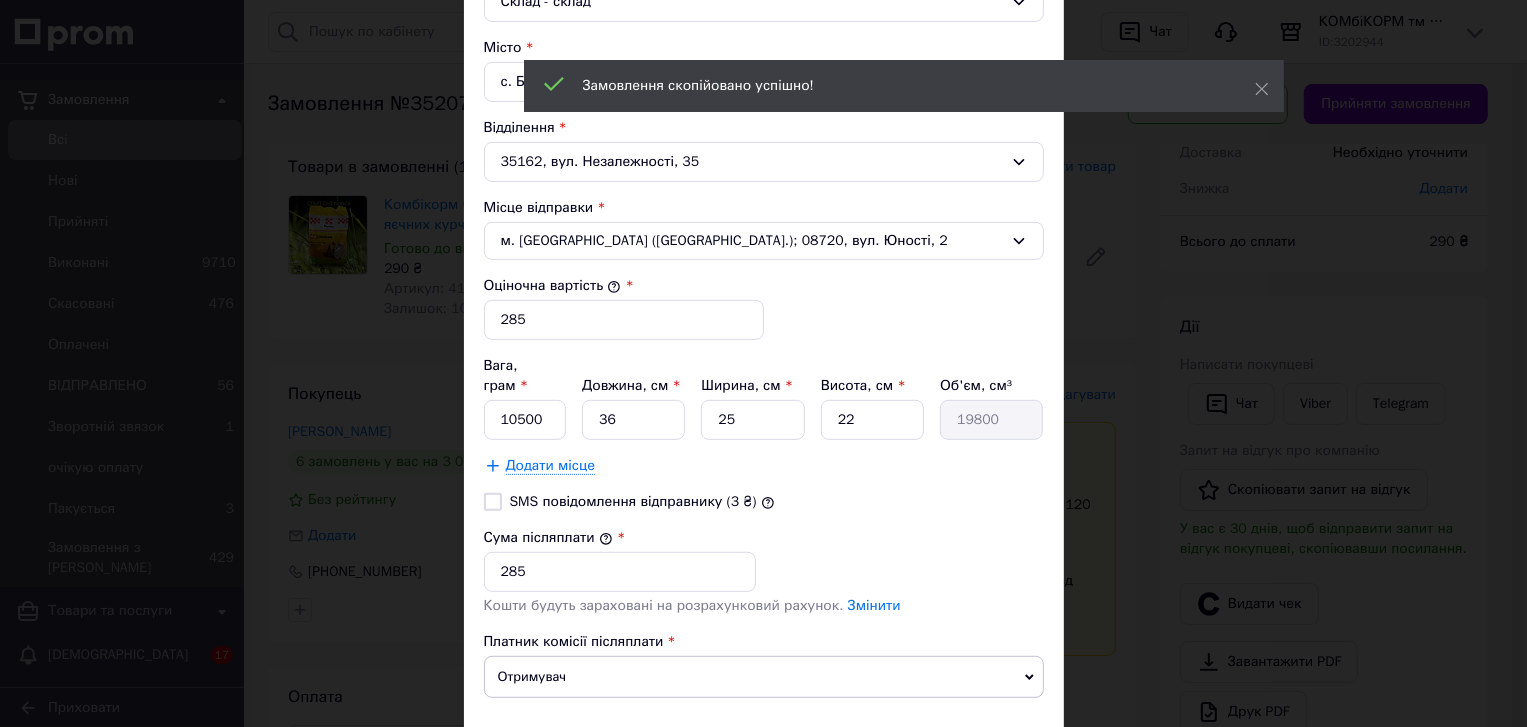 click on "Додати місце" at bounding box center (550, 466) 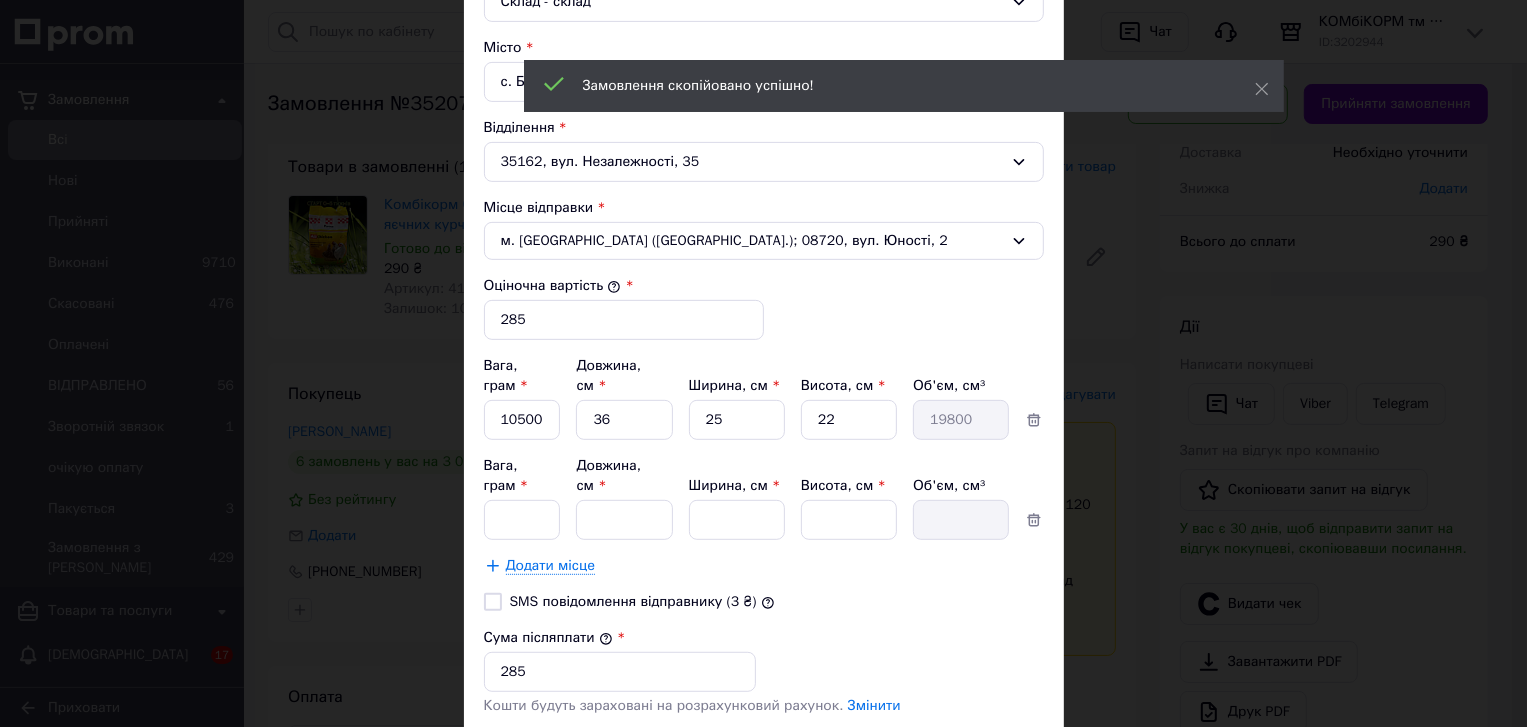 click on "Додати місце" at bounding box center (550, 566) 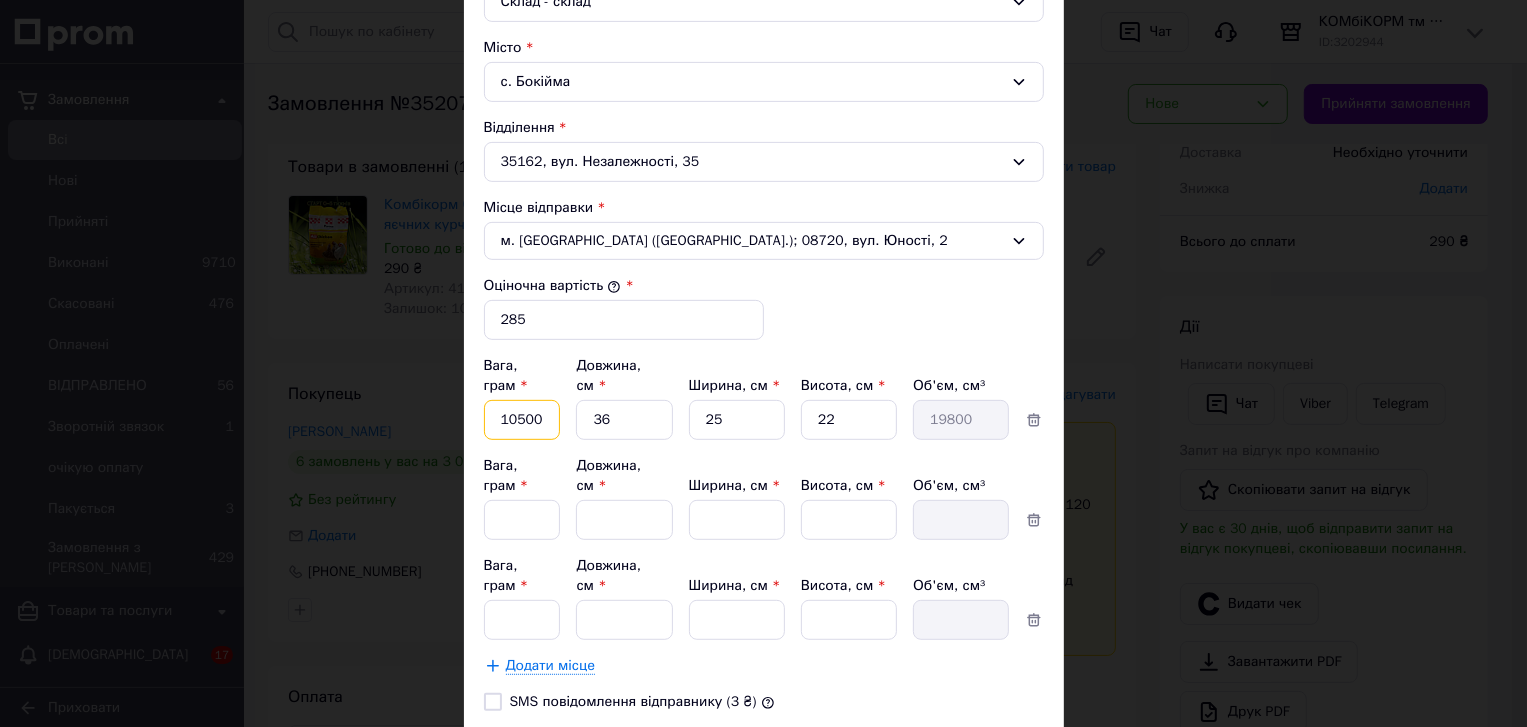 click on "10500" at bounding box center (522, 420) 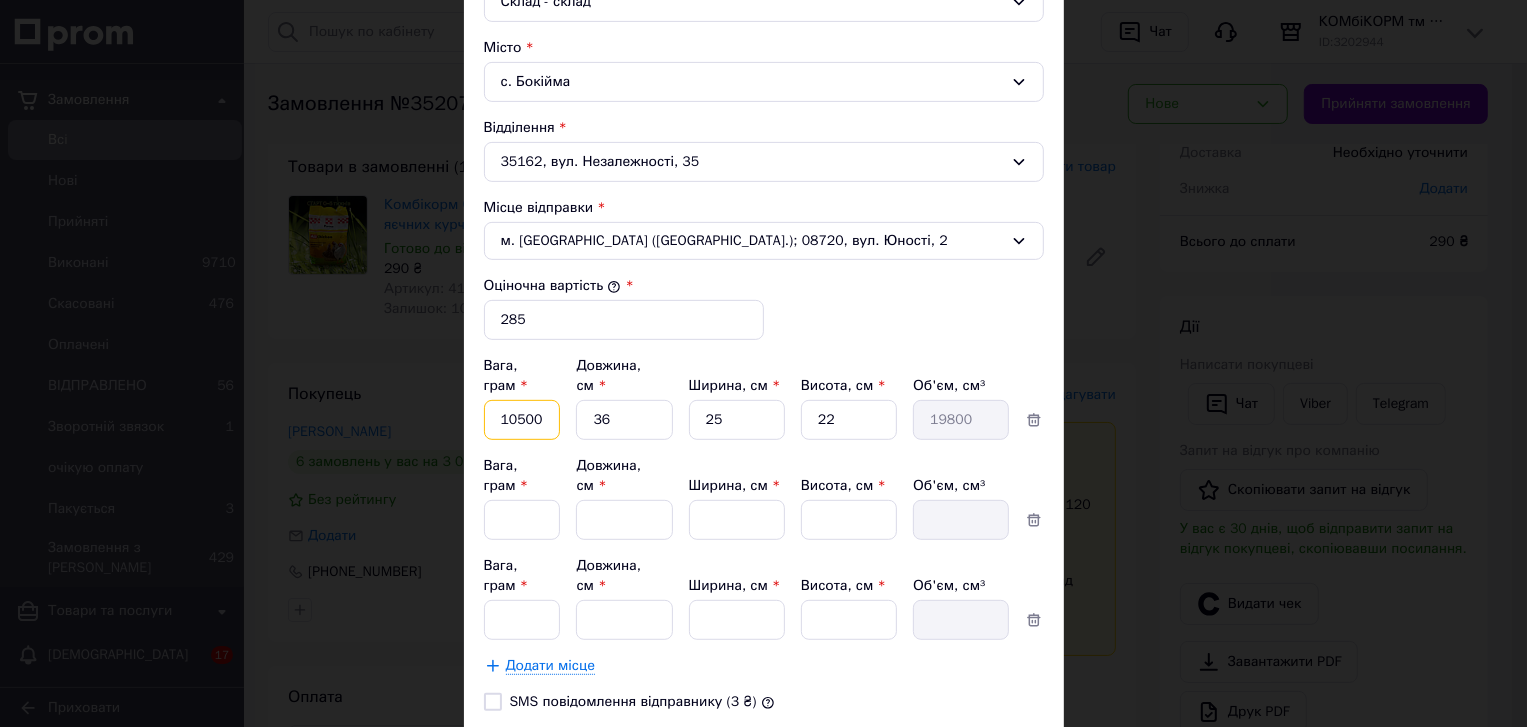 click on "10500" at bounding box center [522, 420] 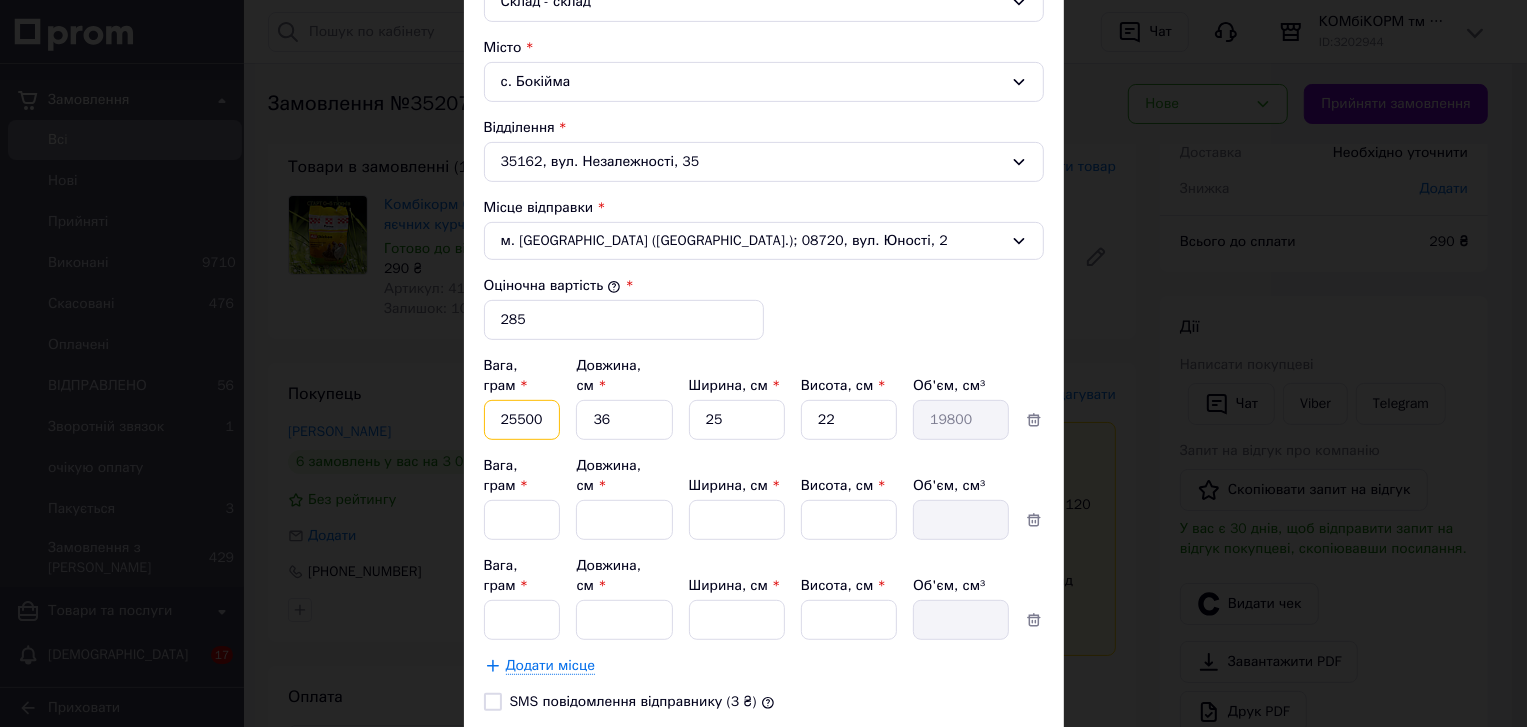 type on "25500" 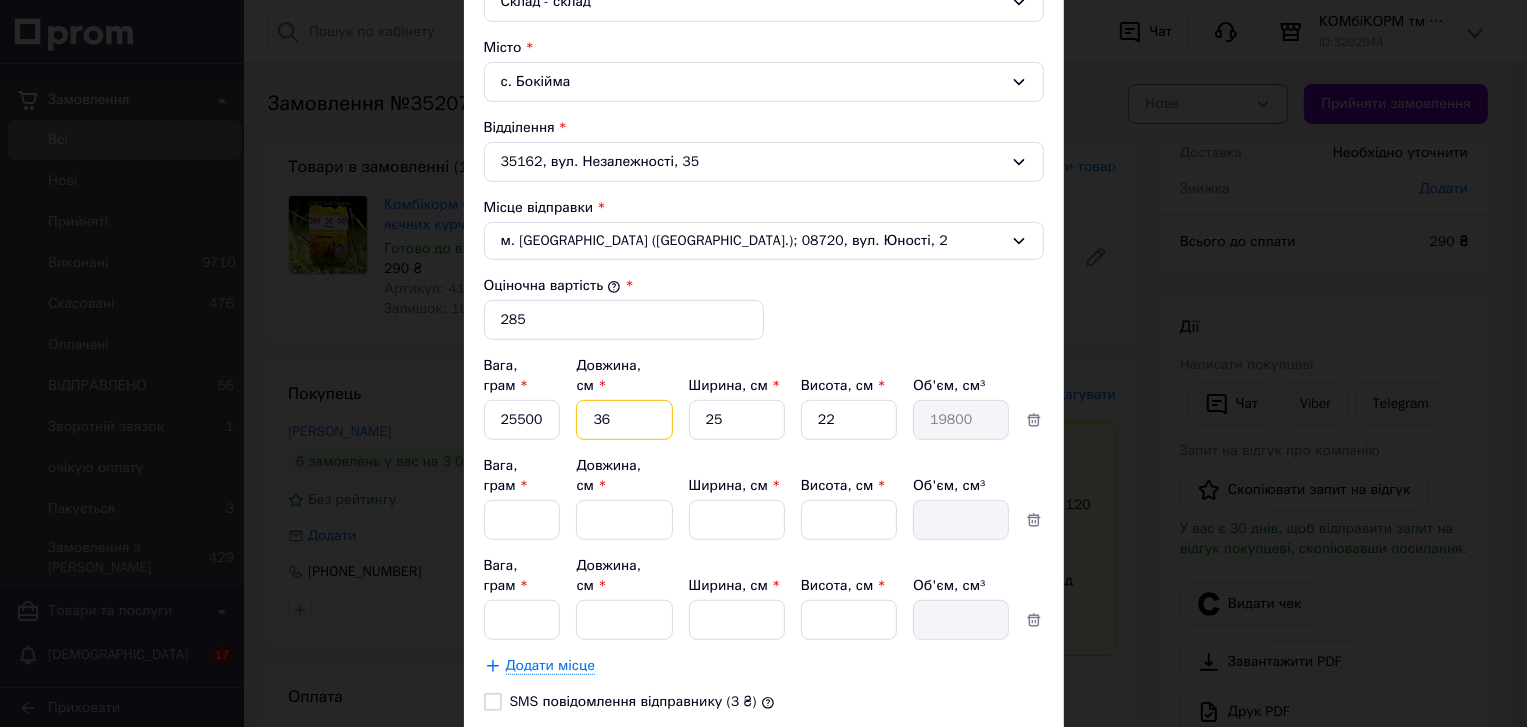 click on "36" at bounding box center (624, 420) 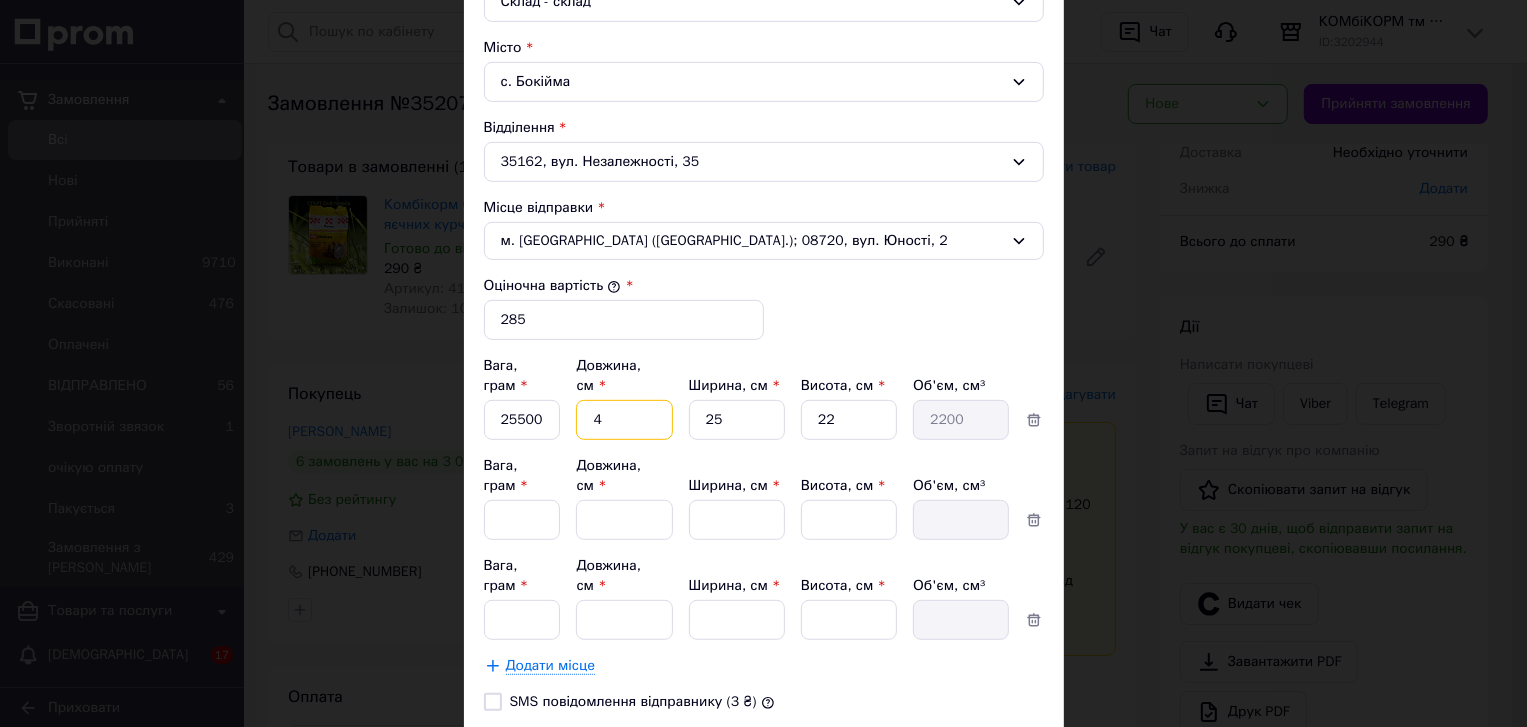 type 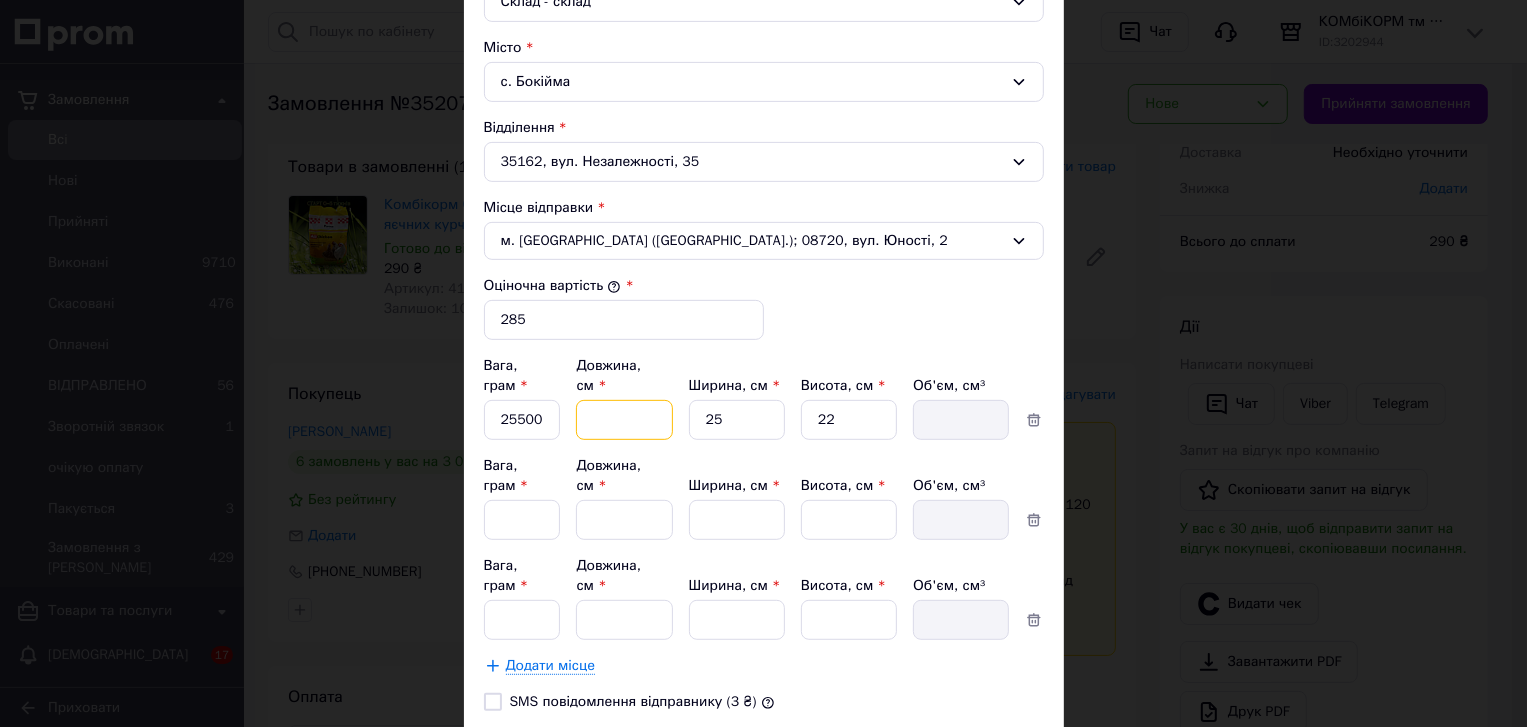 type on "5" 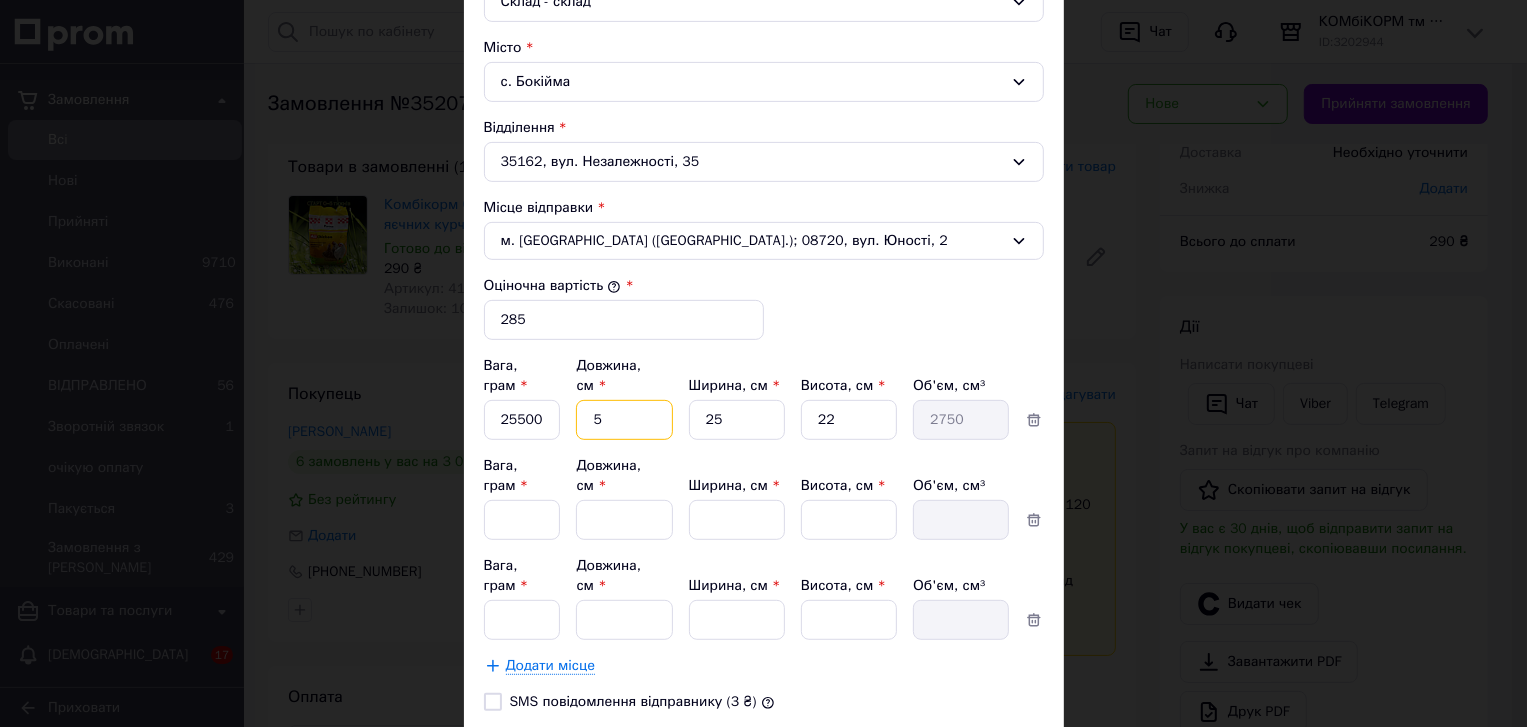 type on "50" 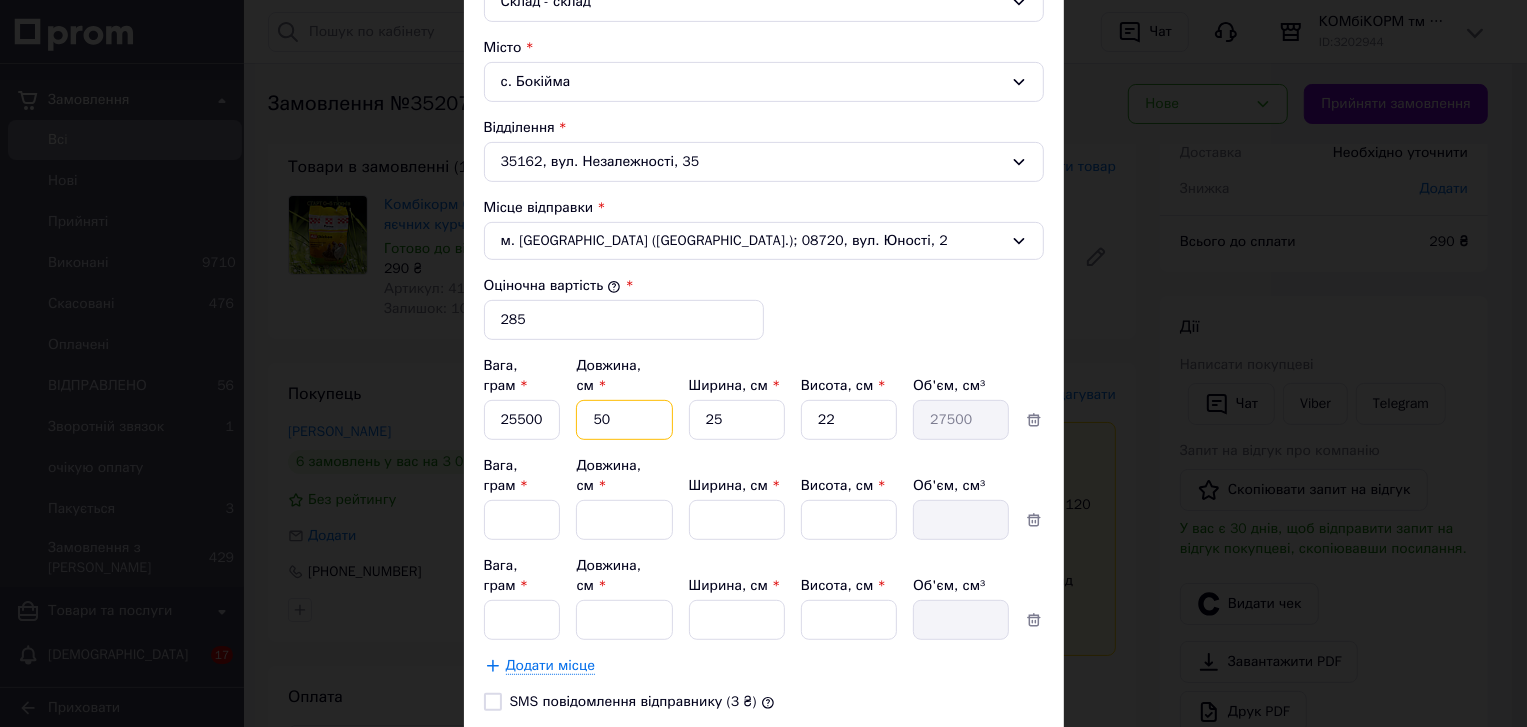 type on "50" 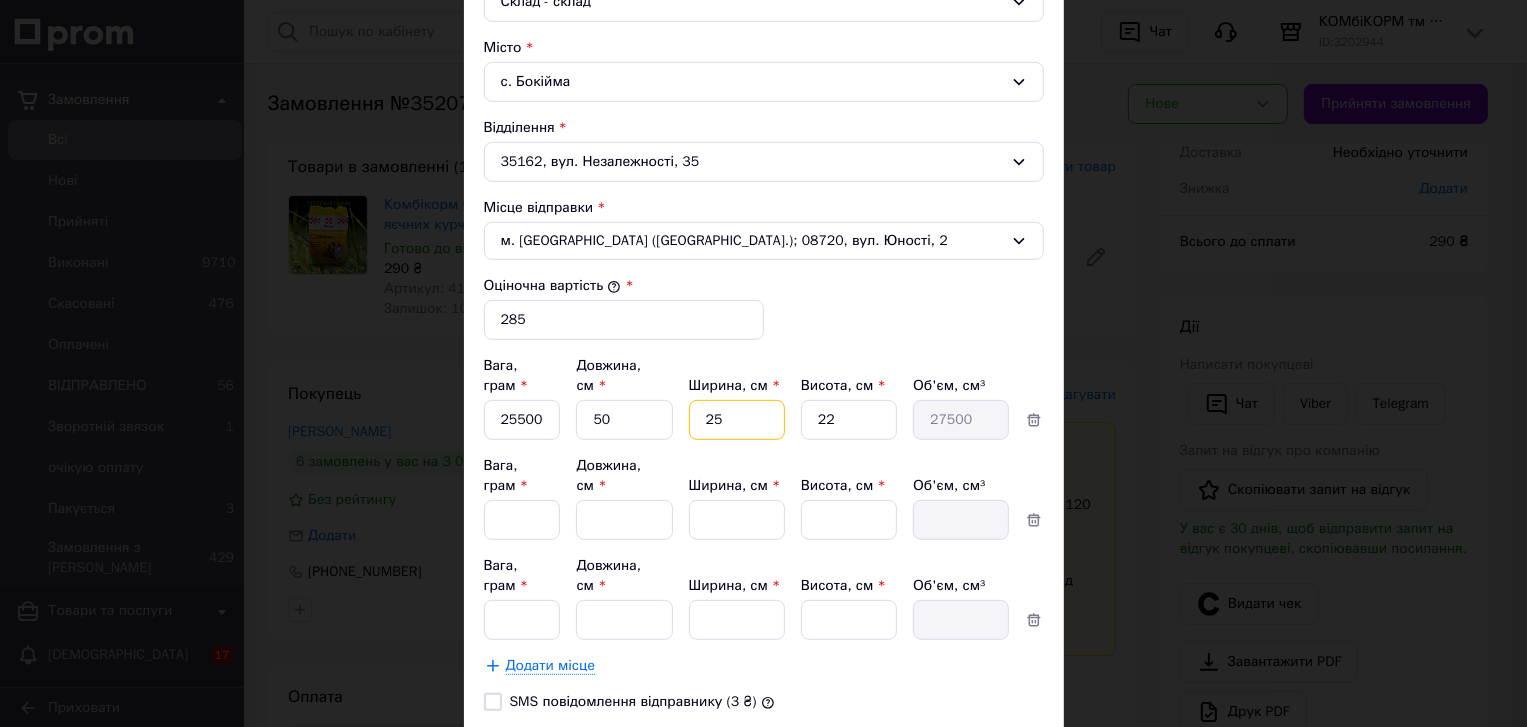 type on "4" 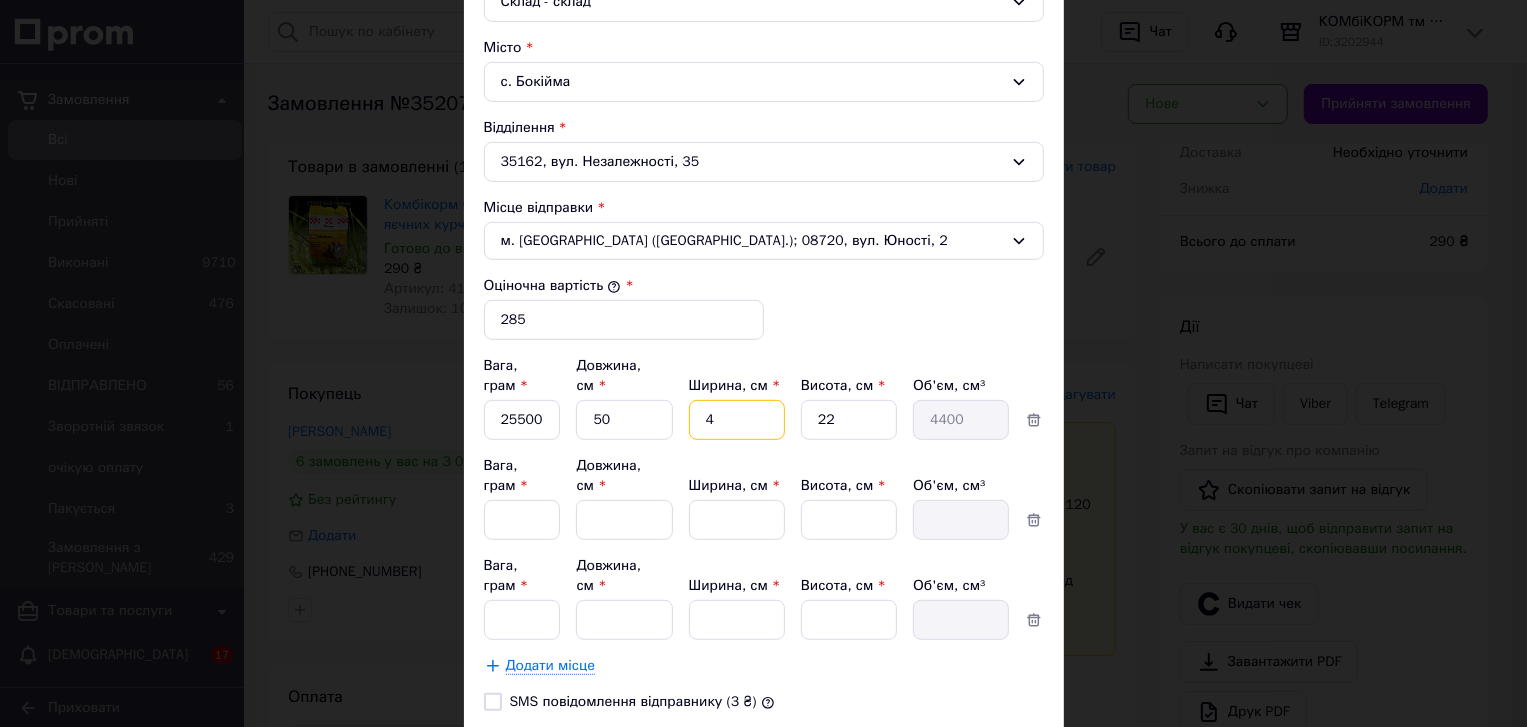 type on "40" 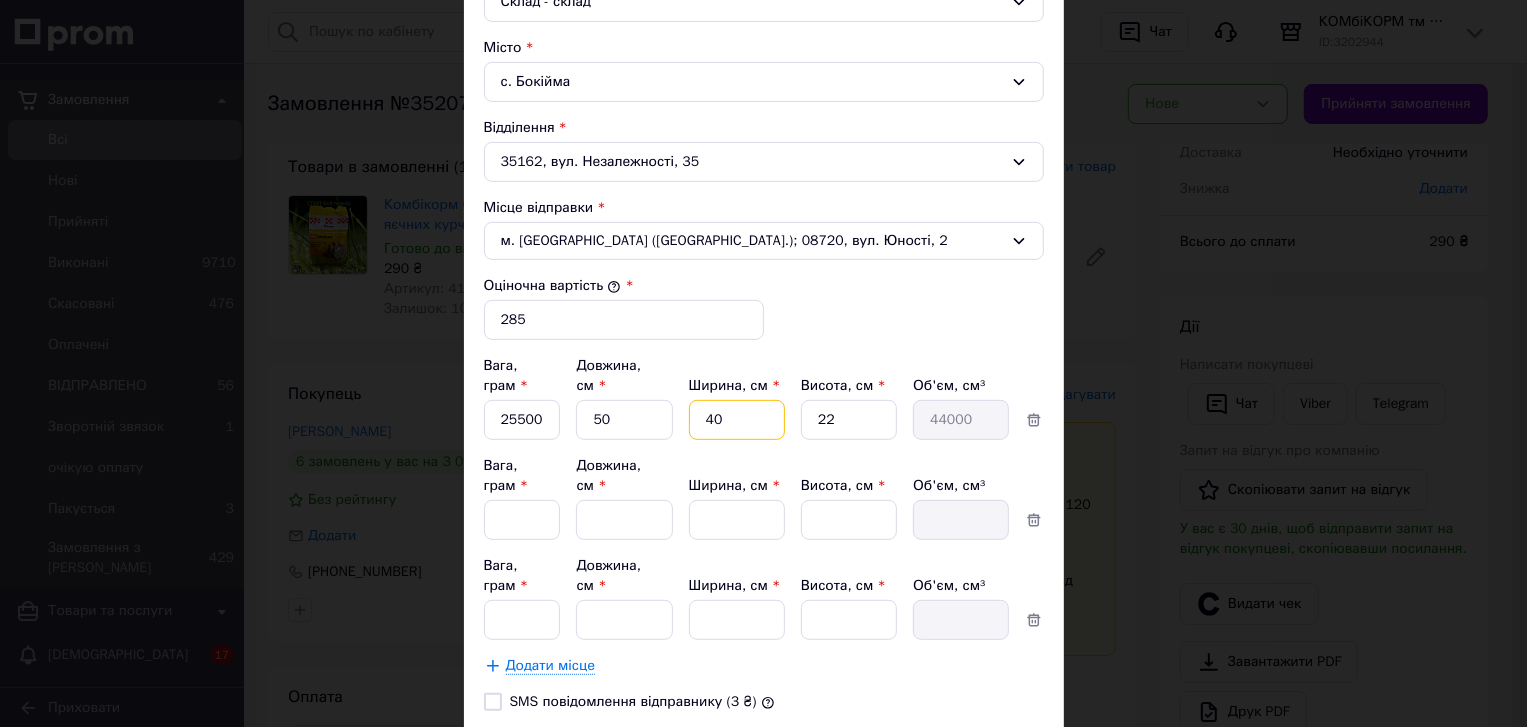 type on "40" 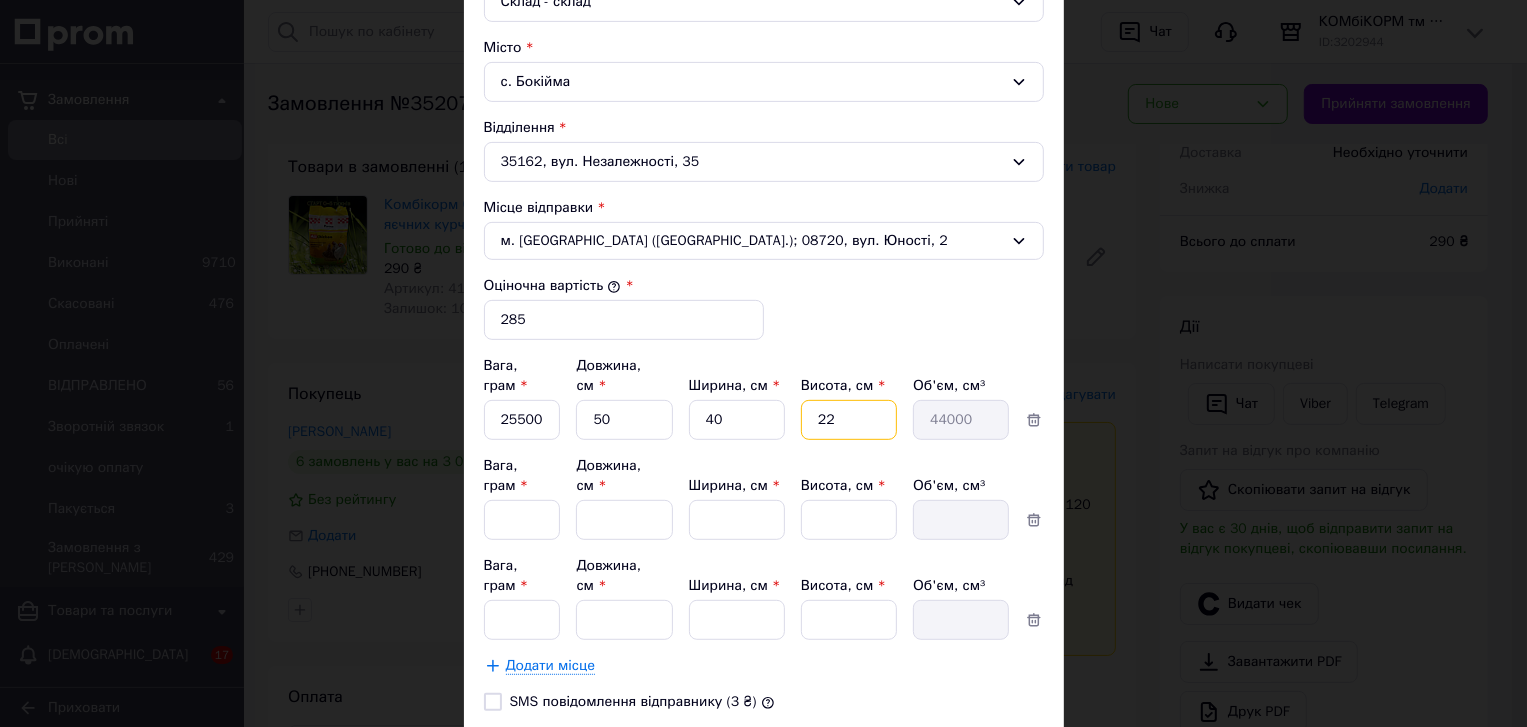 type on "4" 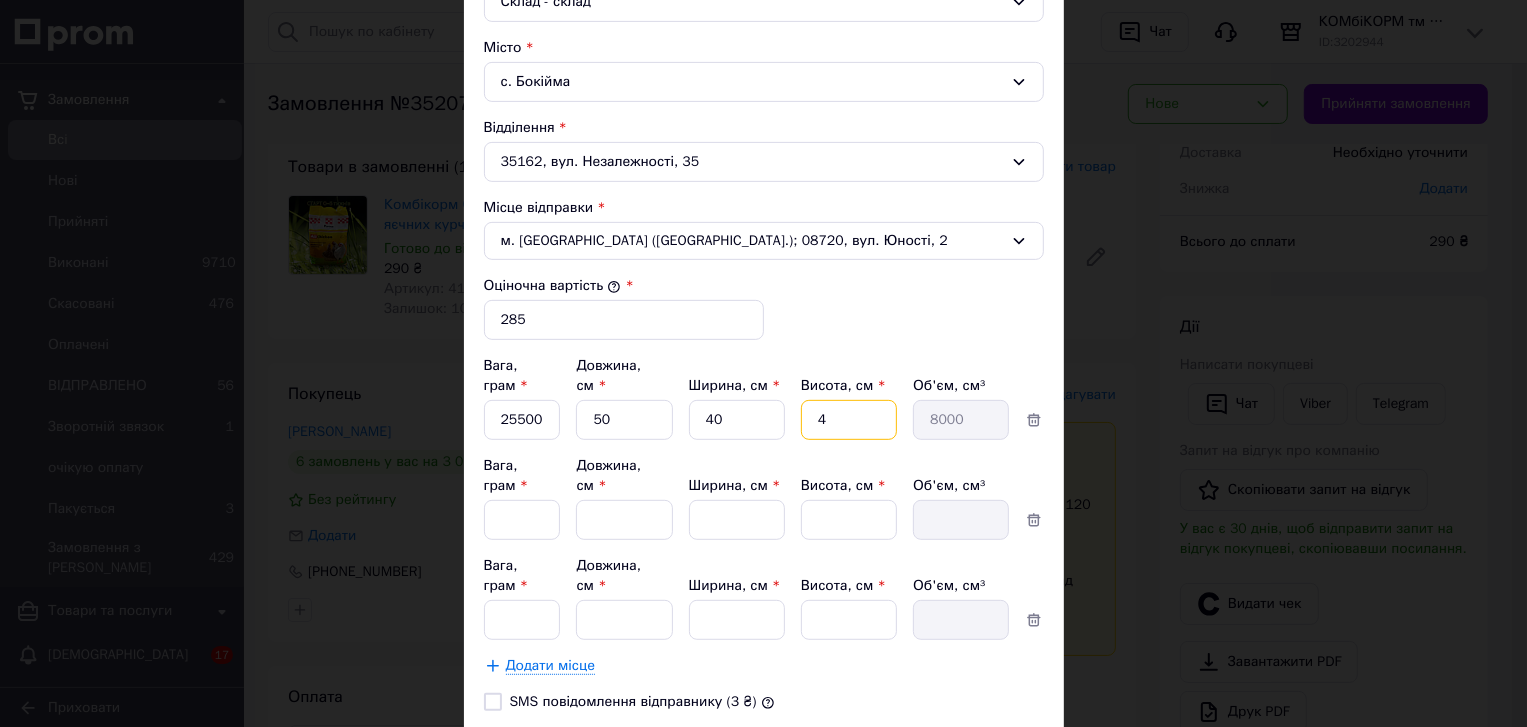 type on "40" 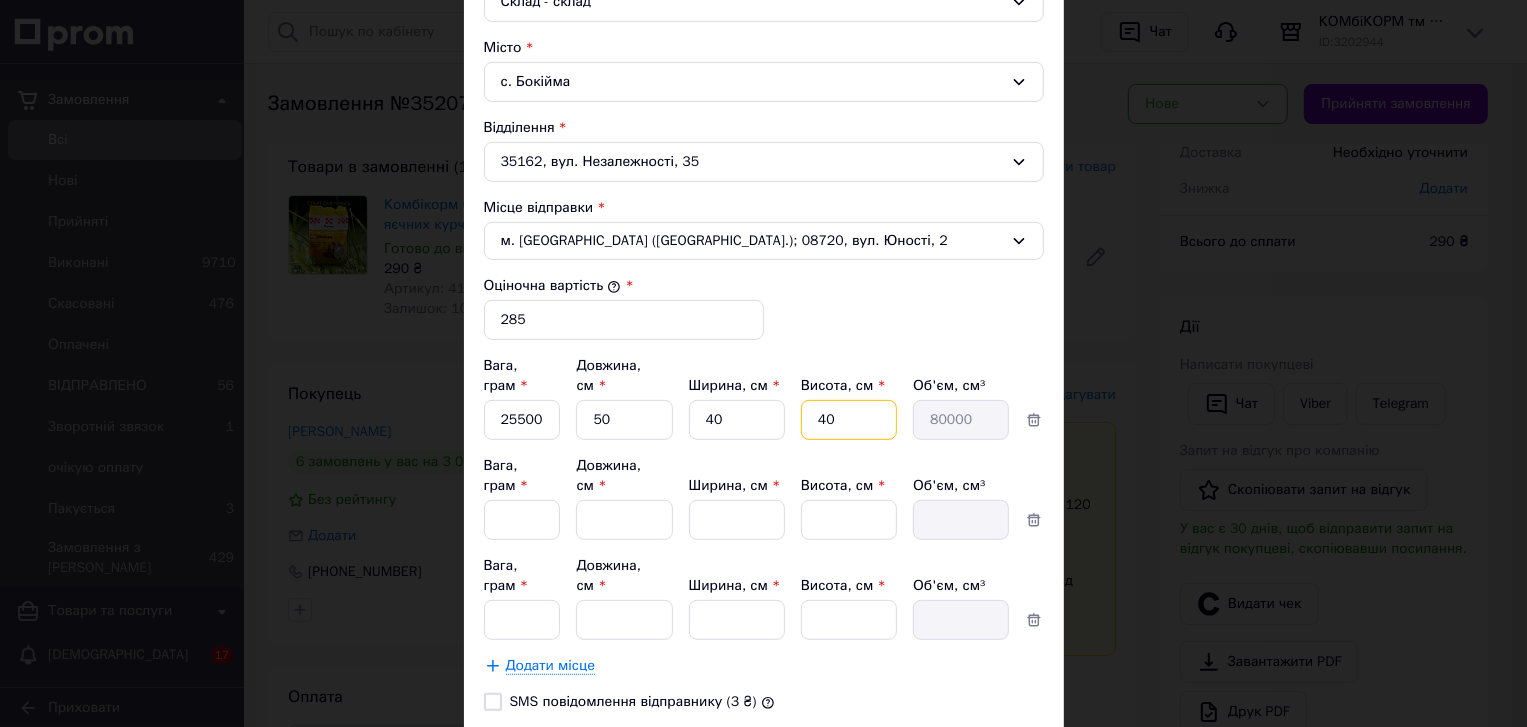 type on "40" 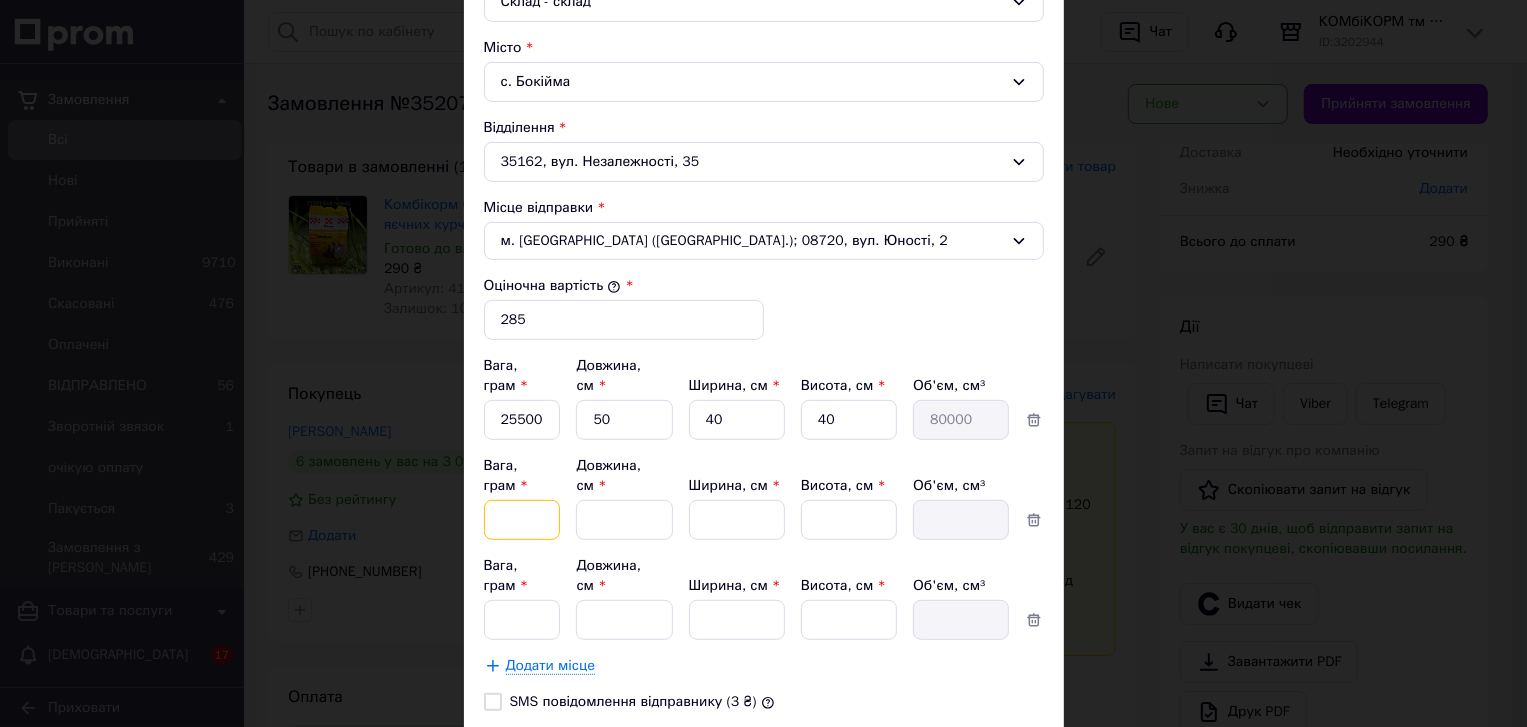 click on "Вага, грам   *" at bounding box center (522, 420) 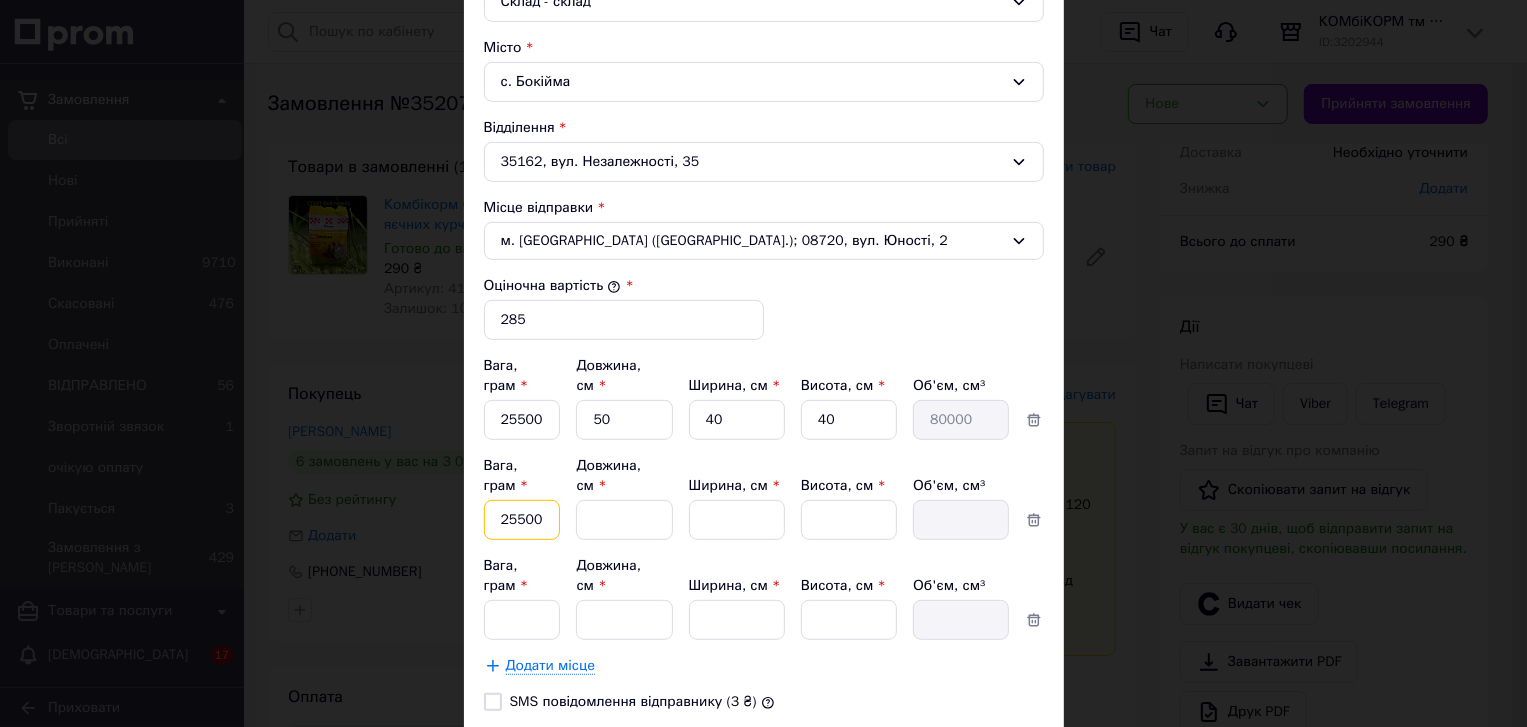 type on "25500" 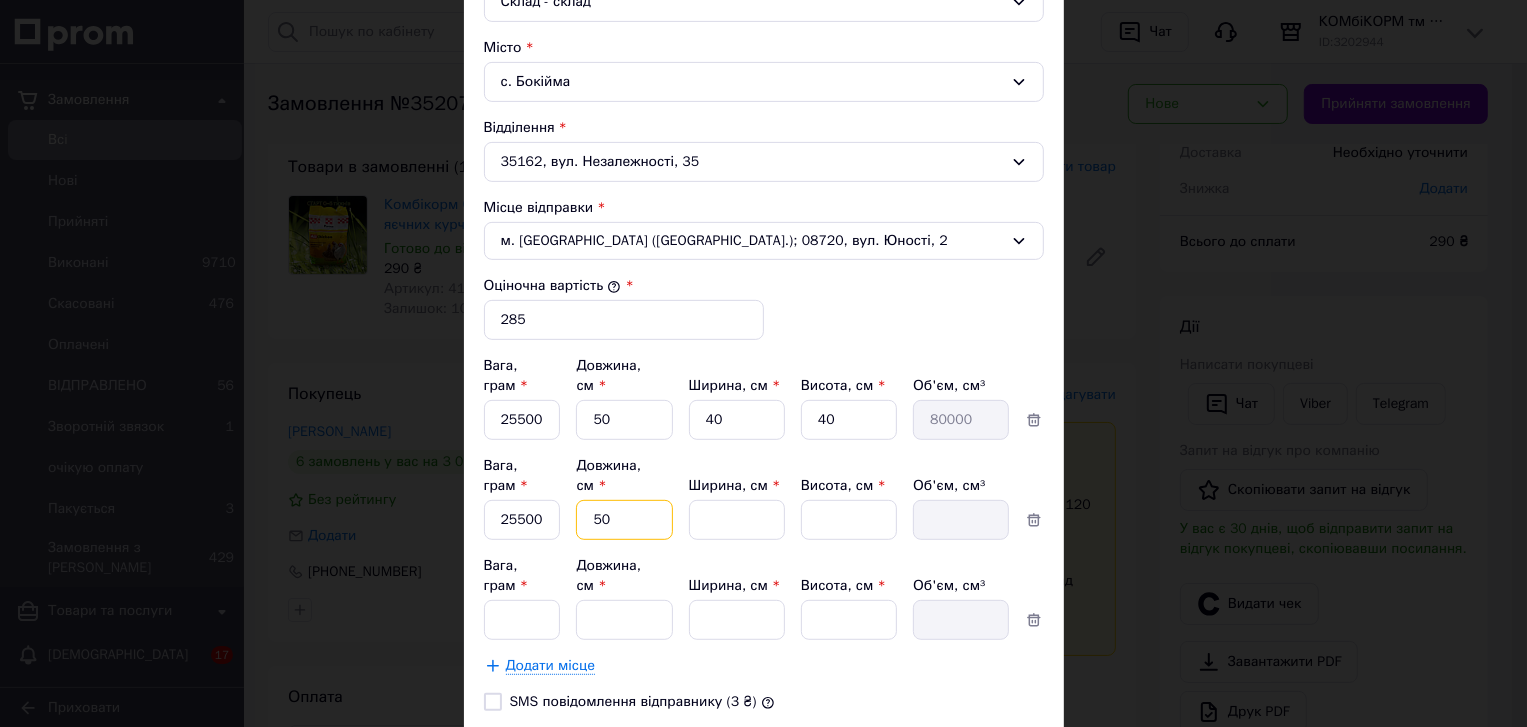 type on "50" 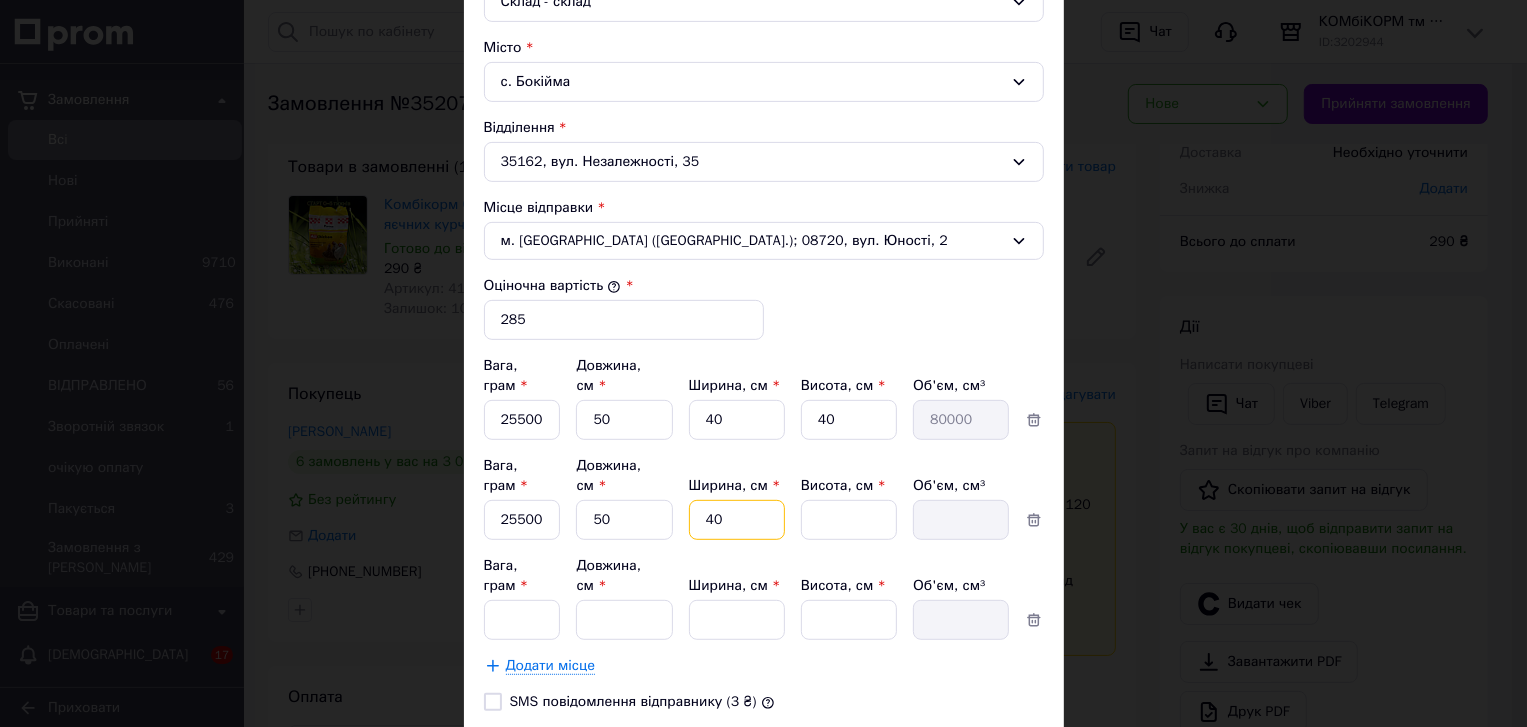 type on "40" 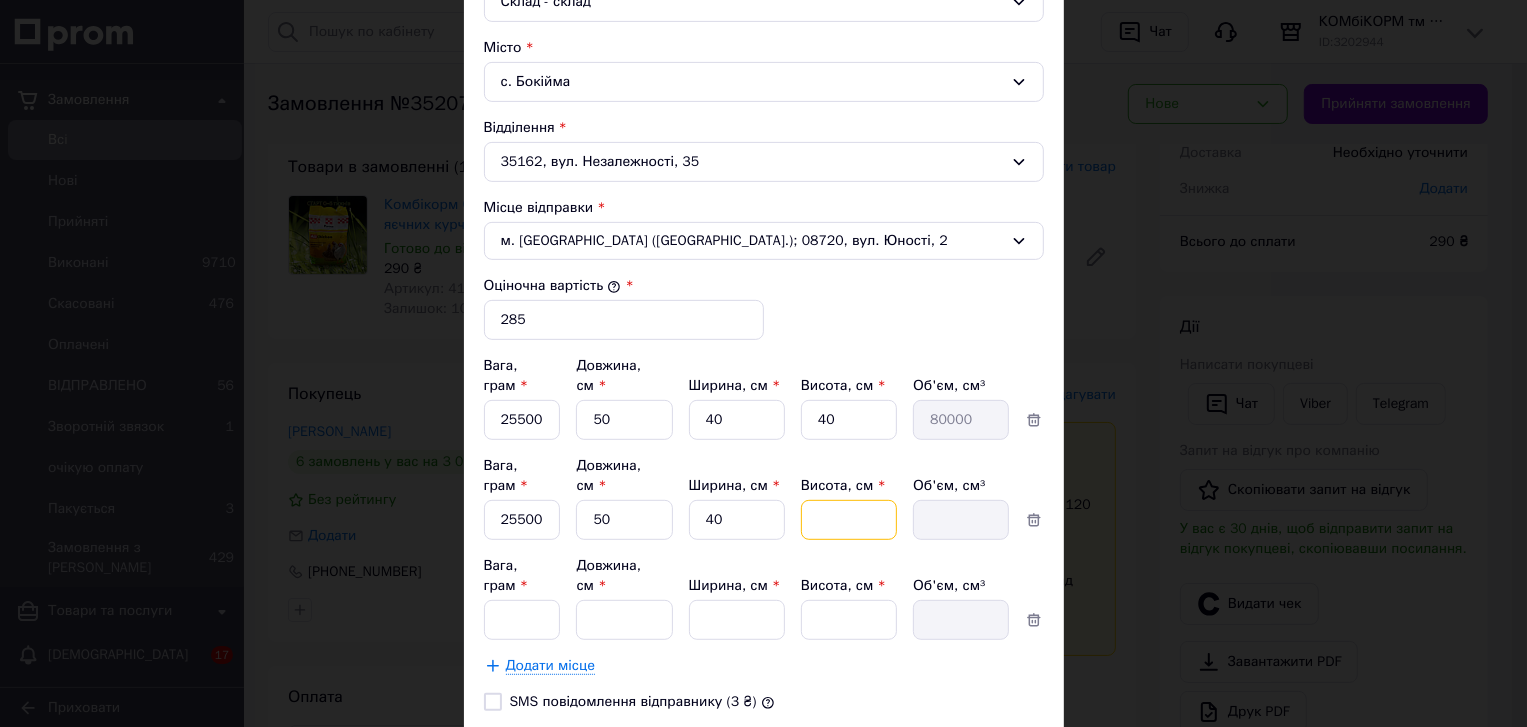 type on "4" 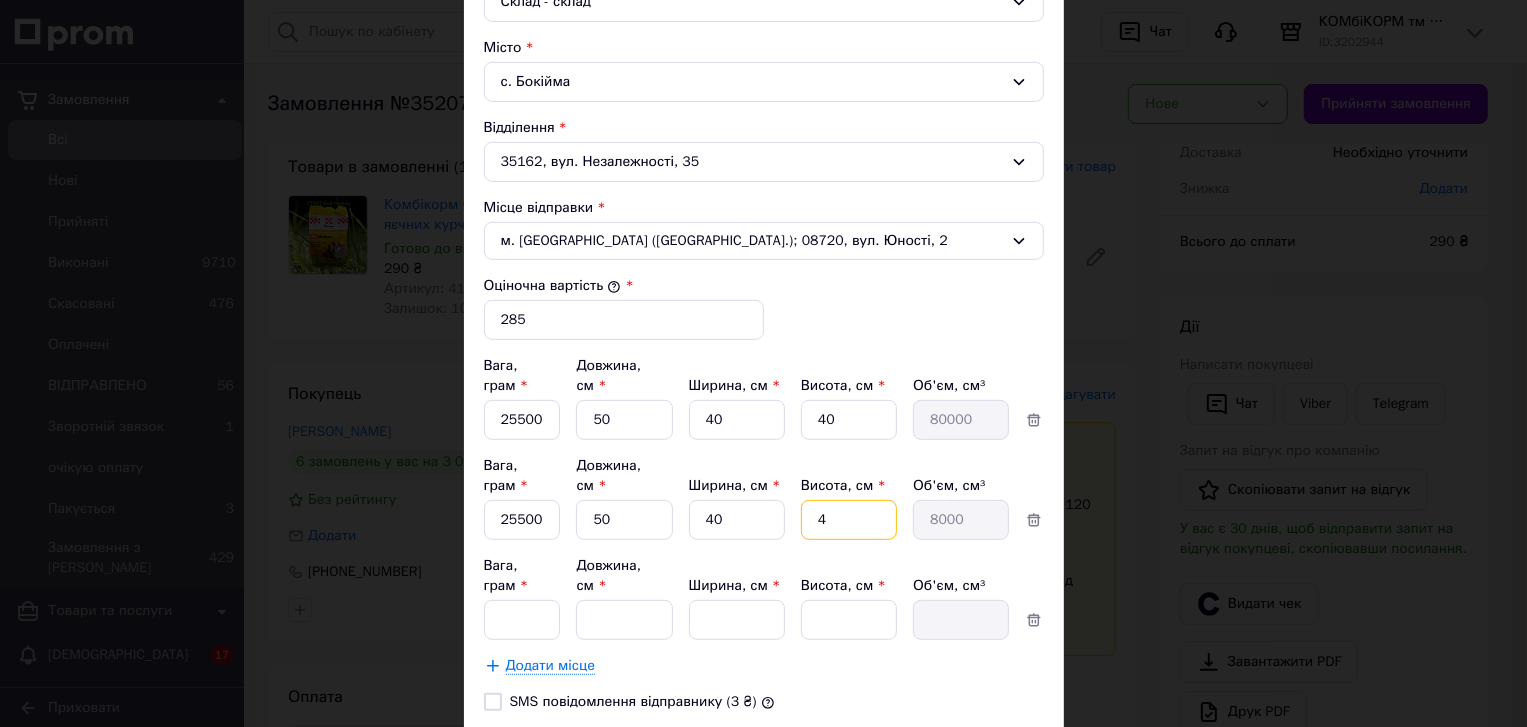 type on "40" 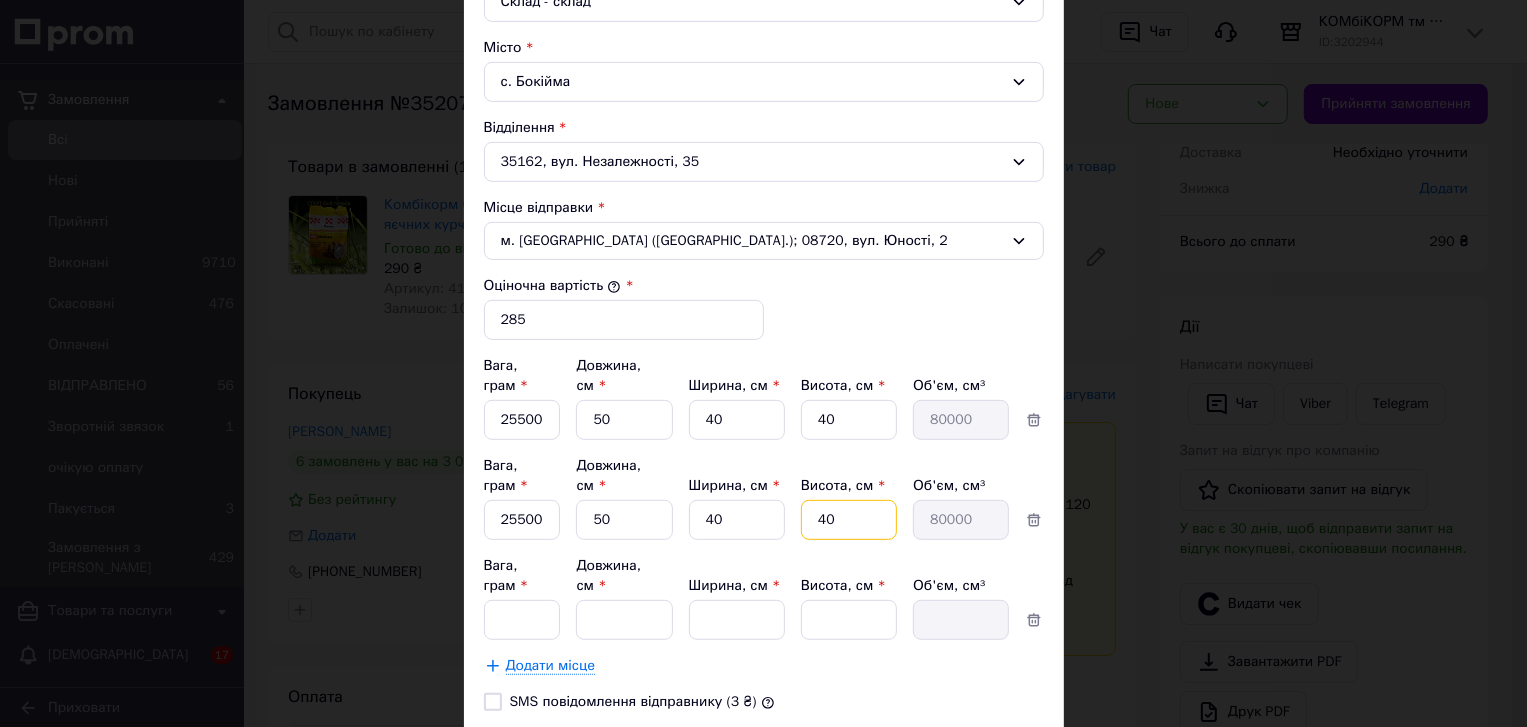 type on "402" 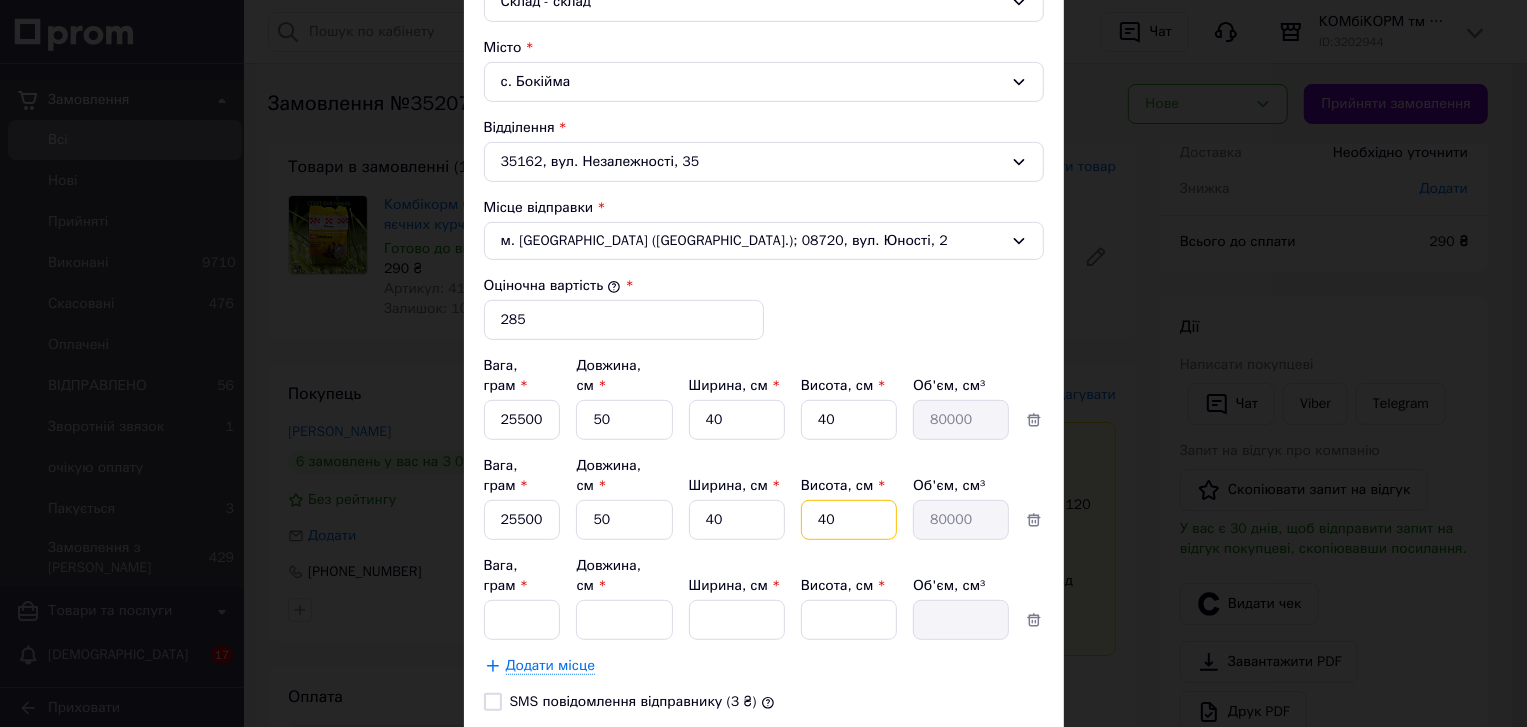 type on "804000" 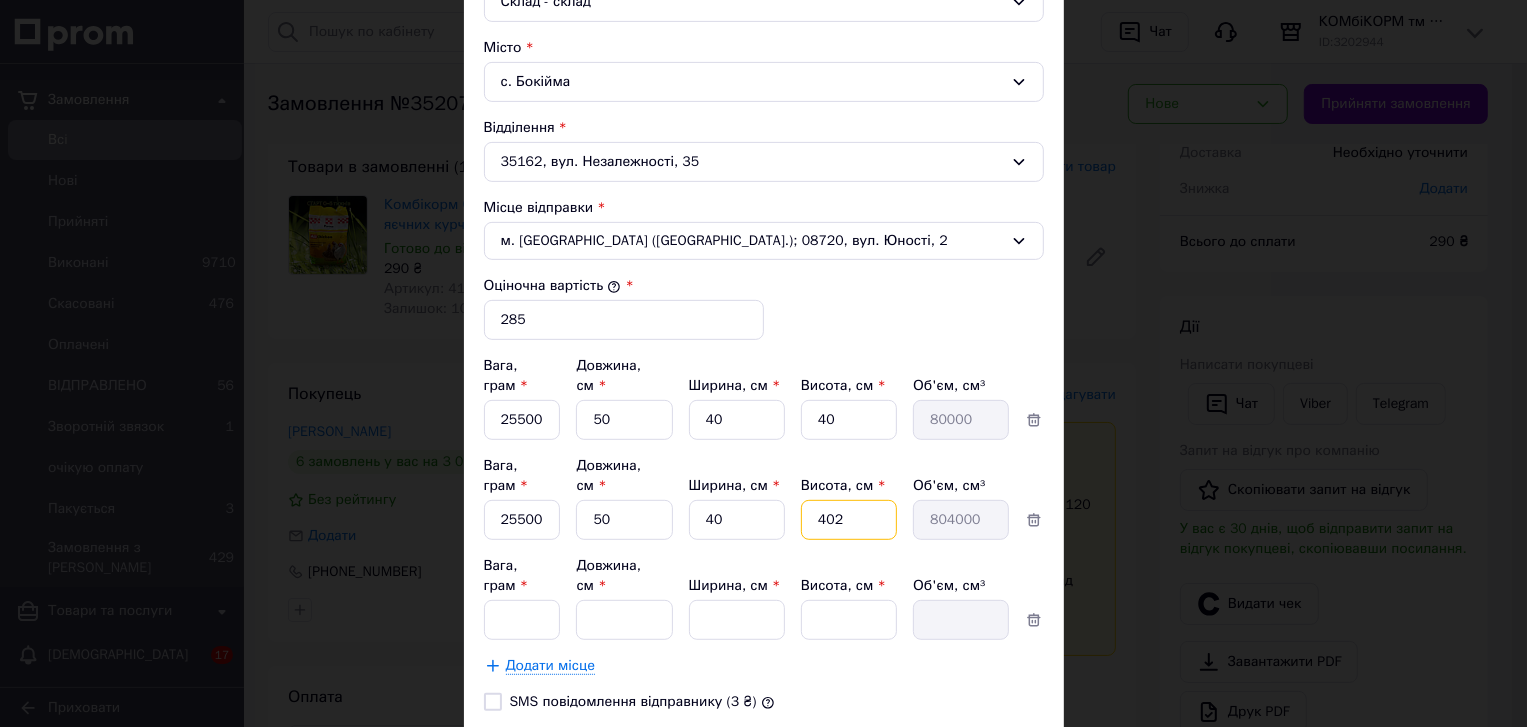 type on "4025" 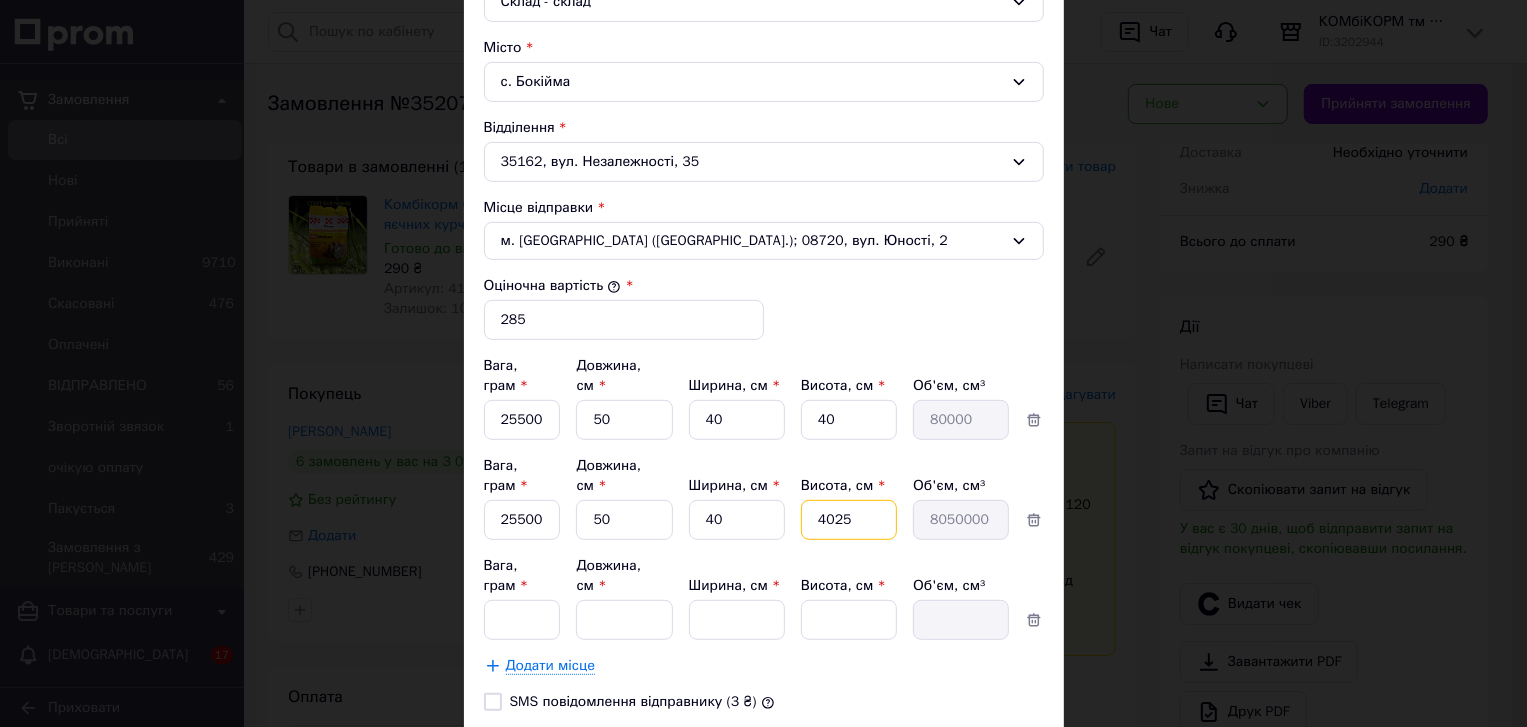 type on "40255" 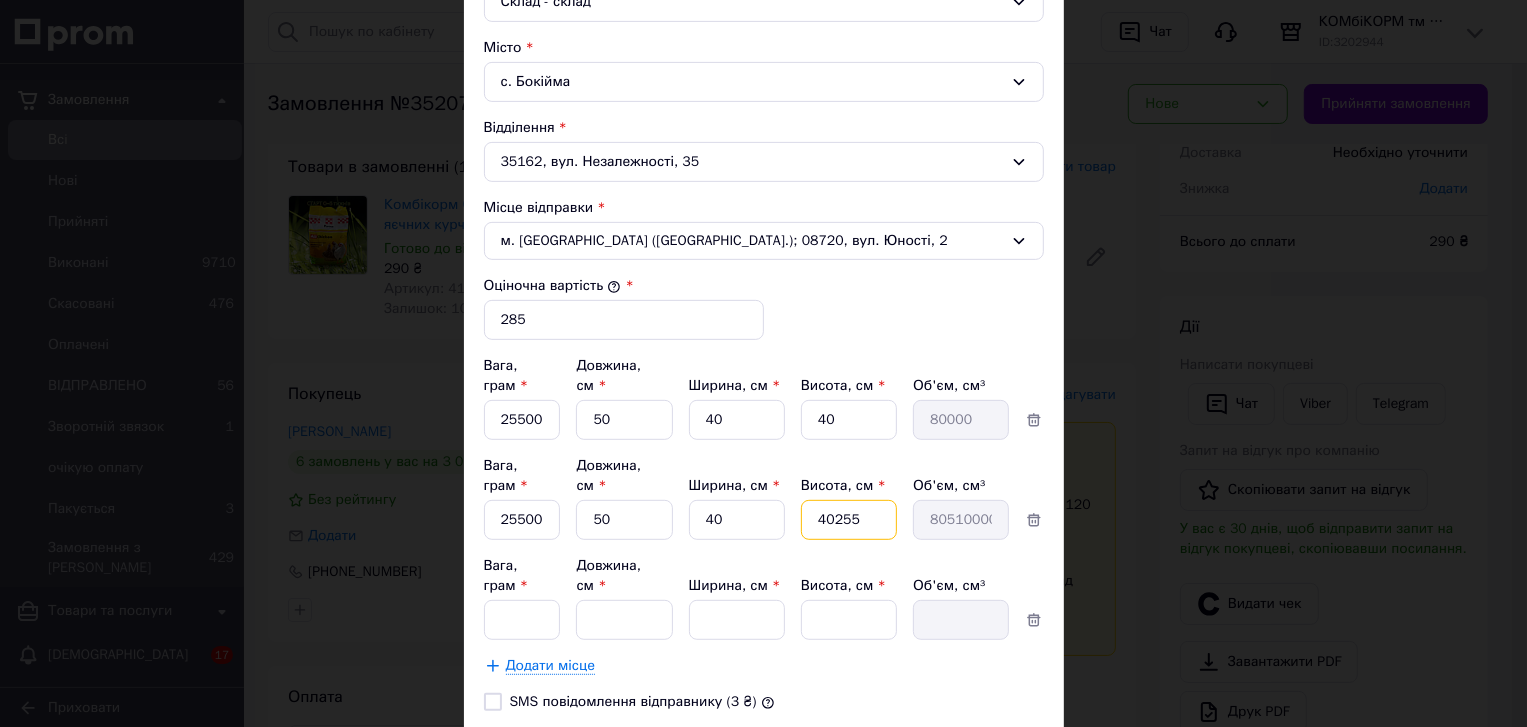 type on "4025" 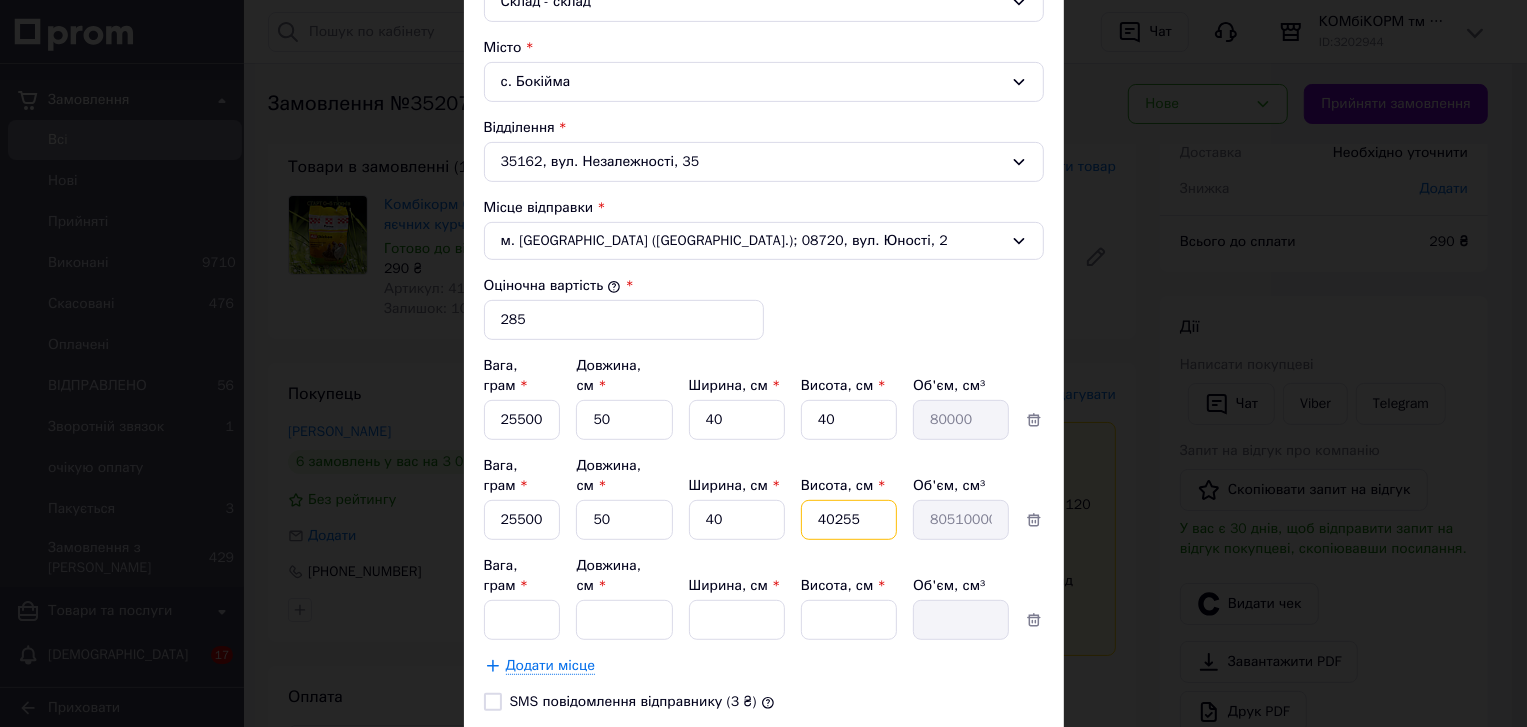 type on "8050000" 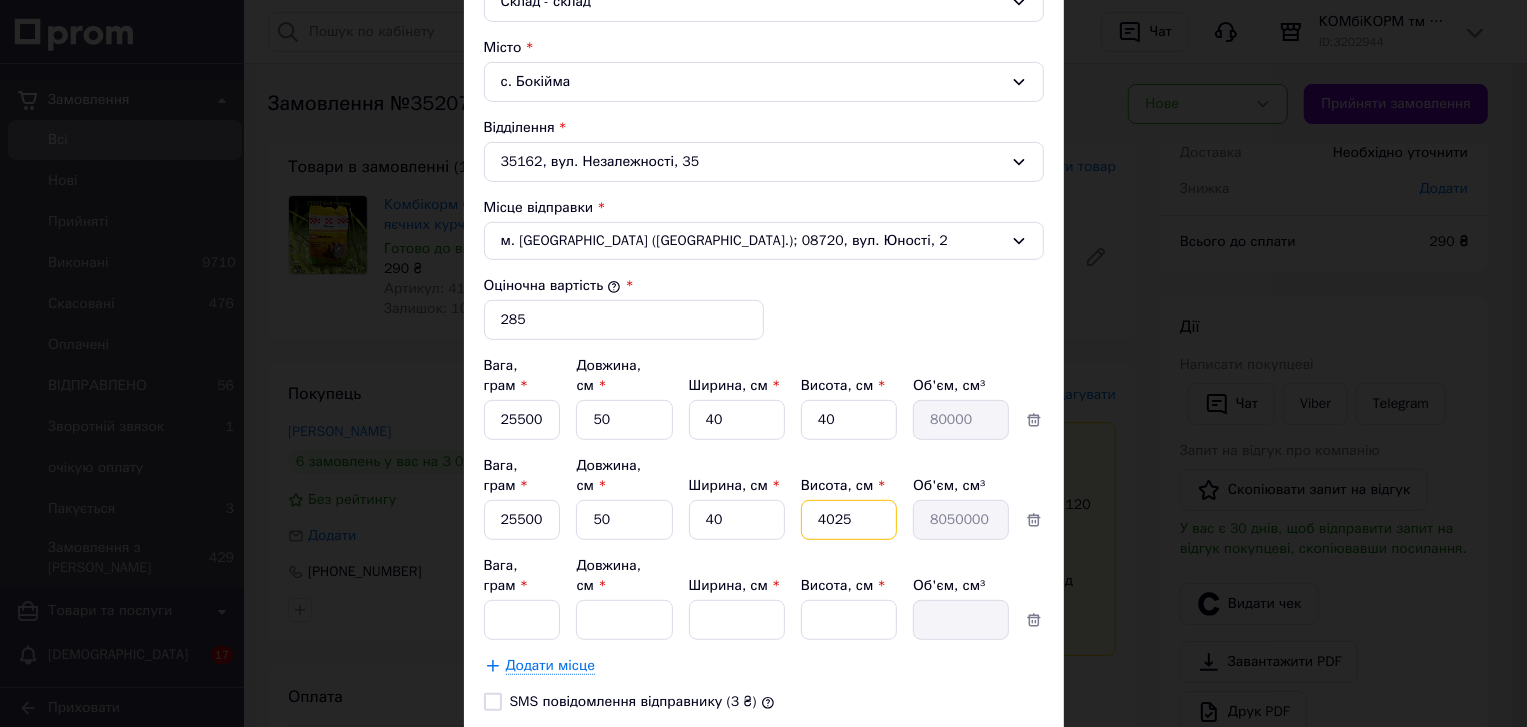 type on "402" 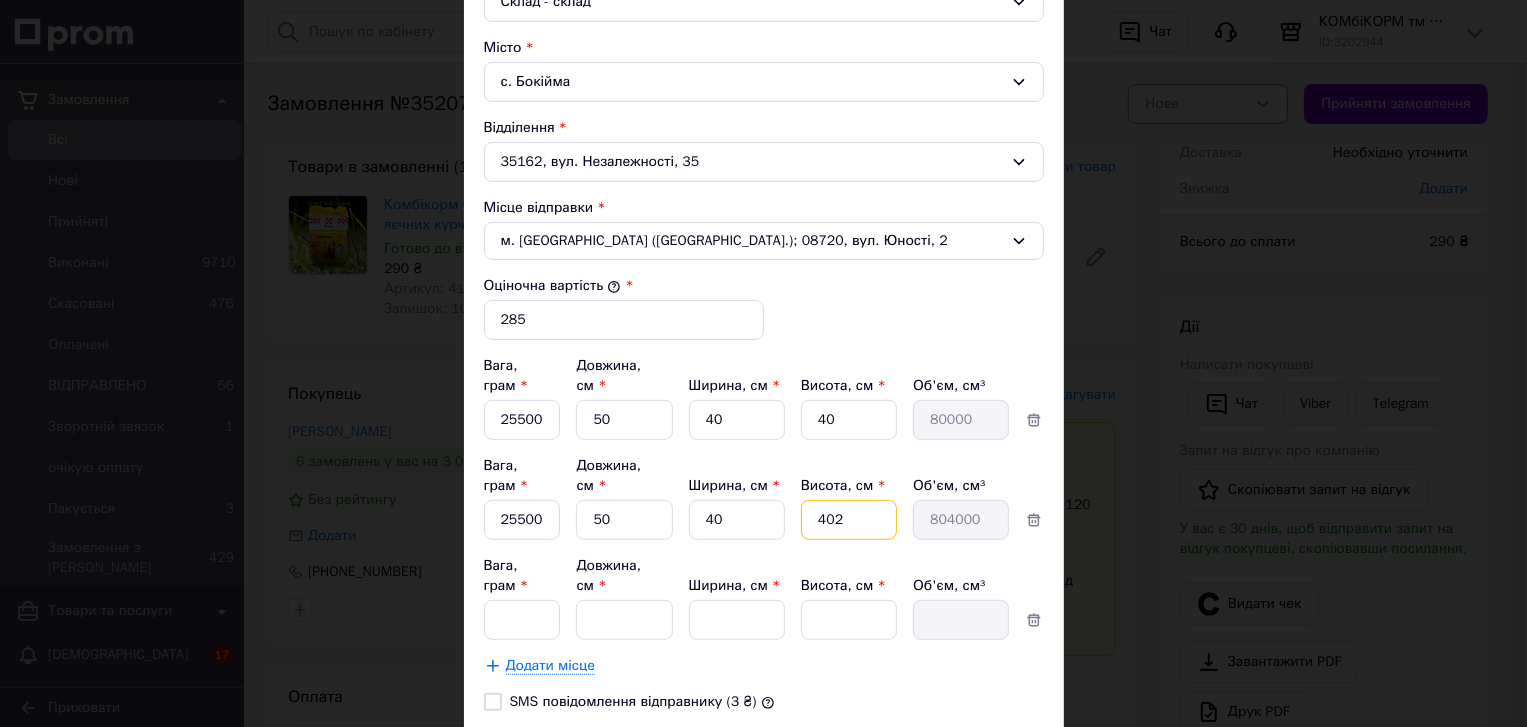 type on "40" 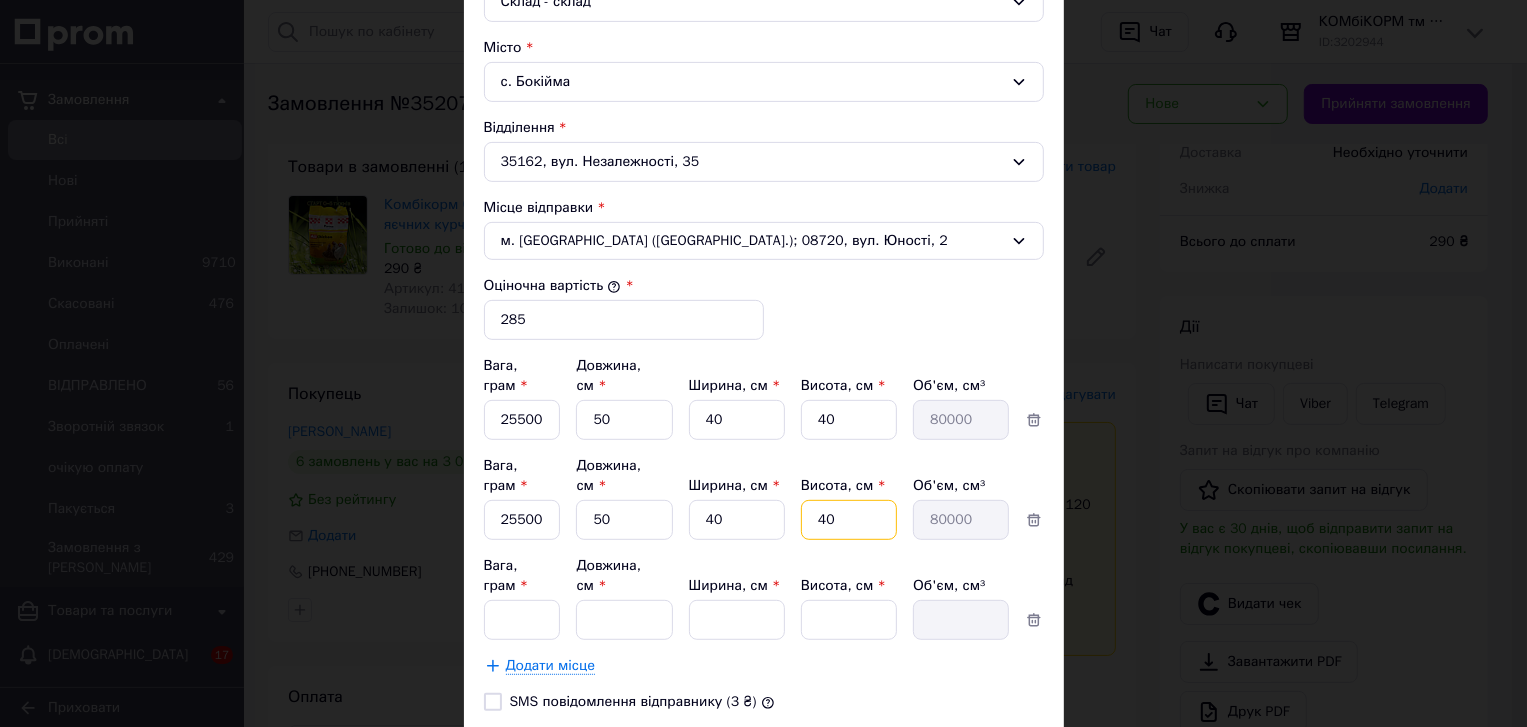 type on "40" 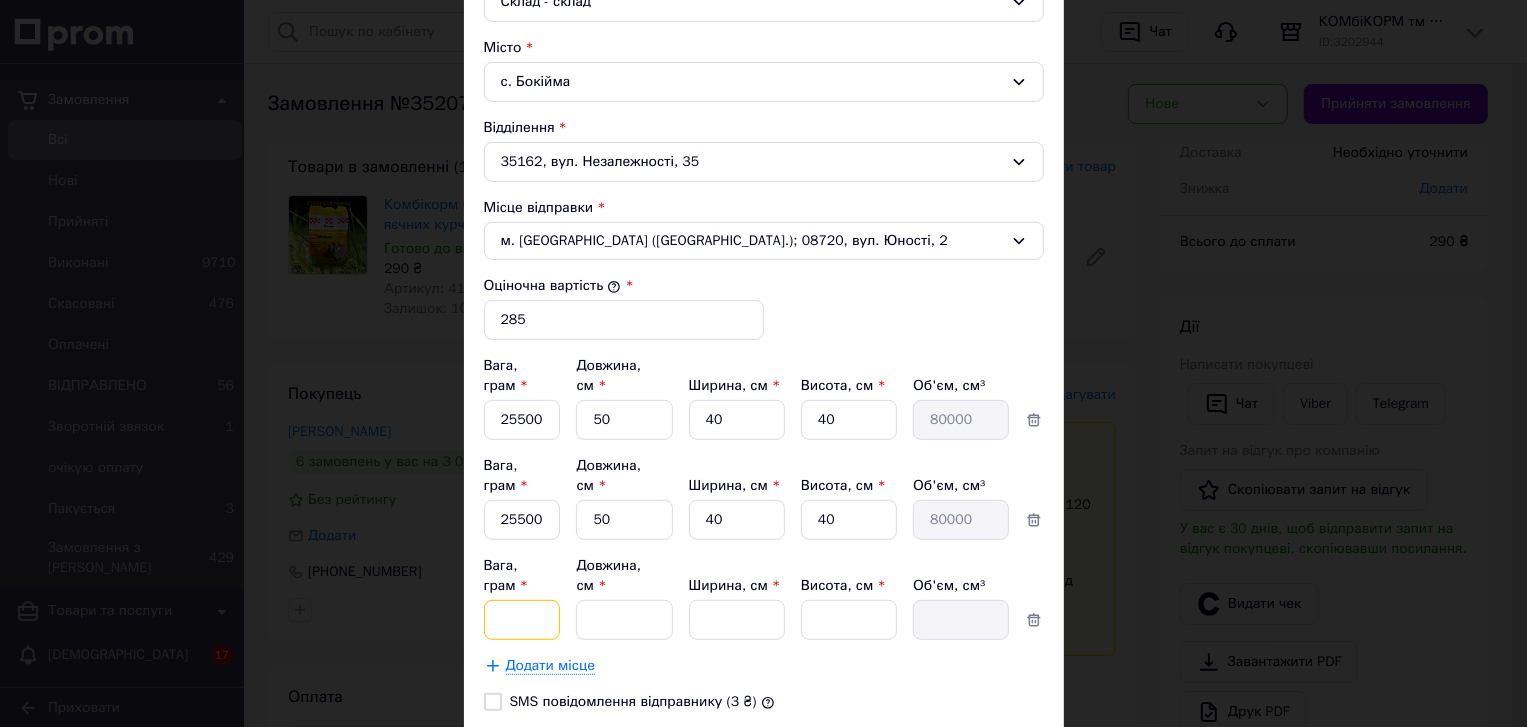 click on "Вага, грам   *" at bounding box center [522, 420] 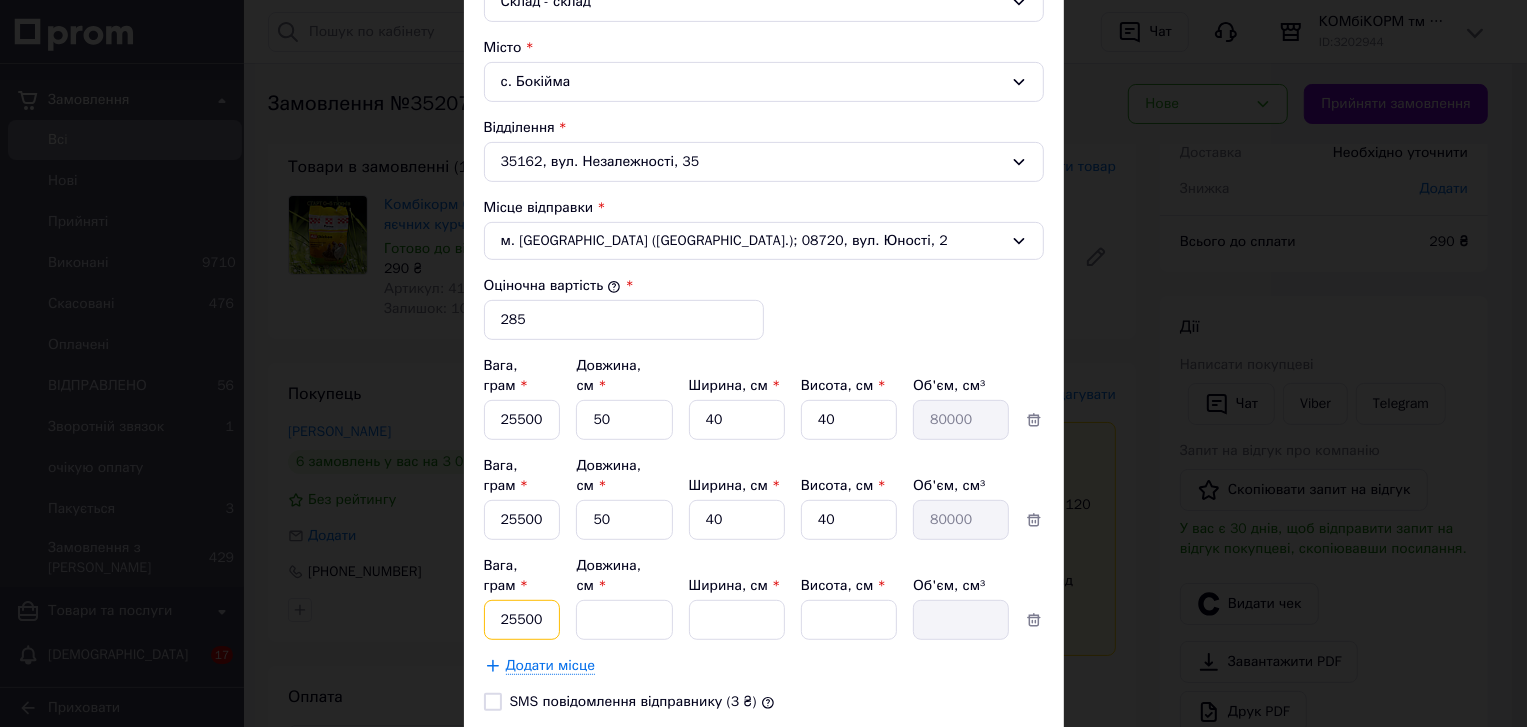 type on "25500" 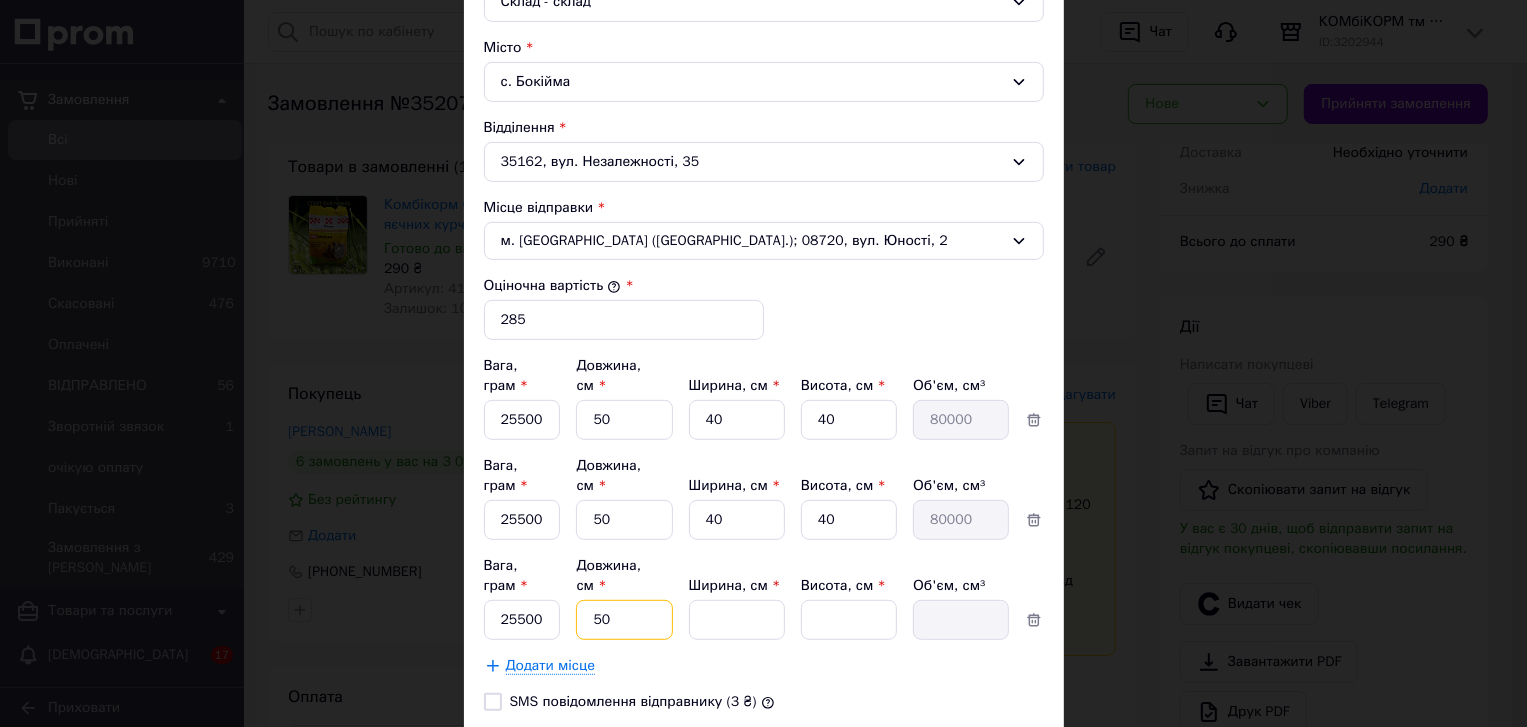 type on "50" 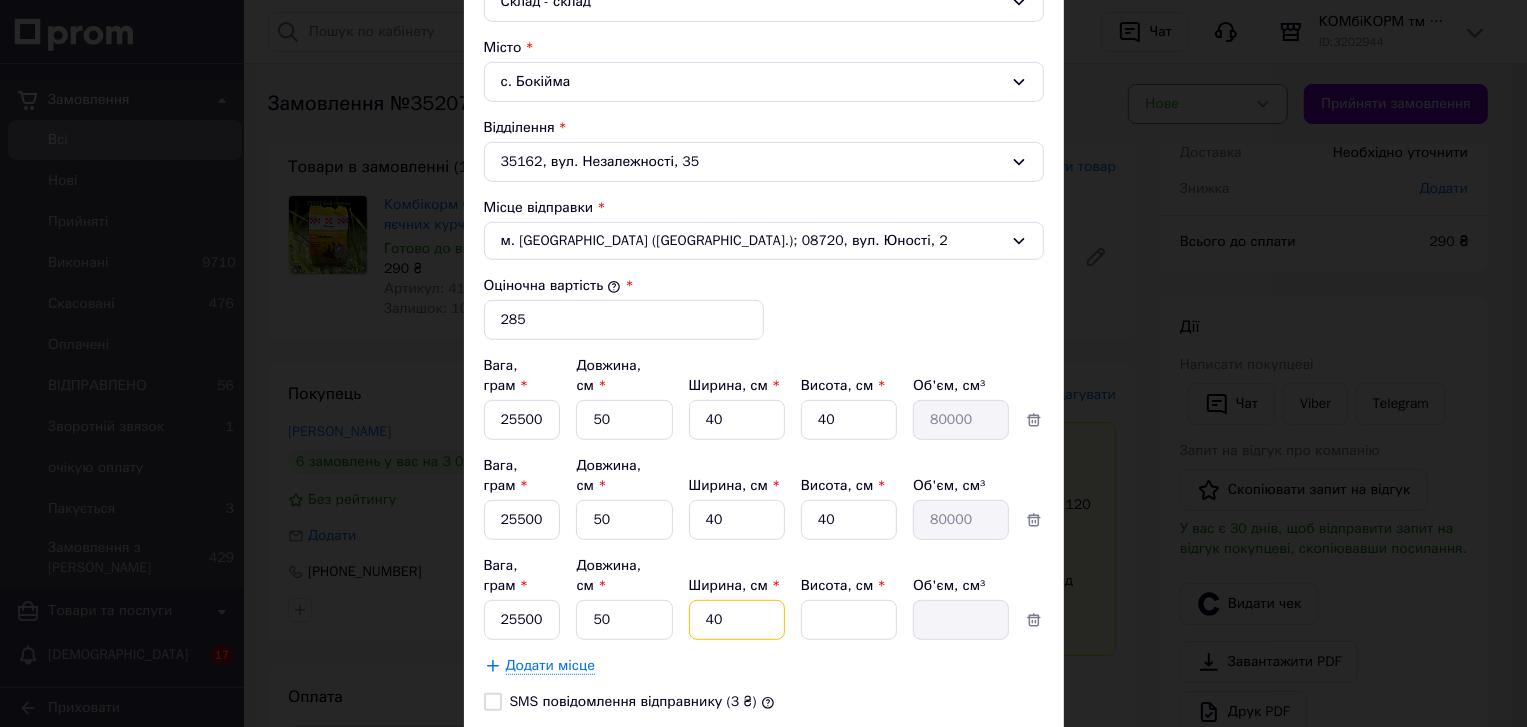 type on "40" 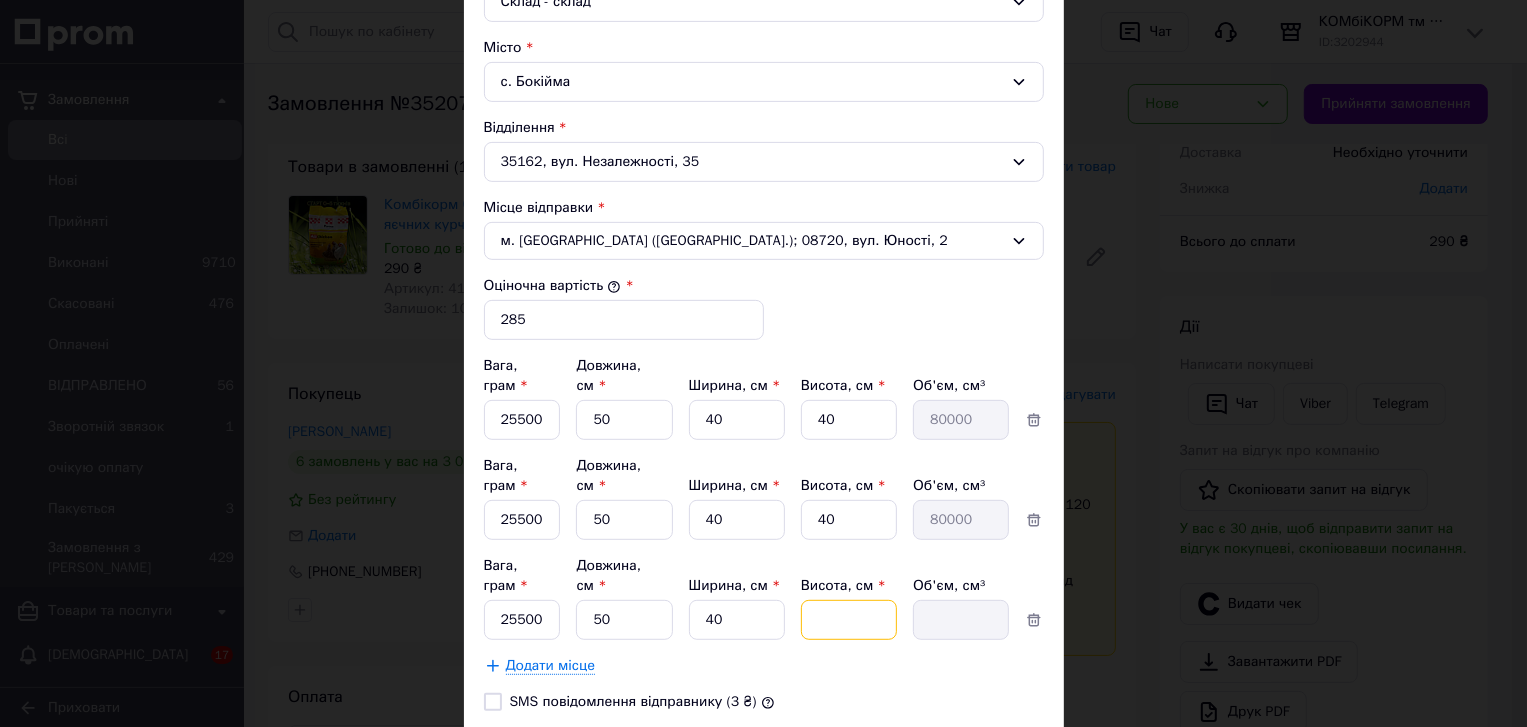 type on "4" 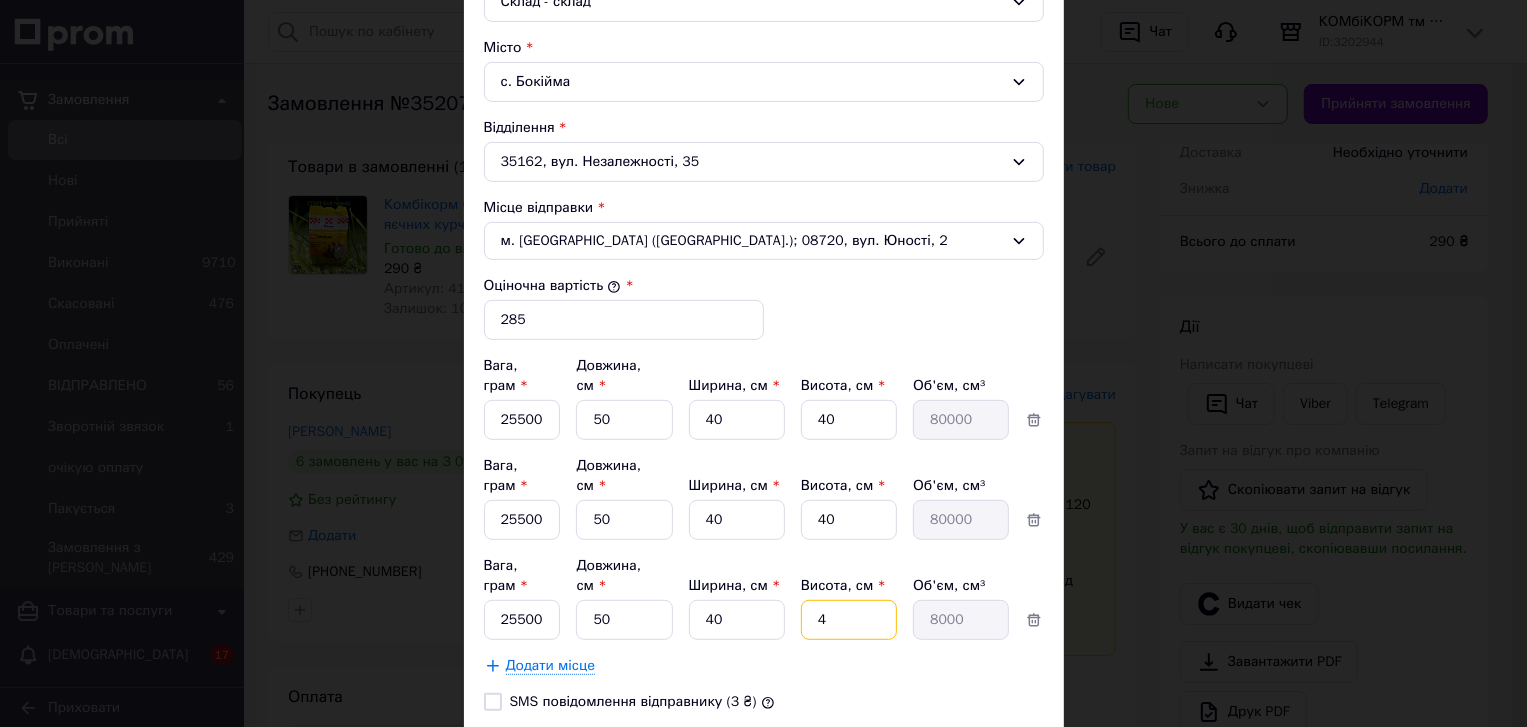 type on "40" 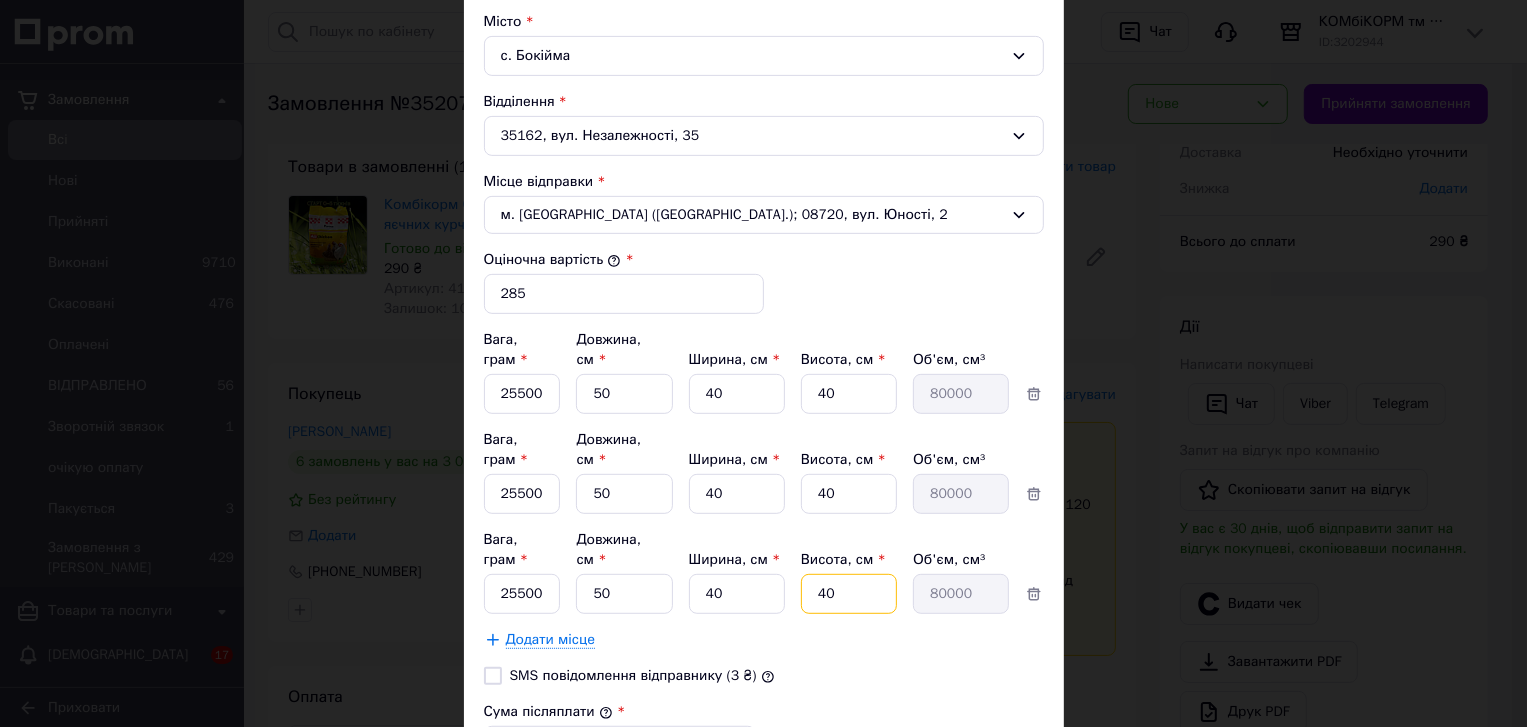 scroll, scrollTop: 620, scrollLeft: 0, axis: vertical 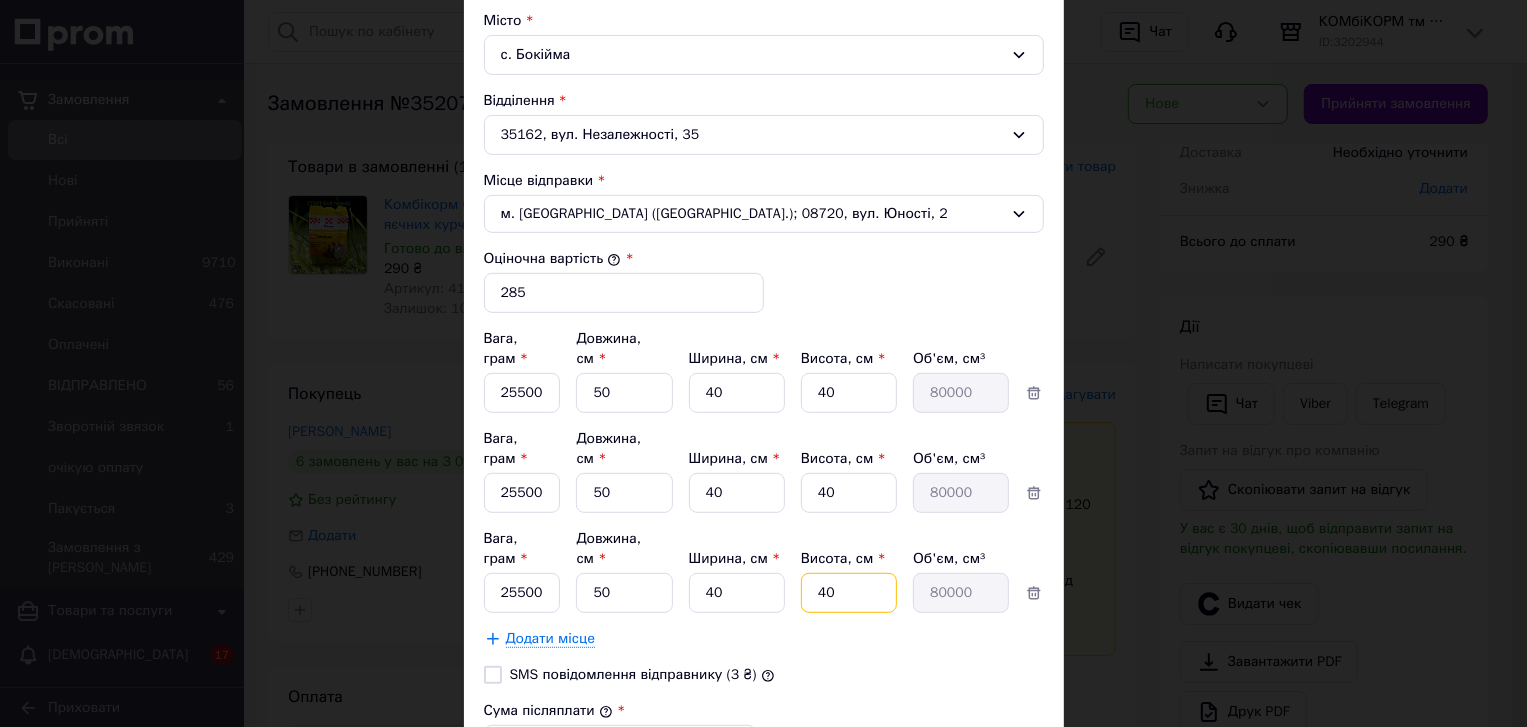 type on "40" 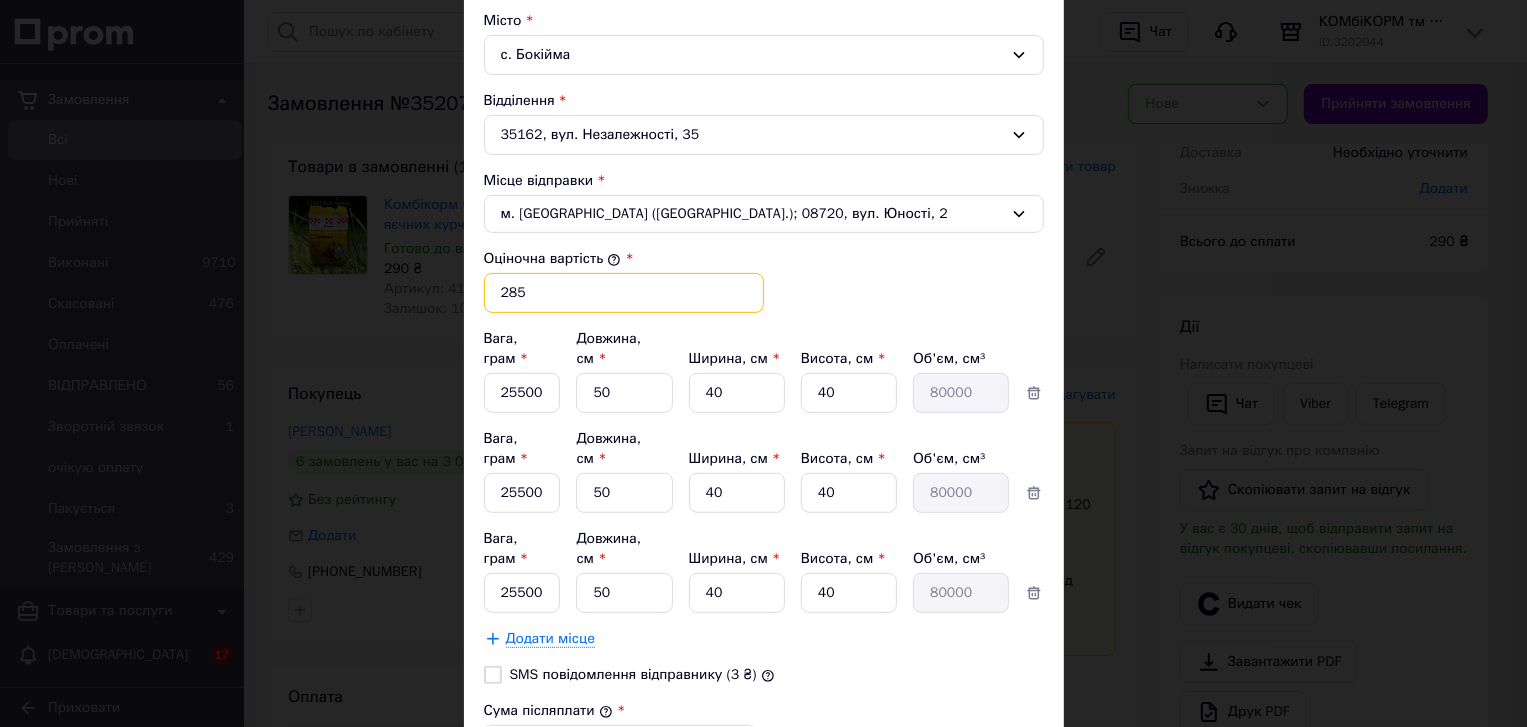 click on "285" at bounding box center [624, 293] 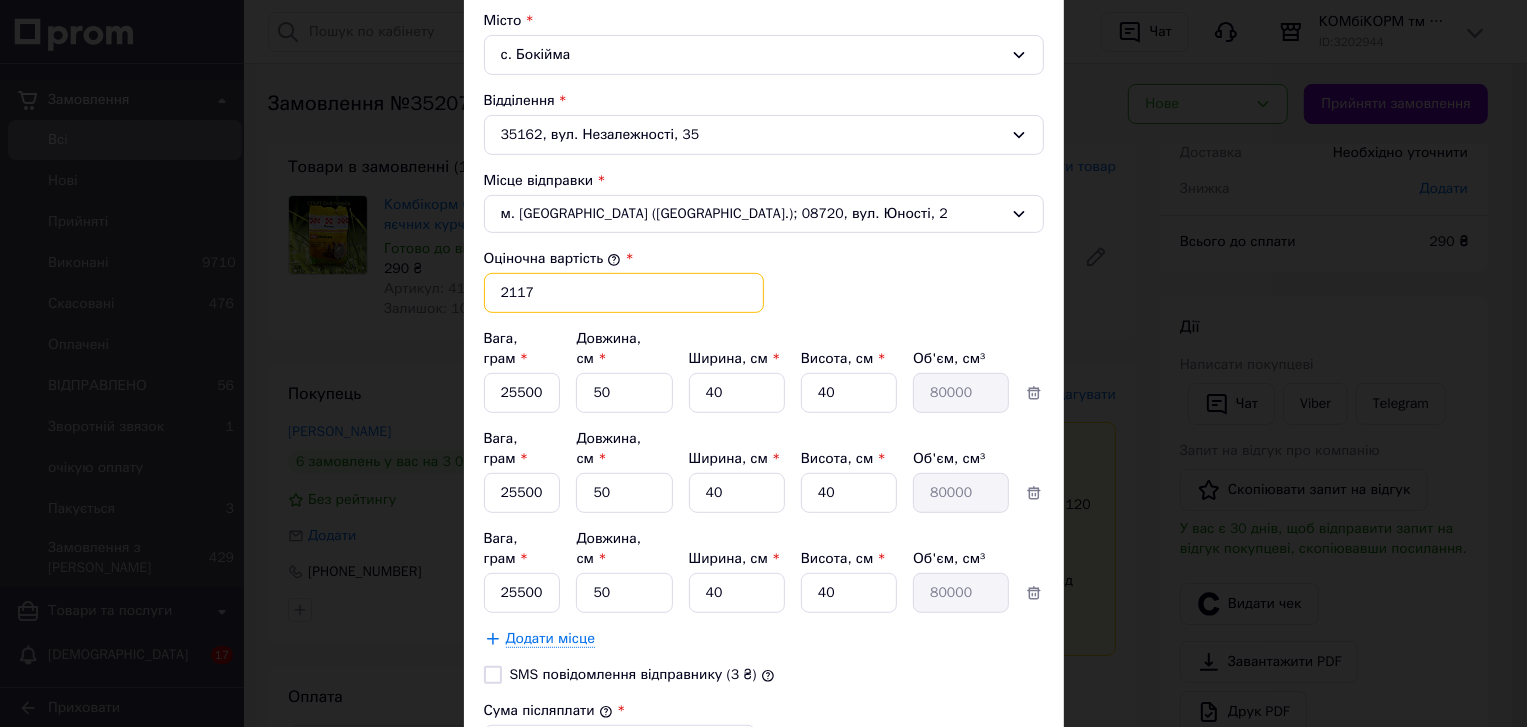 type on "2117" 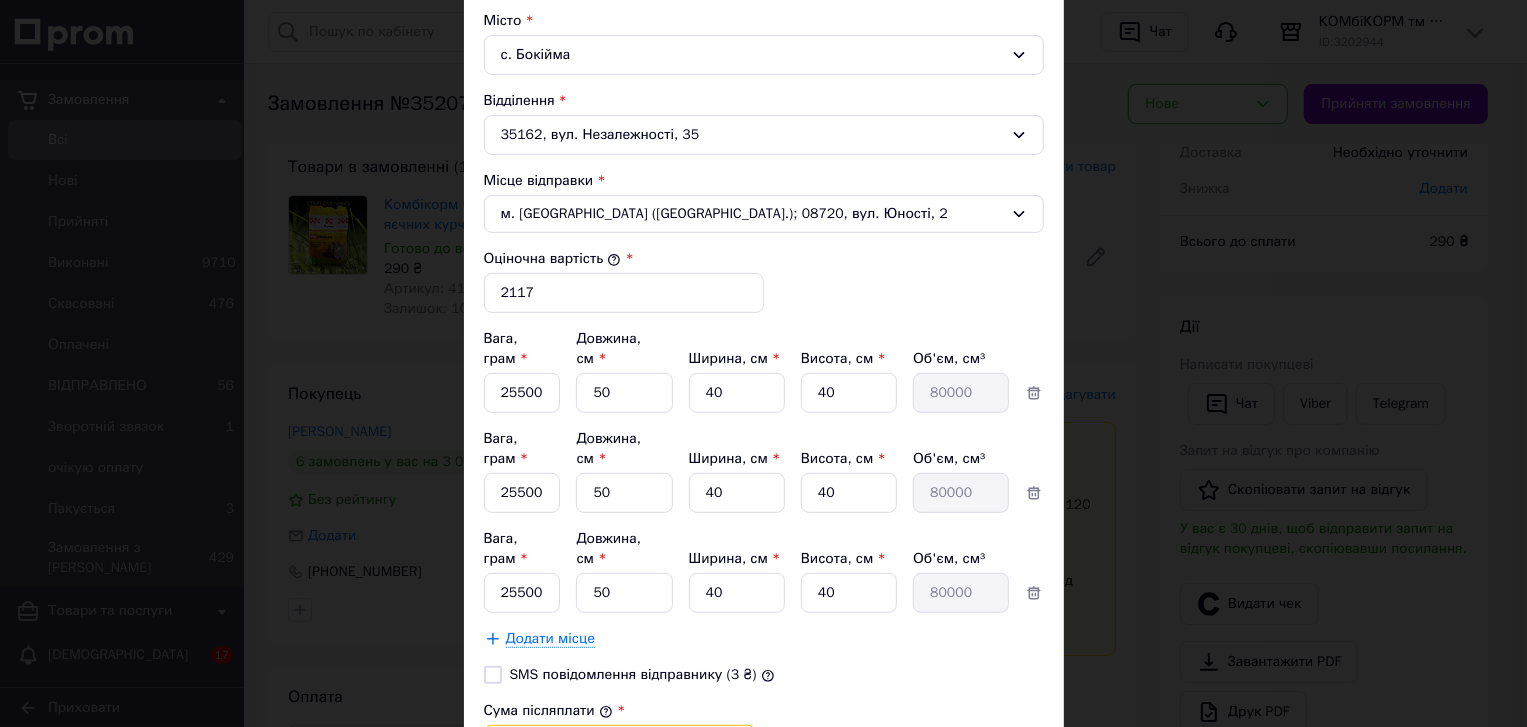 click on "285" at bounding box center [620, 745] 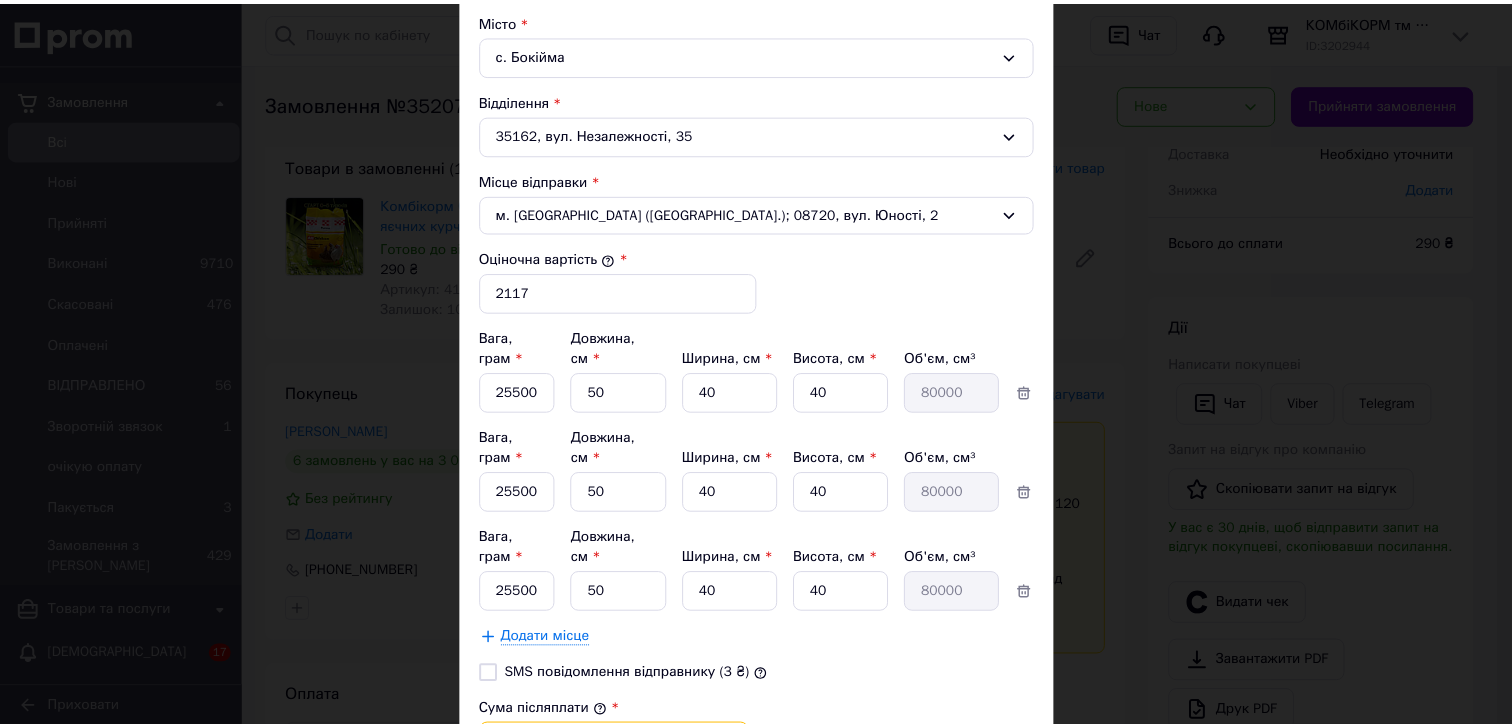 scroll, scrollTop: 862, scrollLeft: 0, axis: vertical 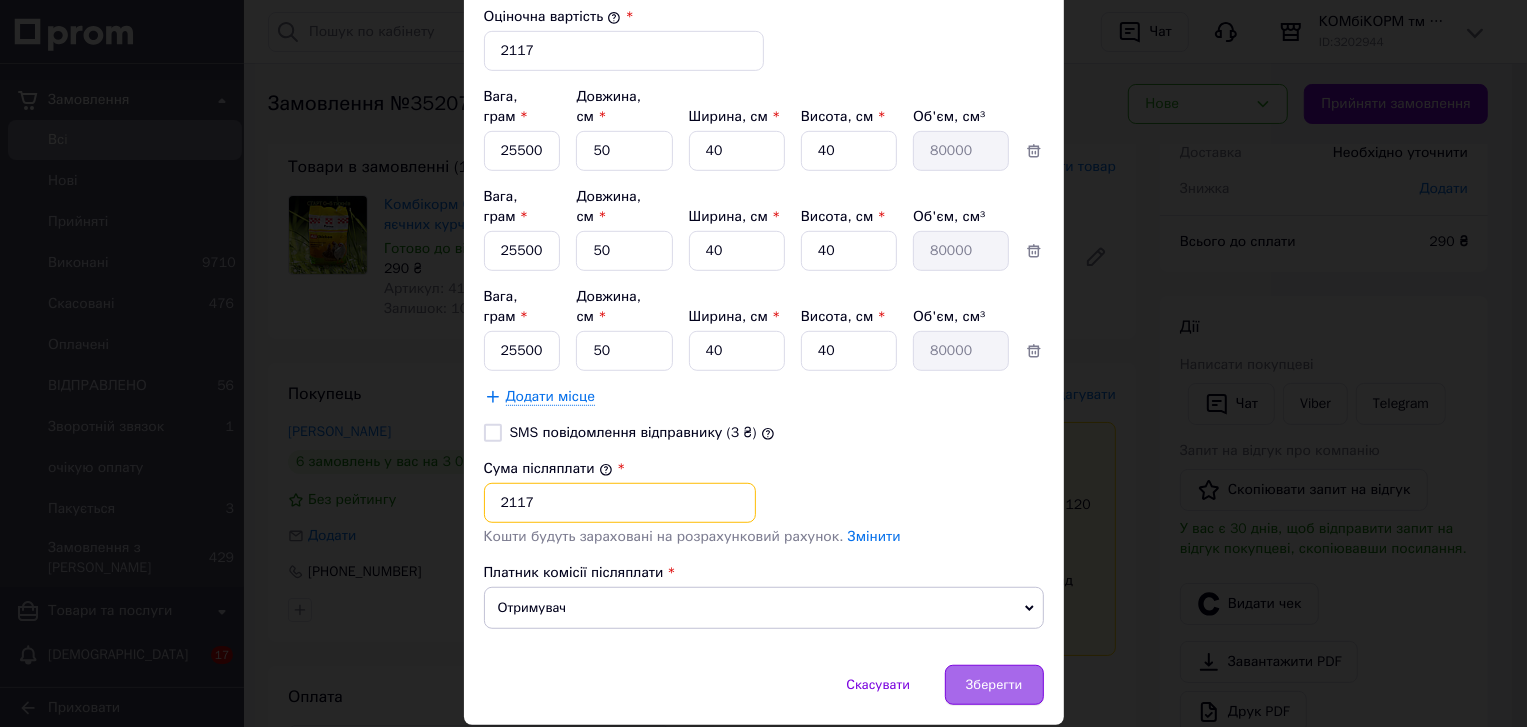 type on "2117" 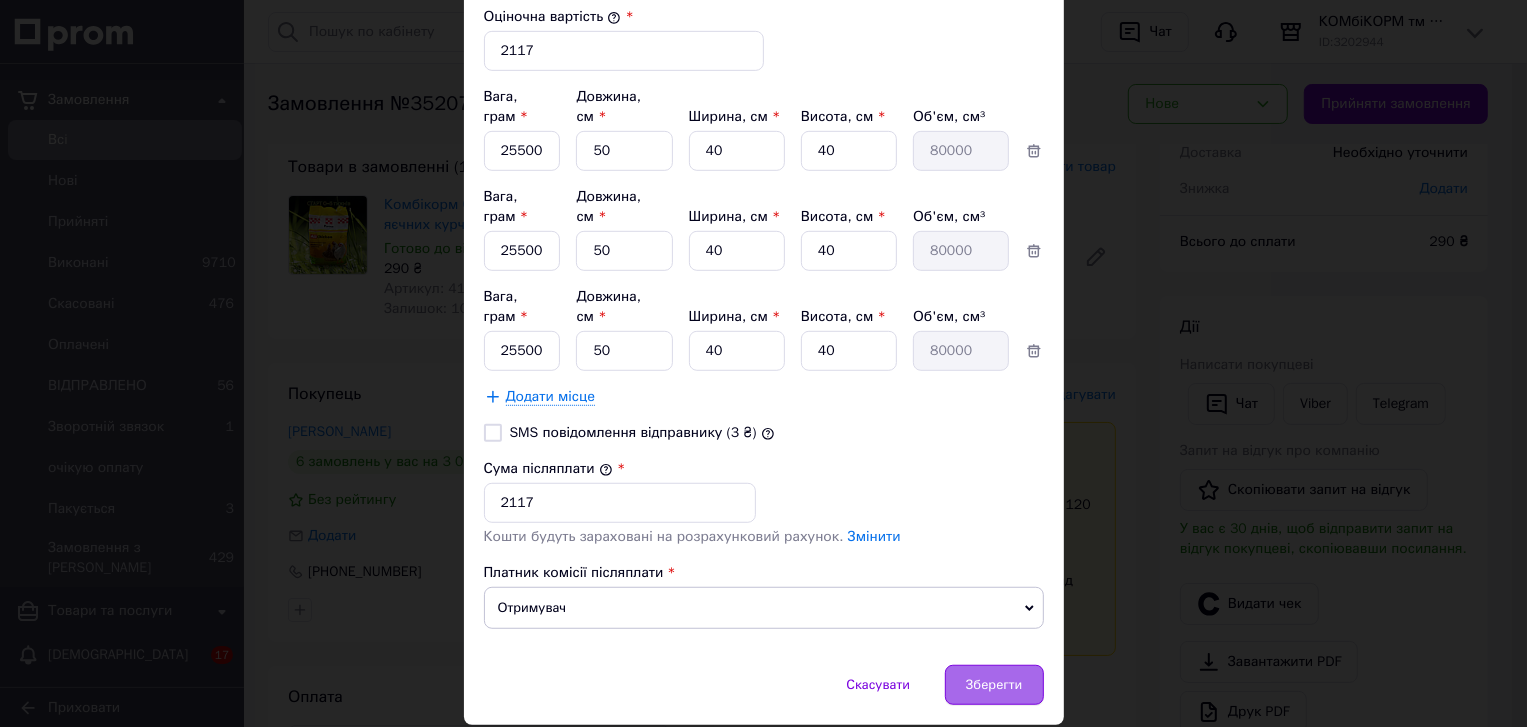 click on "Зберегти" at bounding box center [994, 685] 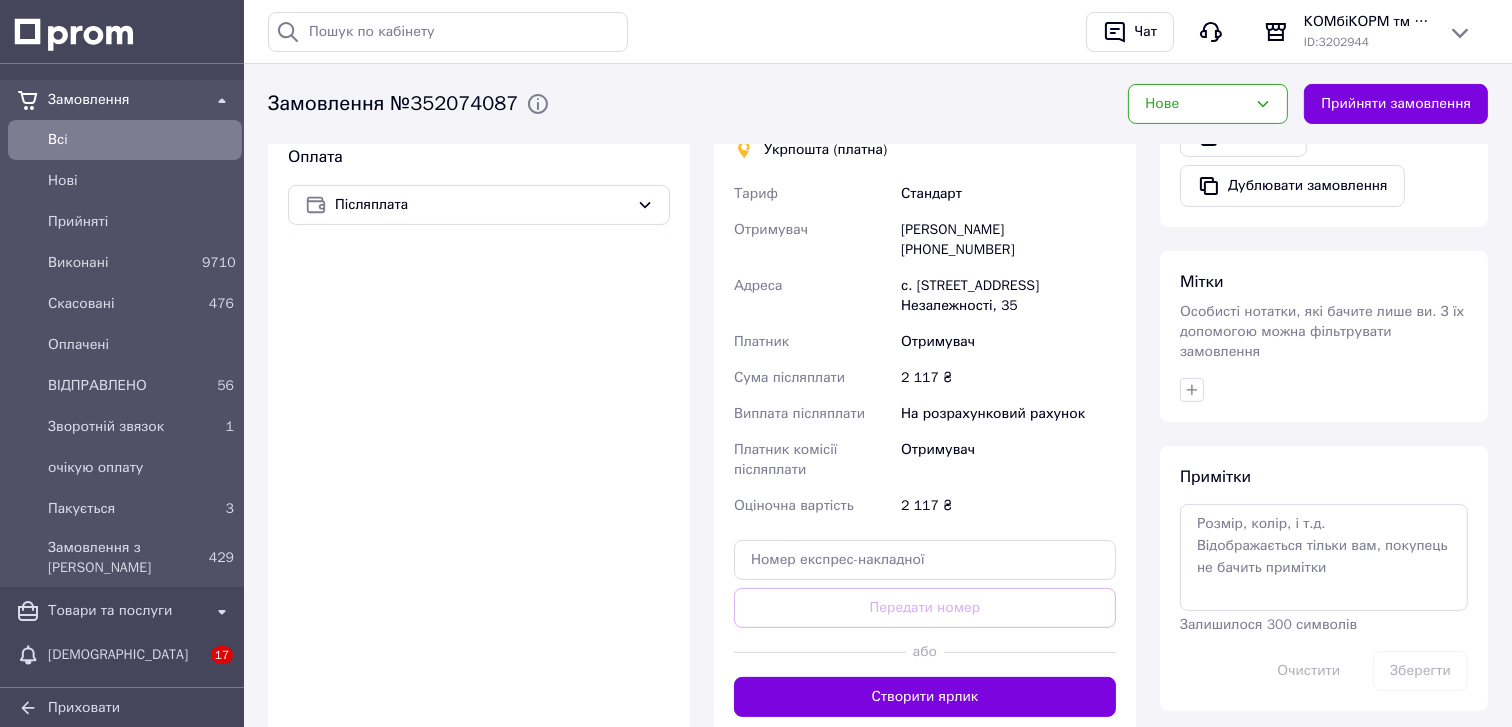 scroll, scrollTop: 651, scrollLeft: 0, axis: vertical 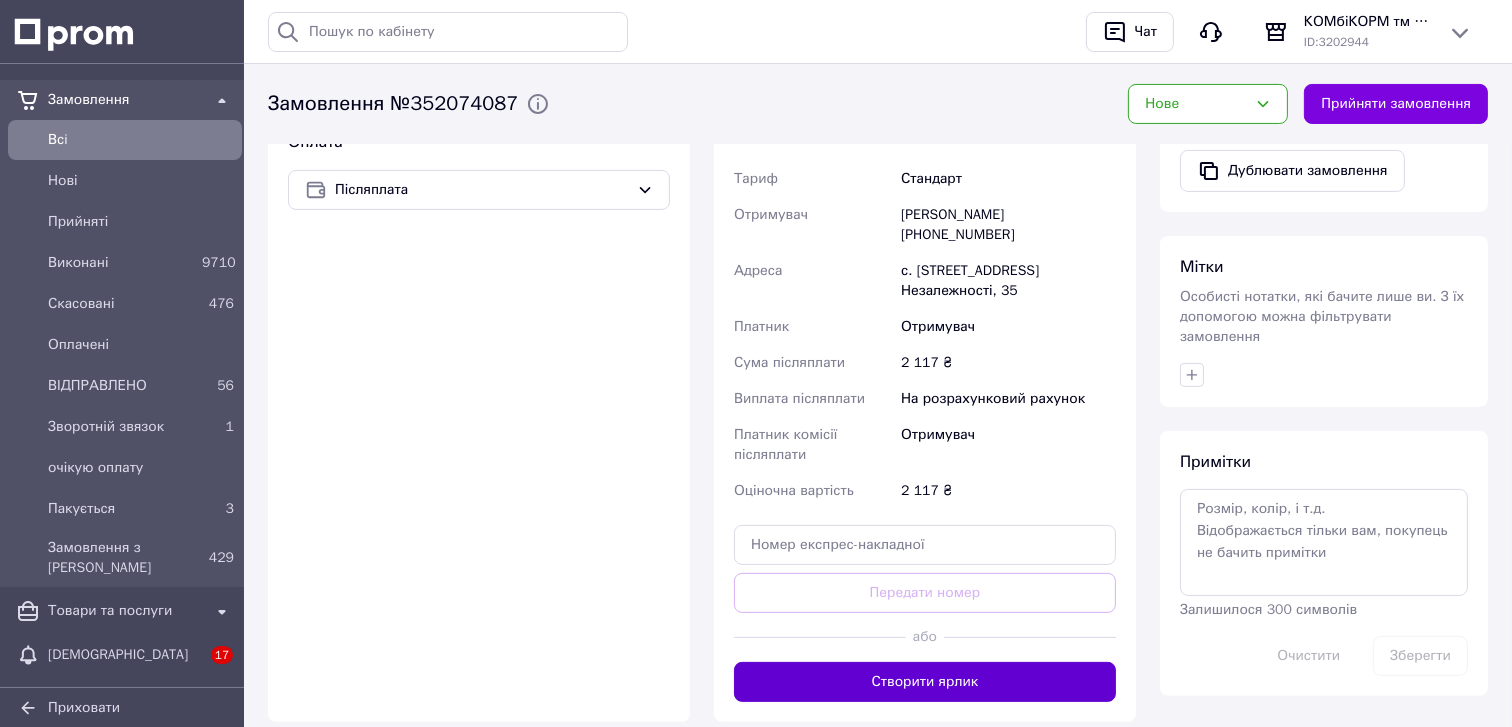 click on "Створити ярлик" at bounding box center [925, 682] 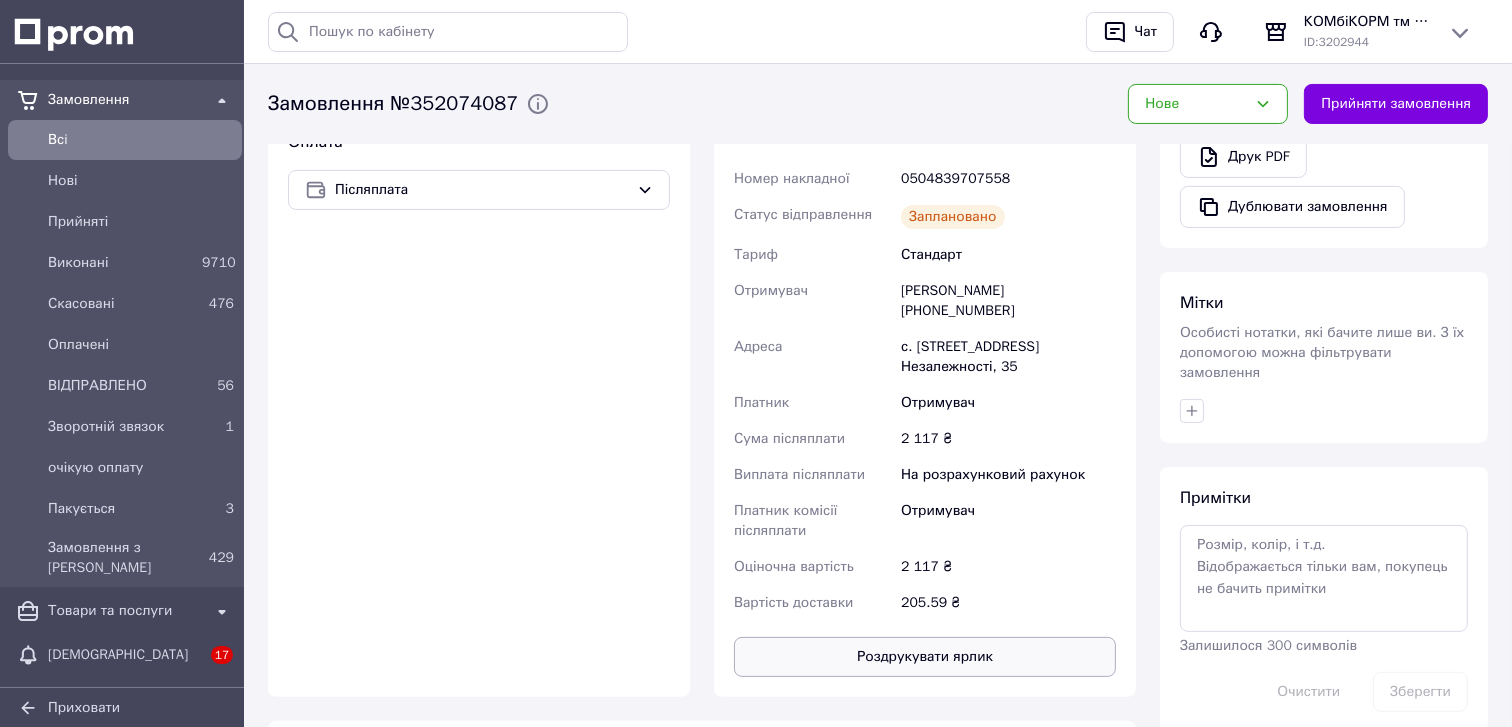 click on "Роздрукувати ярлик" at bounding box center (925, 657) 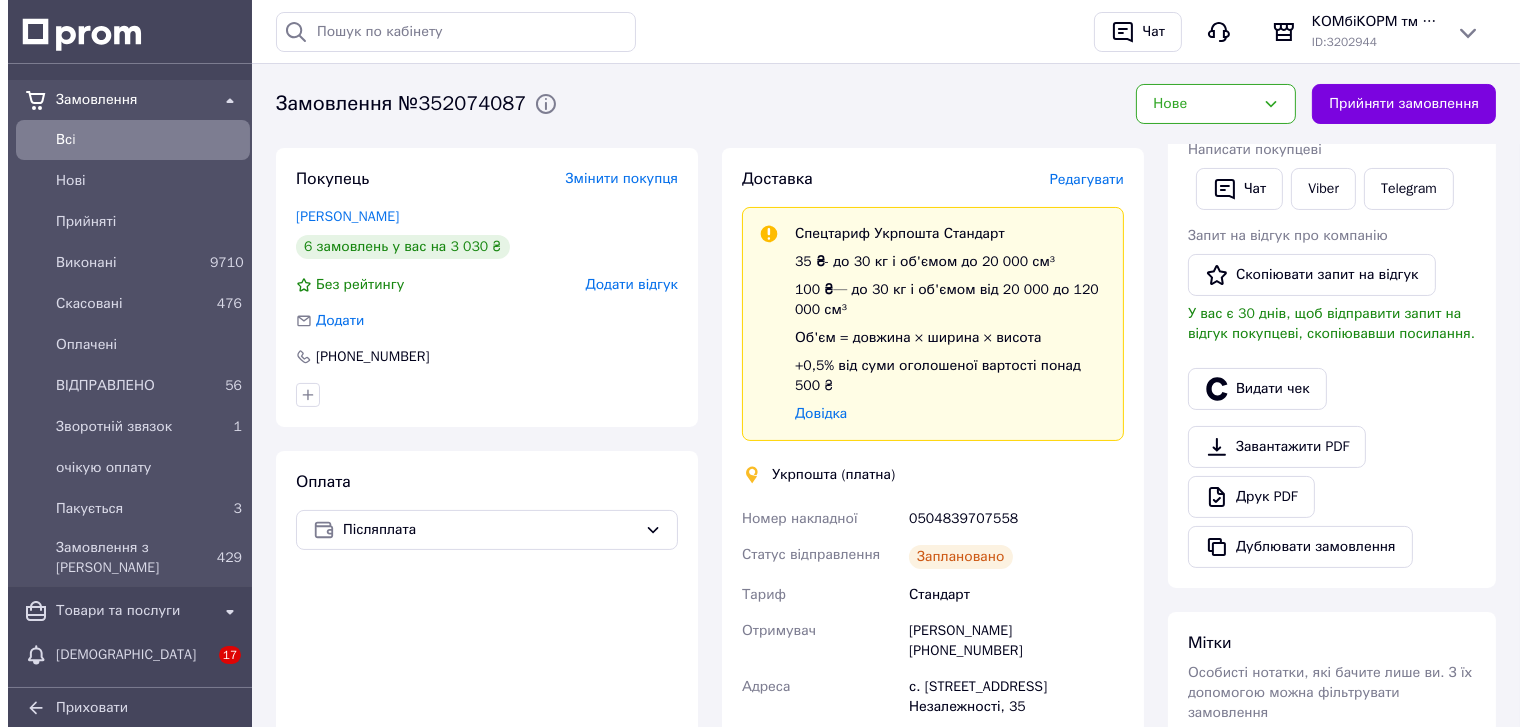 scroll, scrollTop: 306, scrollLeft: 0, axis: vertical 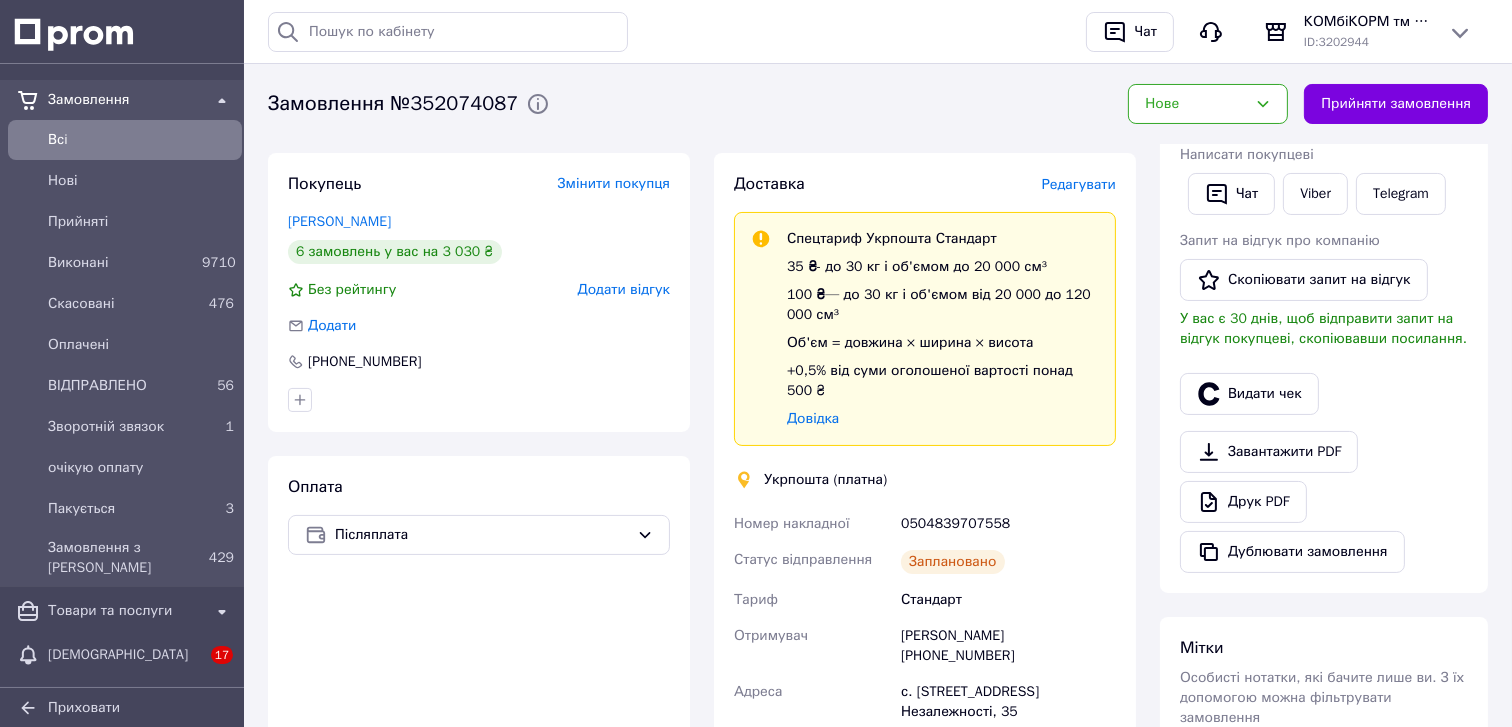 click on "Редагувати" at bounding box center [1079, 184] 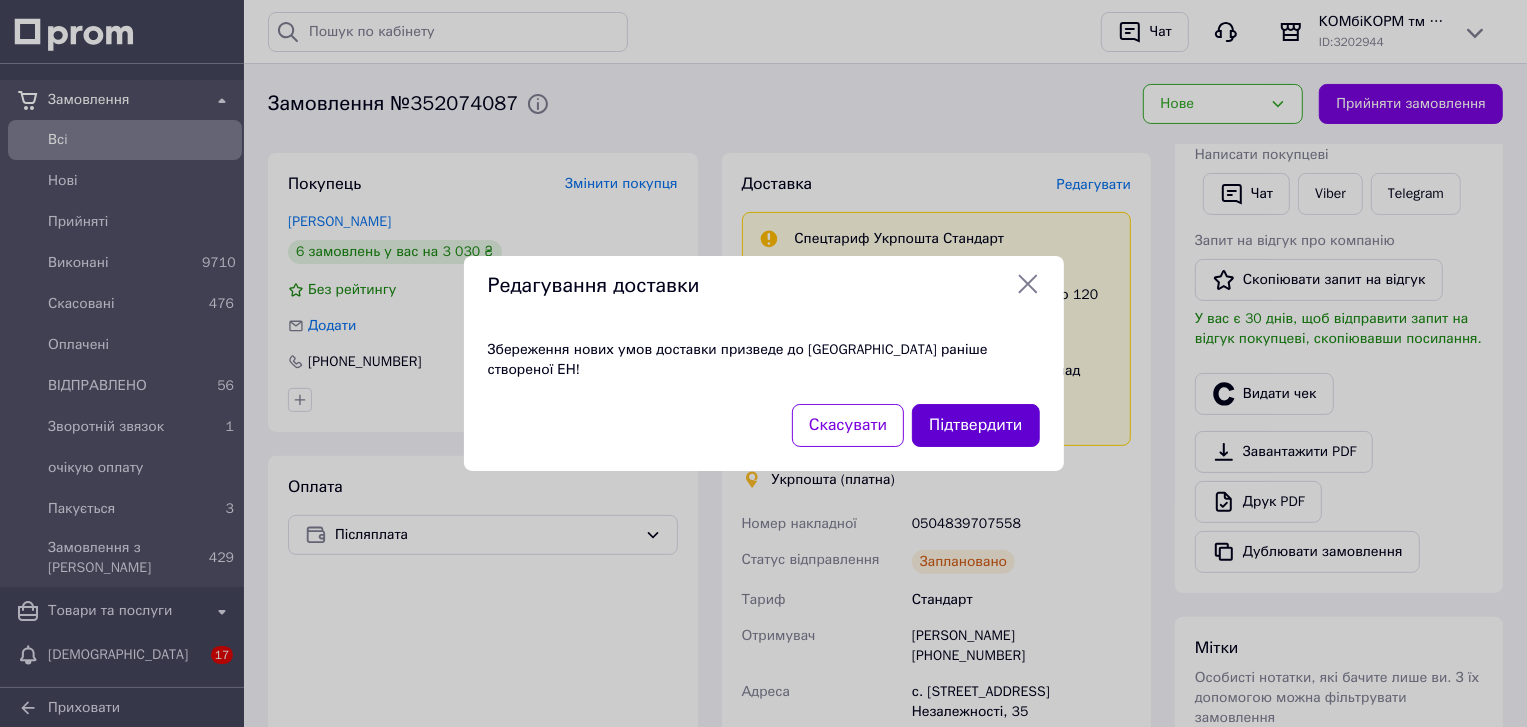 click on "Підтвердити" at bounding box center [975, 425] 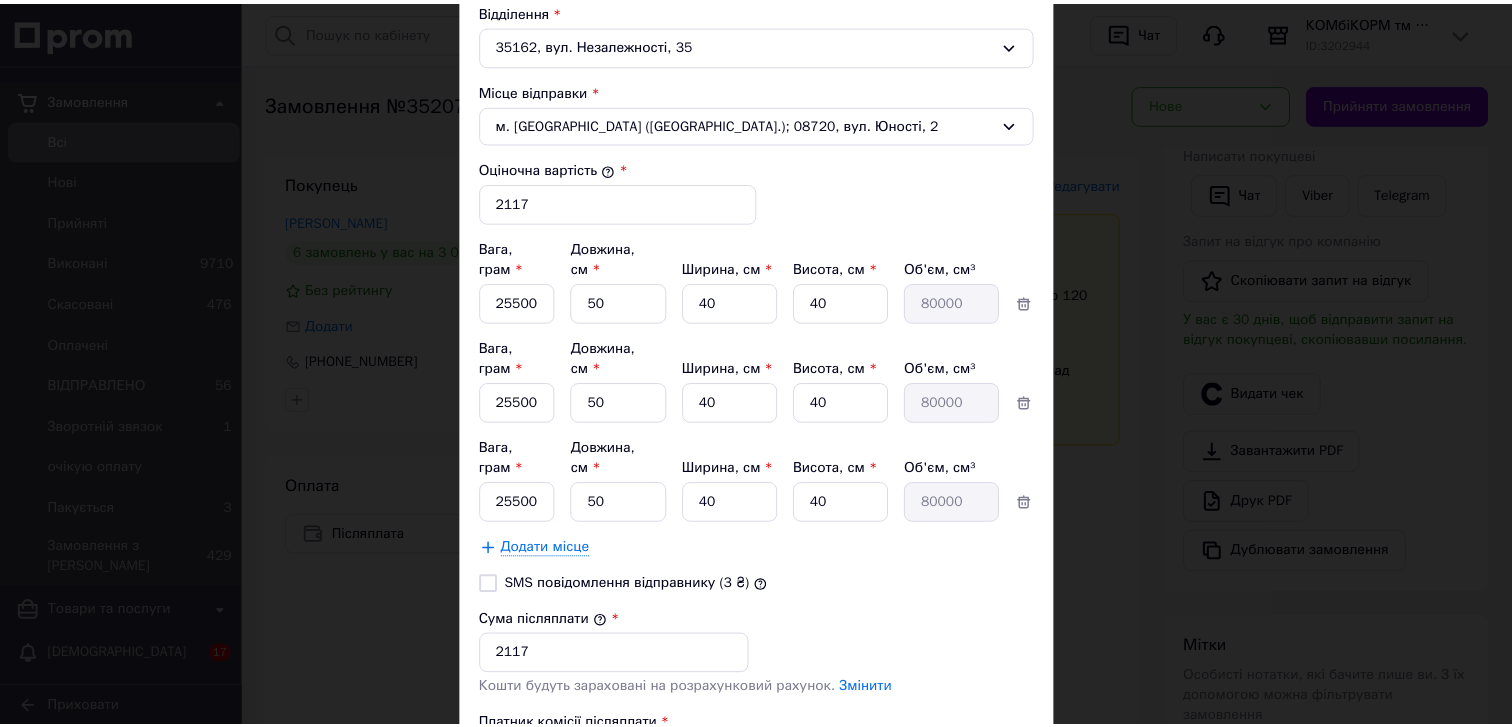scroll, scrollTop: 712, scrollLeft: 0, axis: vertical 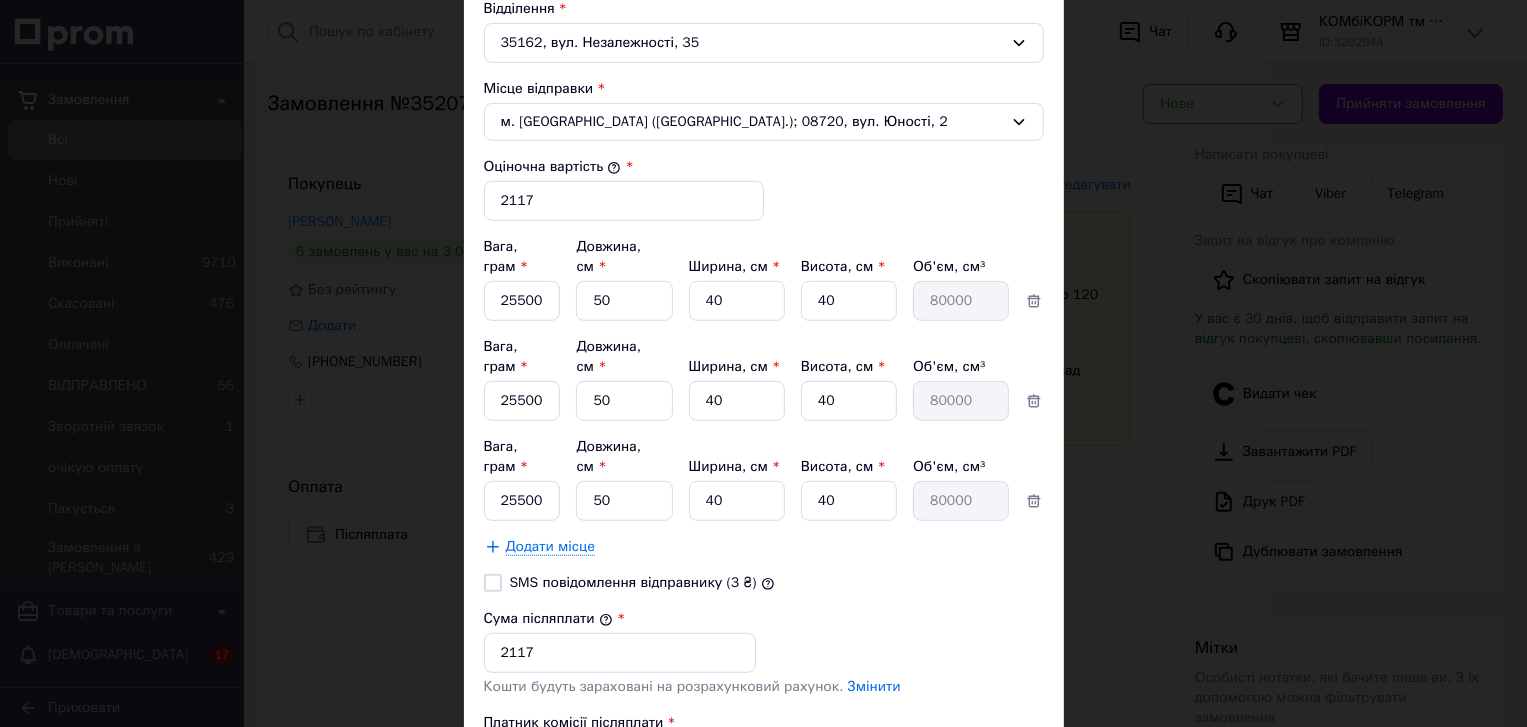click on "× Редагування доставки Спосіб доставки Укрпошта (платна) Тариф     * Стандарт Платник   * Отримувач Прізвище отримувача   * Бречко Ім'я отримувача   * Олена По батькові отримувача Телефон отримувача   * +380962329468 Тип доставки     * Склад - склад Місто с. Бокійма Відділення 35162, вул. Незалежності, 35 Місце відправки   * м. Українка (Київська обл.); 08720, вул. Юності, 2 Оціночна вартість     * 2117 Вага, грам   * 25500 Довжина, см   * 50 Ширина, см   * 40 Висота, см   * 40 Об'єм, см³ 80000 Вага, грам   * 25500 Довжина, см   * 50 Ширина, см   * 40 Висота, см   * 40 Об'єм, см³ 80000 Вага, грам   * 25500 Довжина, см   * 50" at bounding box center [763, 363] 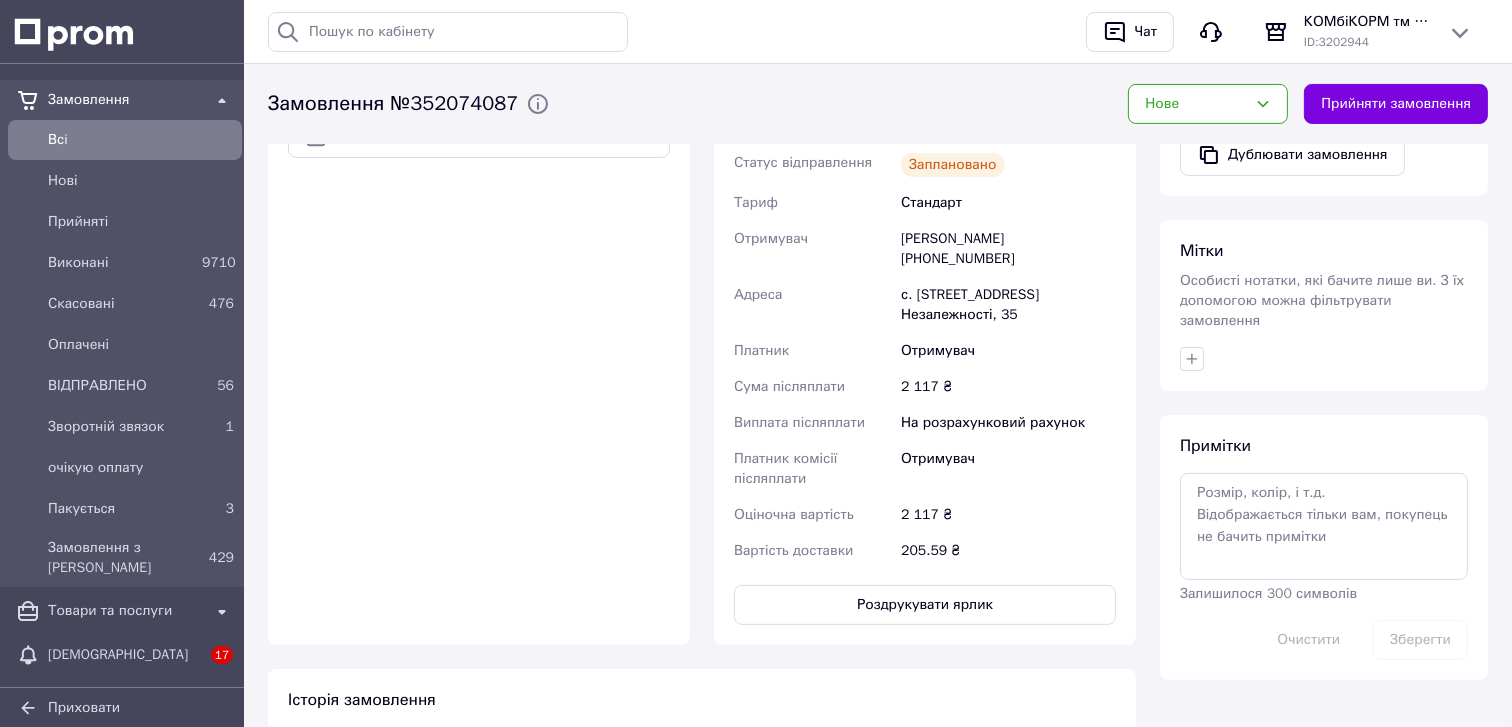 scroll, scrollTop: 702, scrollLeft: 0, axis: vertical 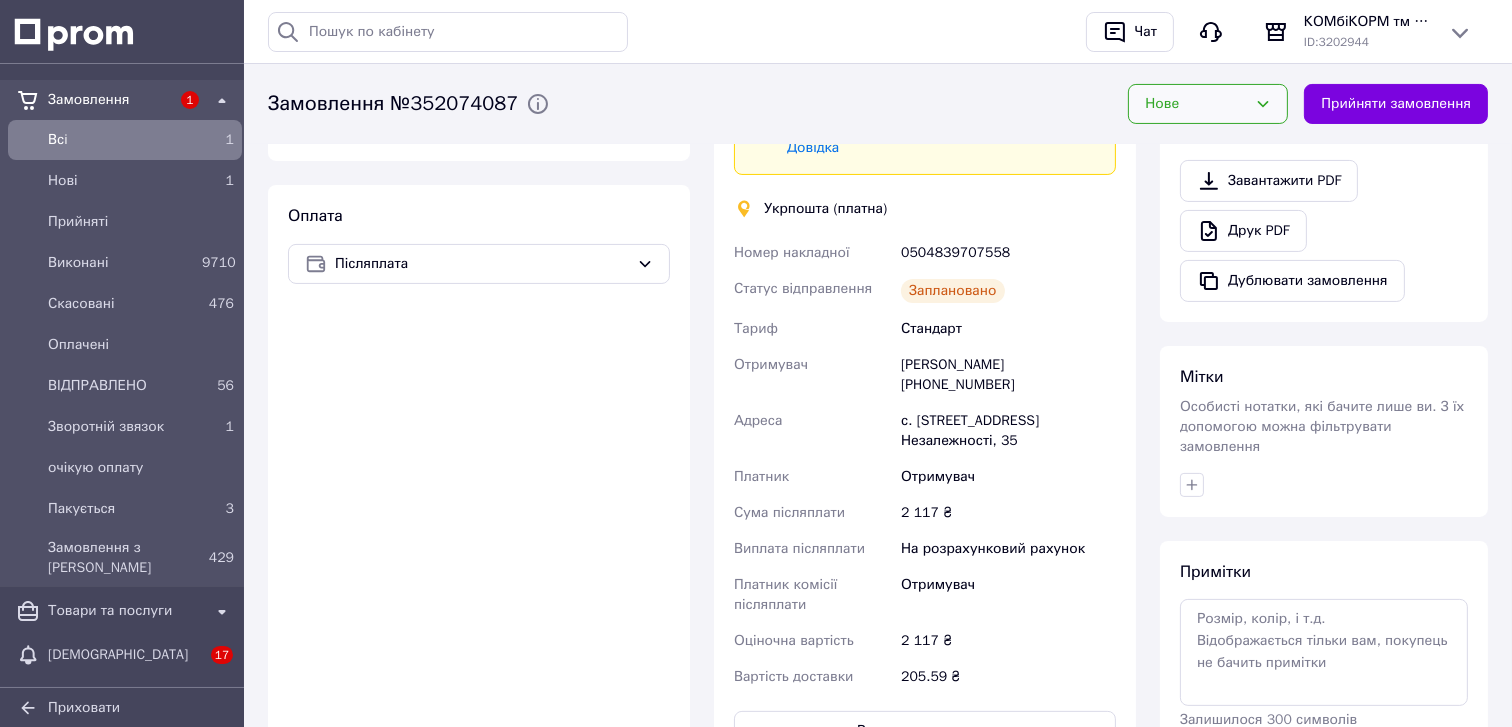 click 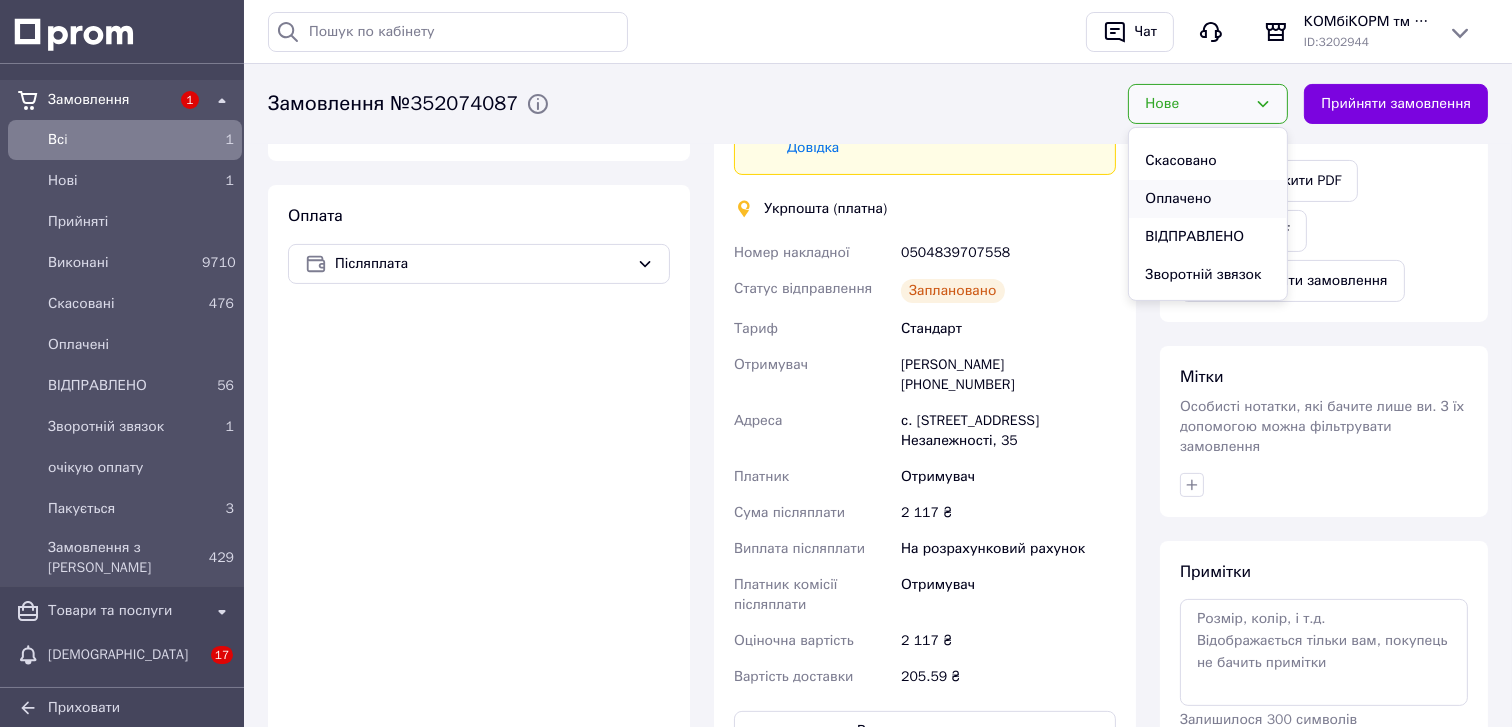 scroll, scrollTop: 131, scrollLeft: 0, axis: vertical 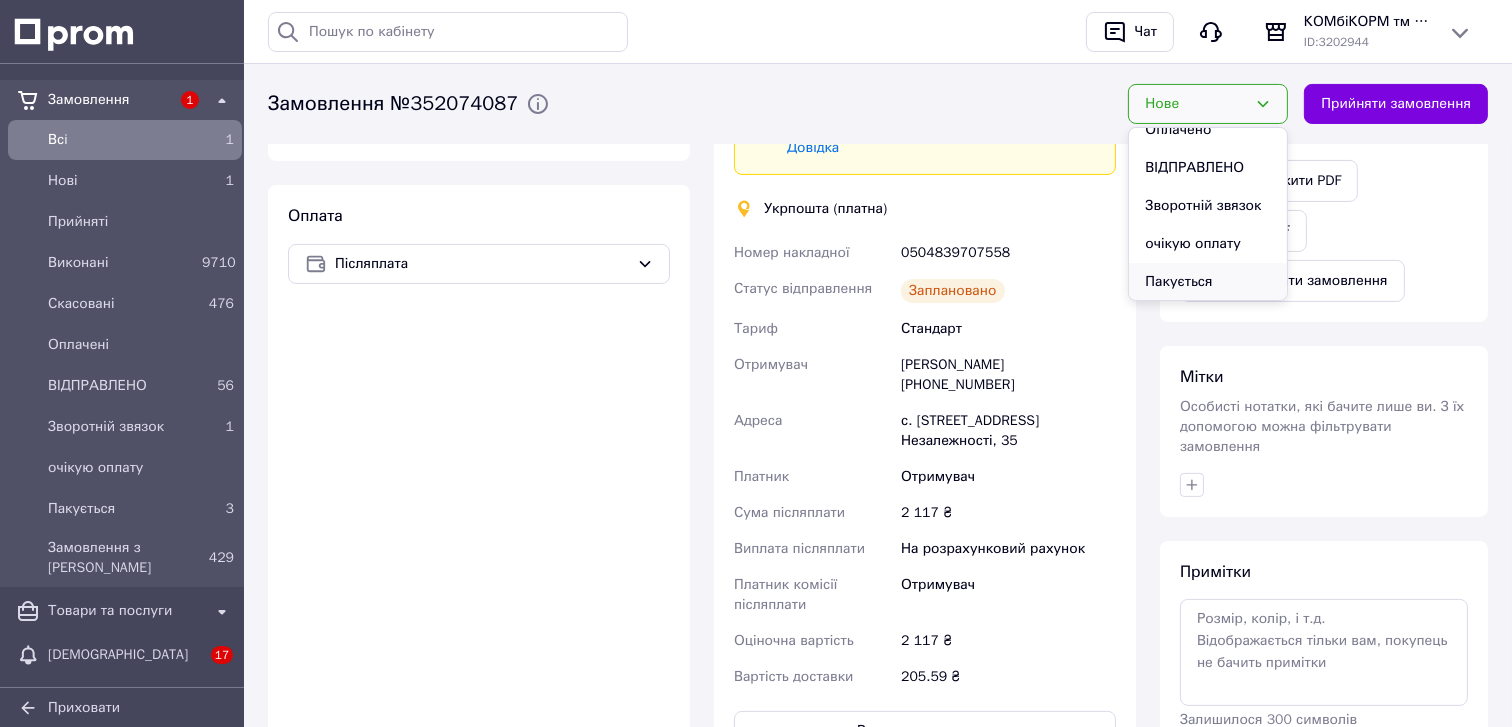 click on "Пакується" at bounding box center [1208, 282] 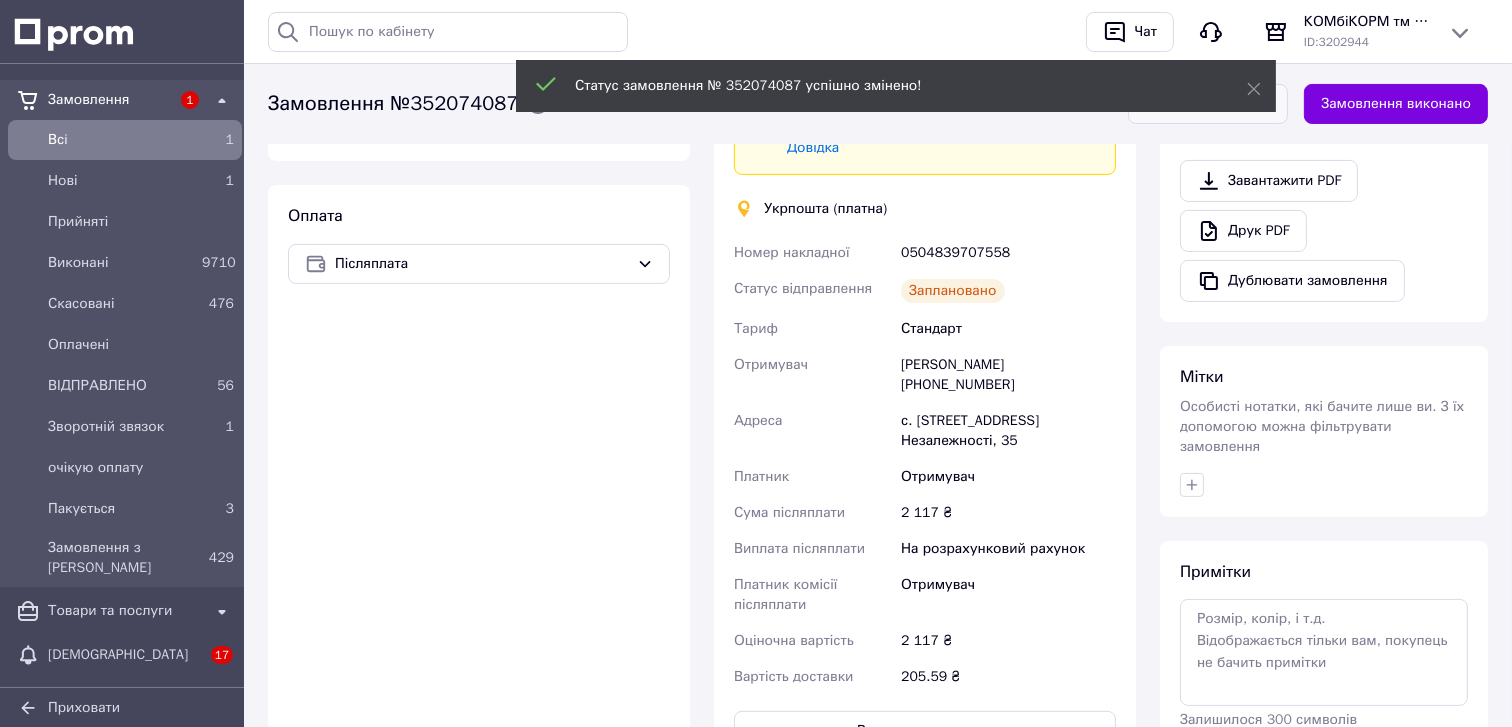 click on "Дублювати замовлення" at bounding box center [1292, 281] 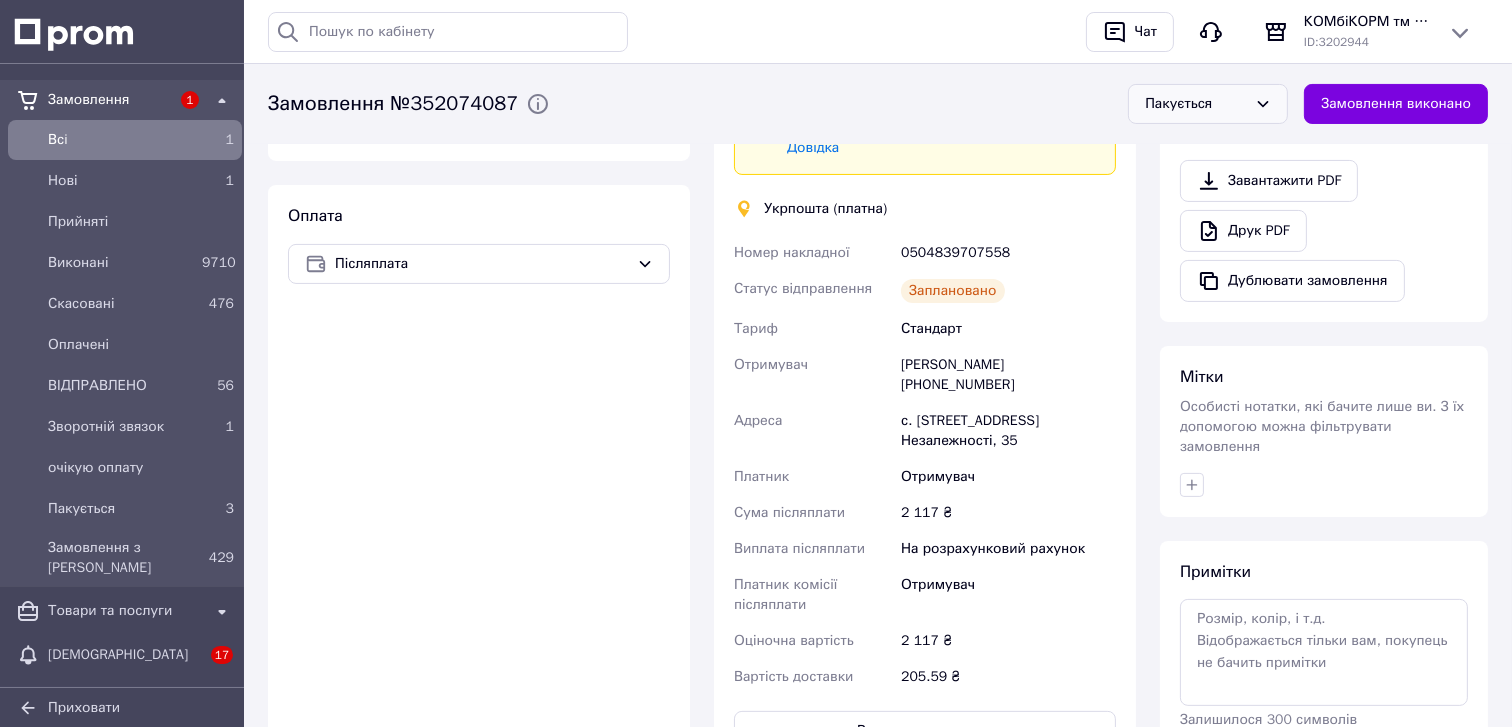 scroll, scrollTop: 711, scrollLeft: 0, axis: vertical 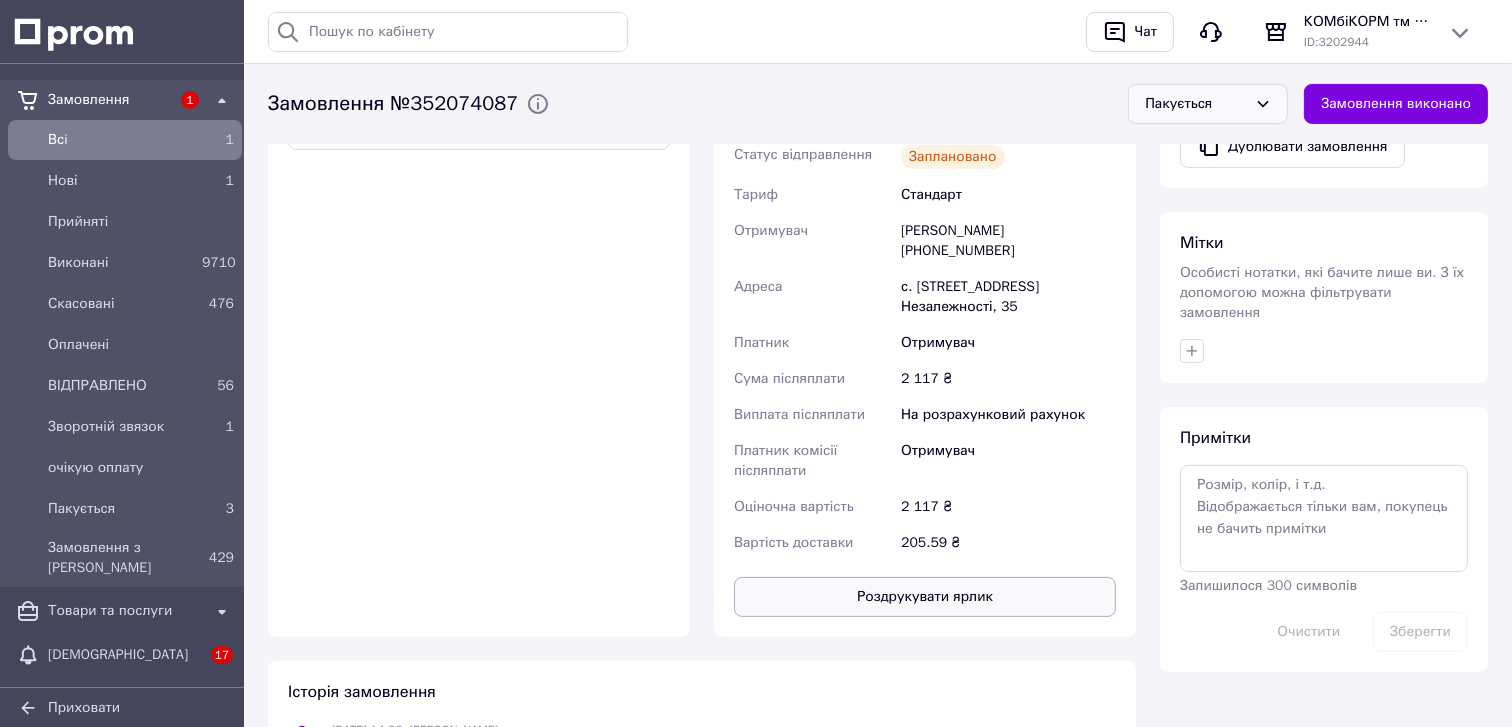 click on "Роздрукувати ярлик" at bounding box center [925, 597] 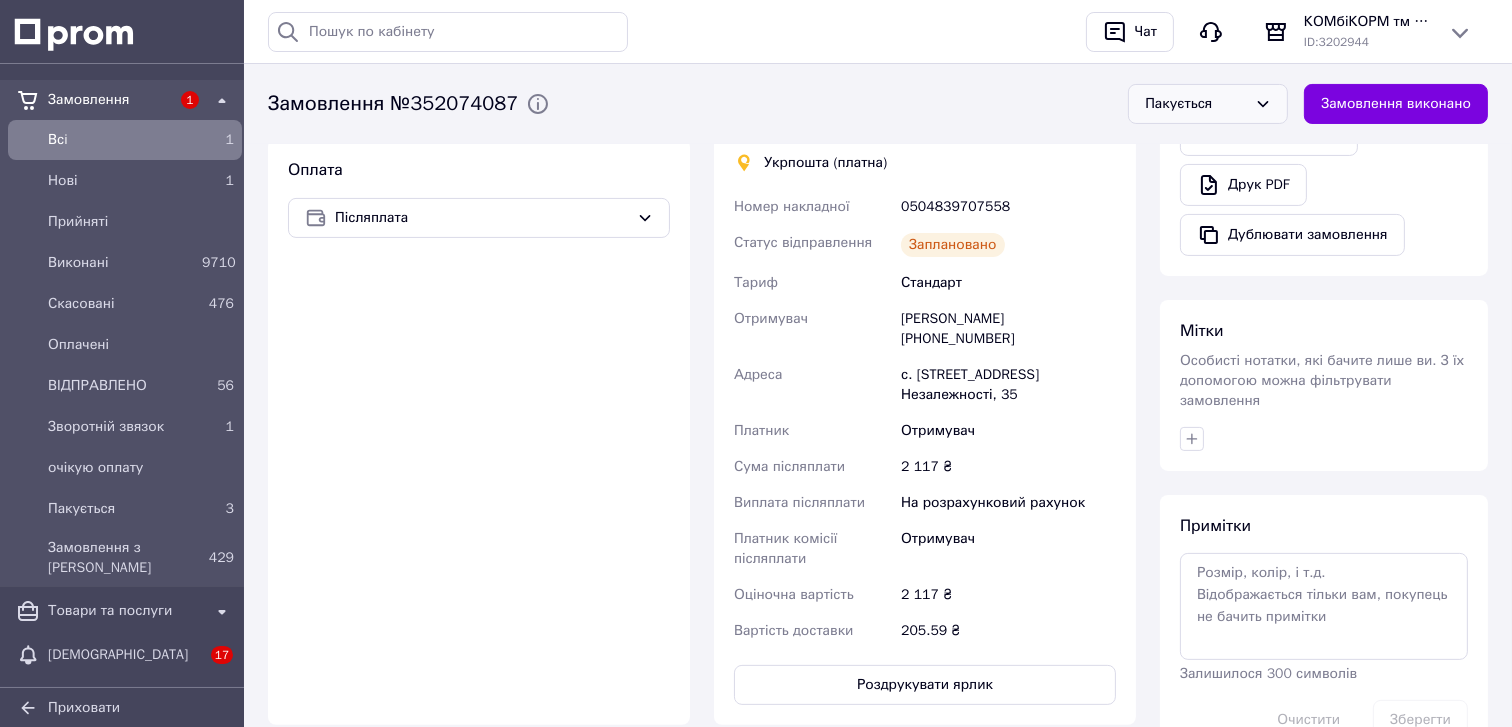 scroll, scrollTop: 622, scrollLeft: 0, axis: vertical 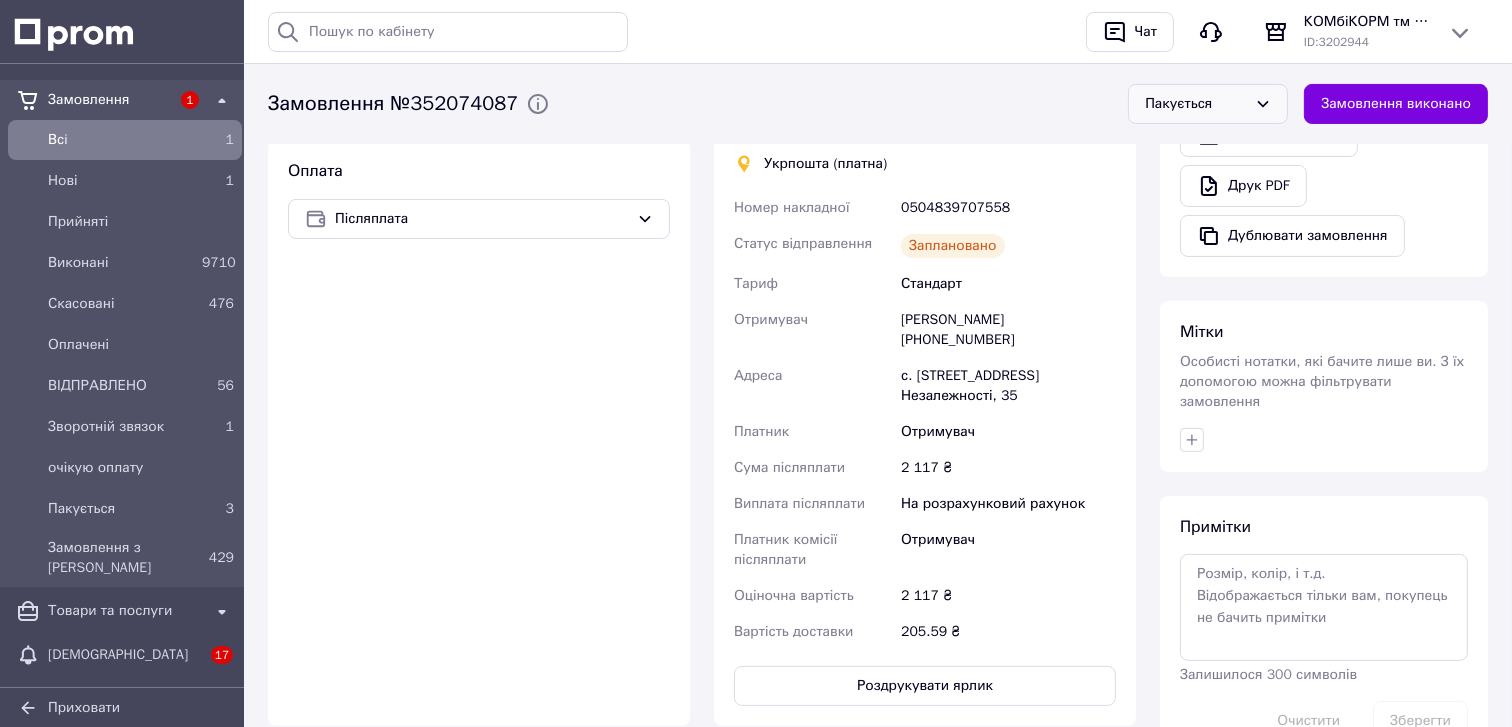 click on "0504839707558" at bounding box center (1008, 208) 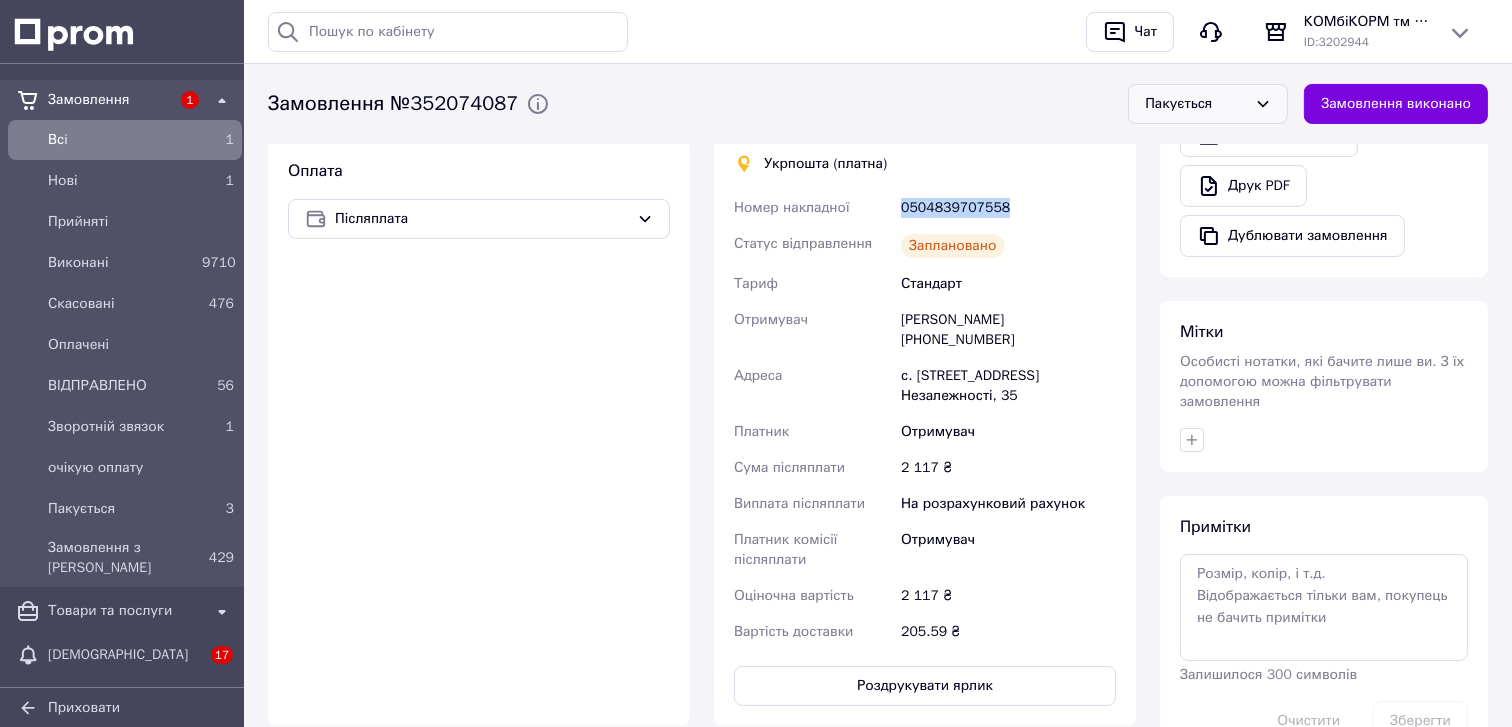 click on "0504839707558" at bounding box center [1008, 208] 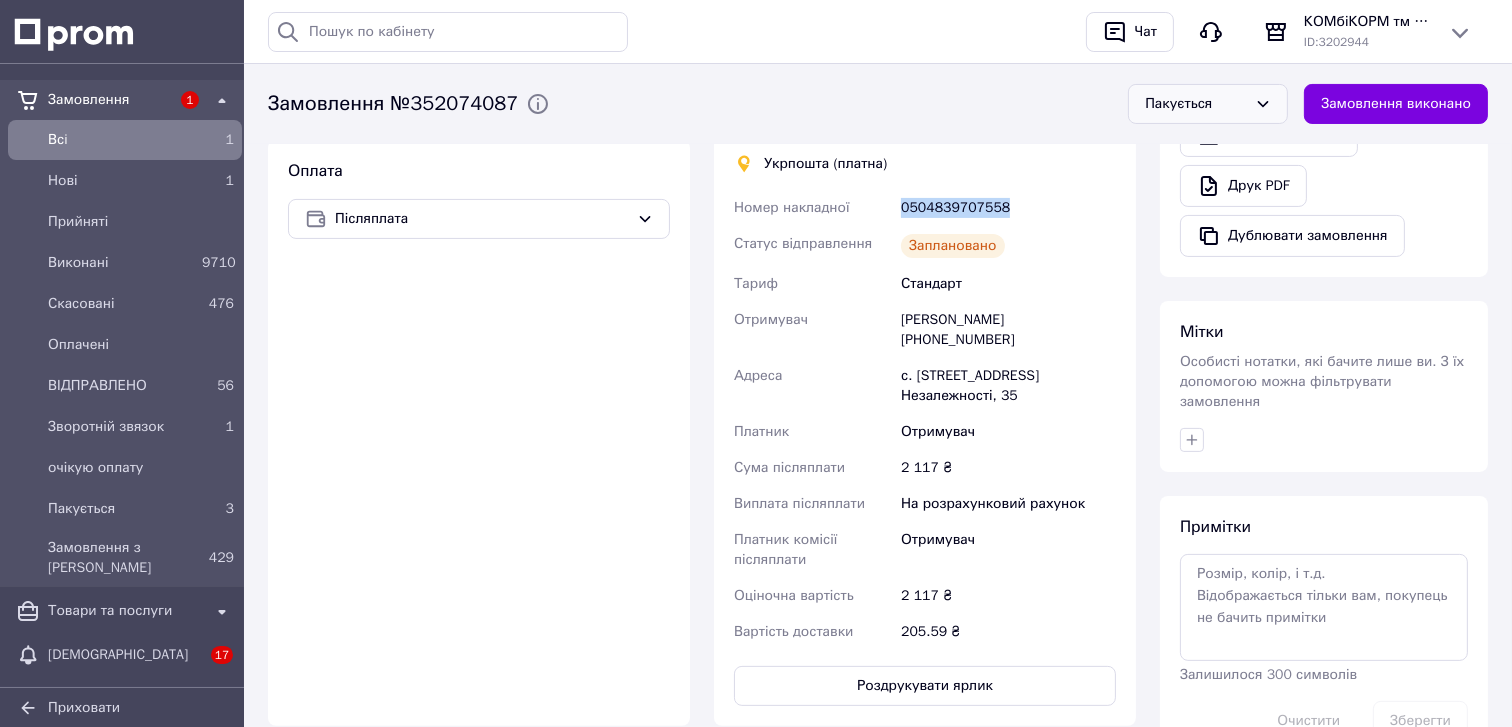 copy on "0504839707558" 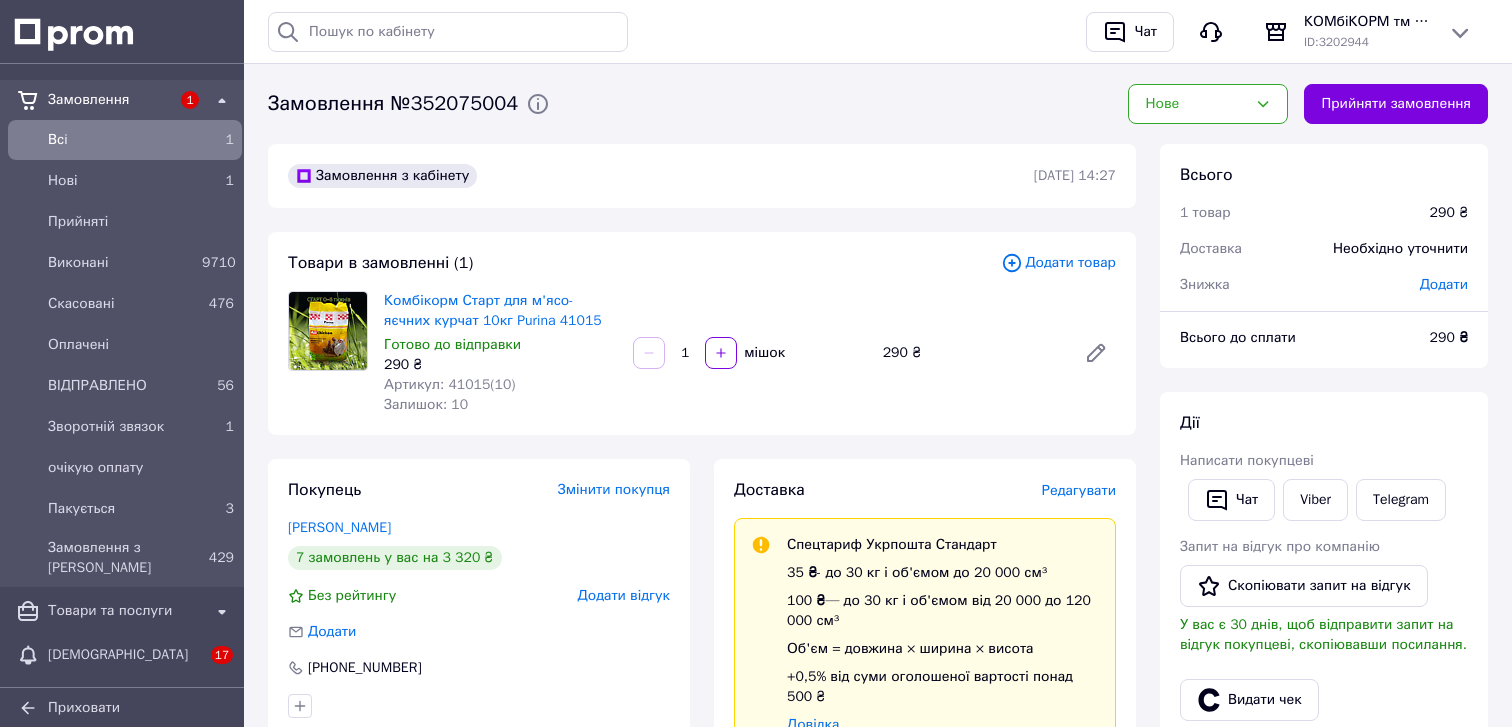 scroll, scrollTop: 0, scrollLeft: 0, axis: both 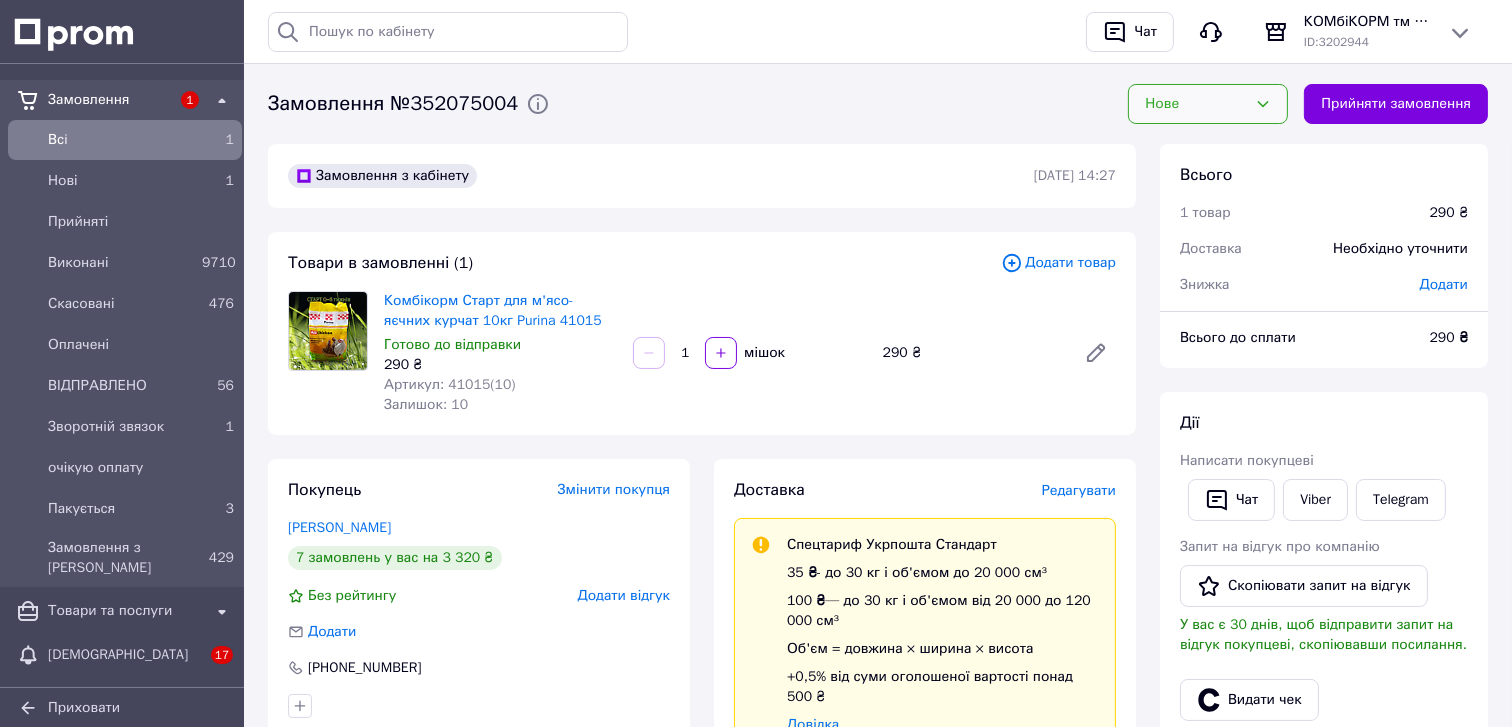 click on "Нове" at bounding box center [1208, 104] 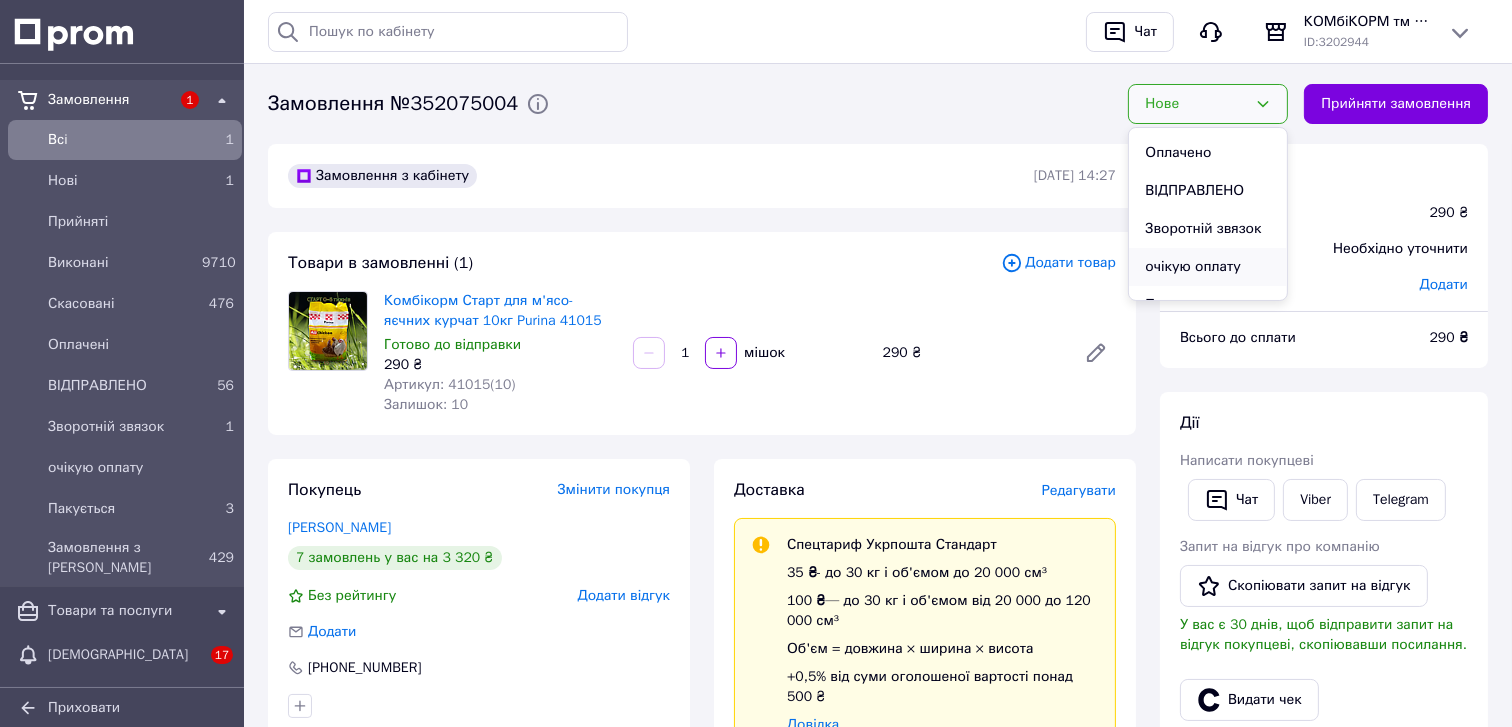 scroll, scrollTop: 131, scrollLeft: 0, axis: vertical 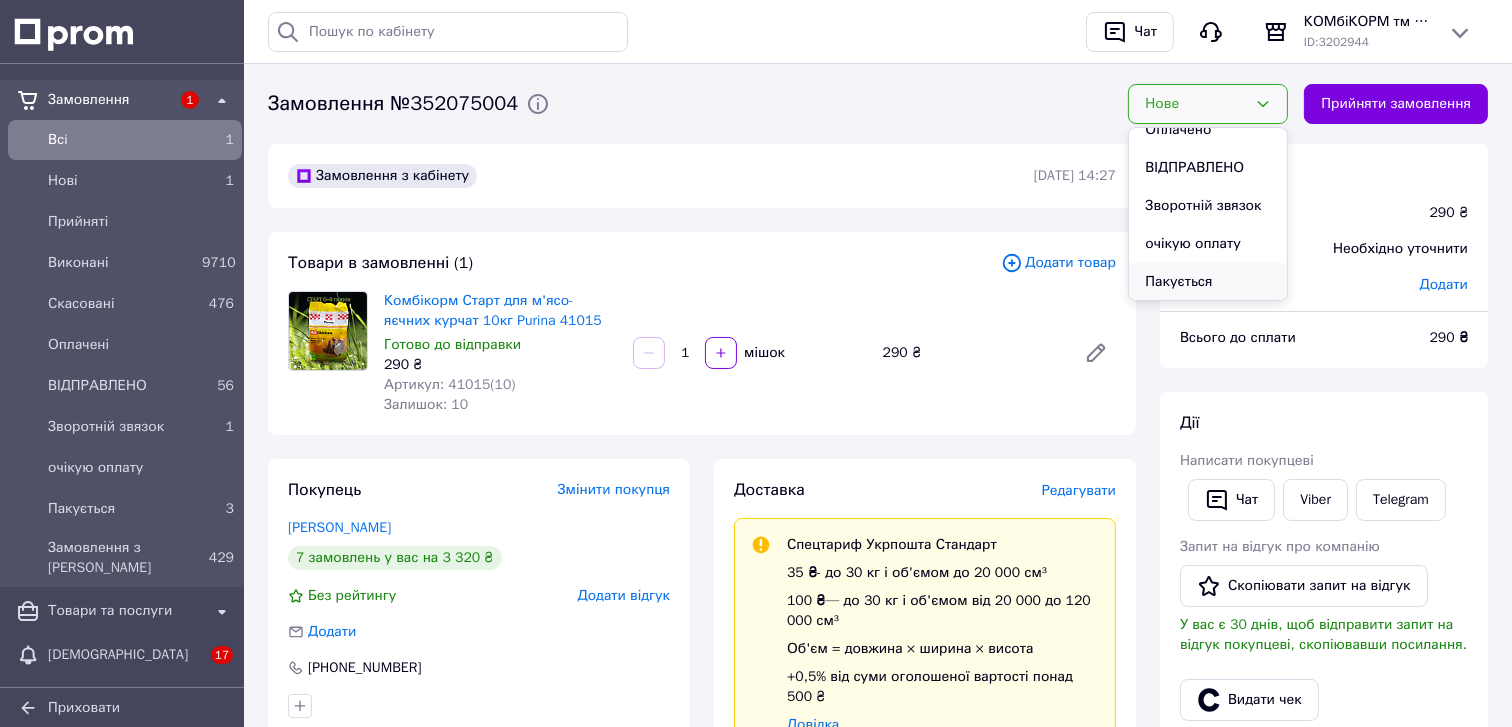 click on "Пакується" at bounding box center [1208, 282] 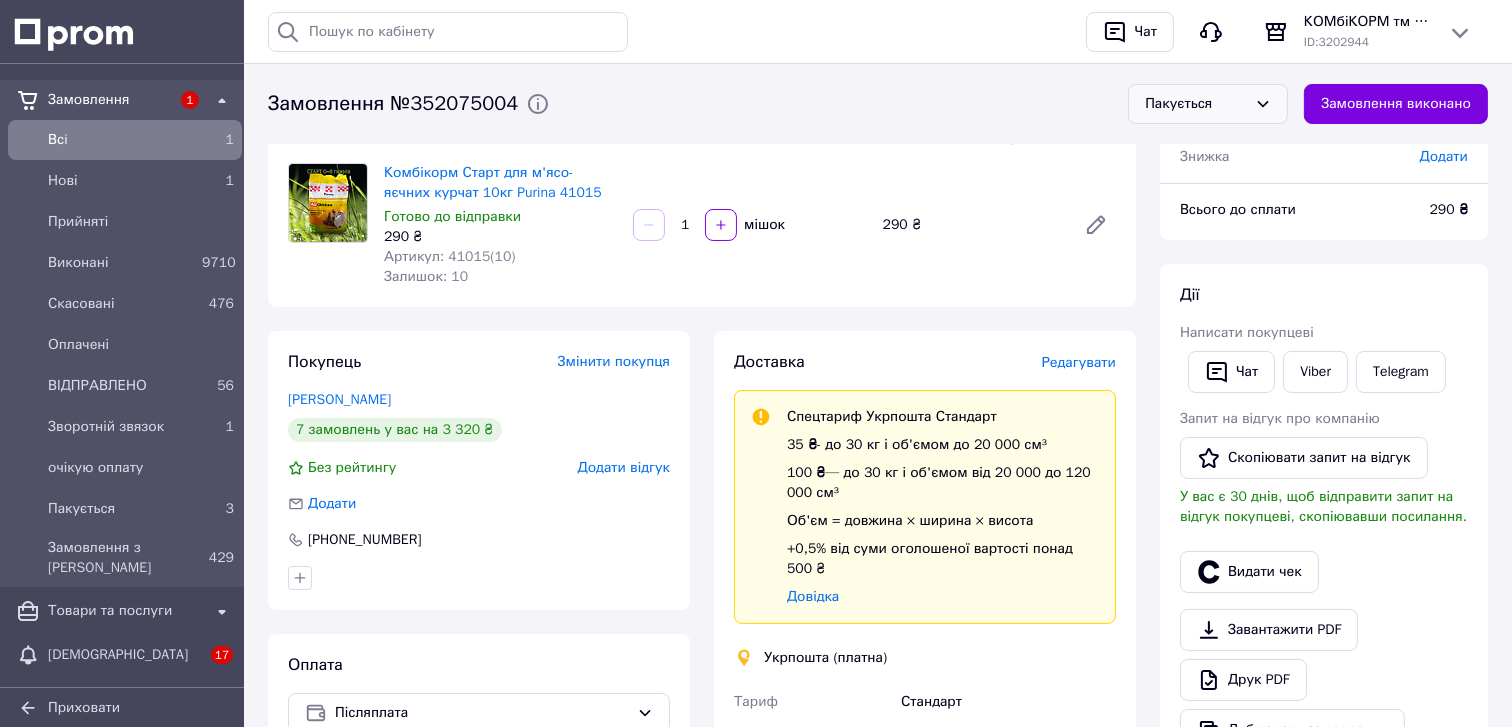 scroll, scrollTop: 0, scrollLeft: 0, axis: both 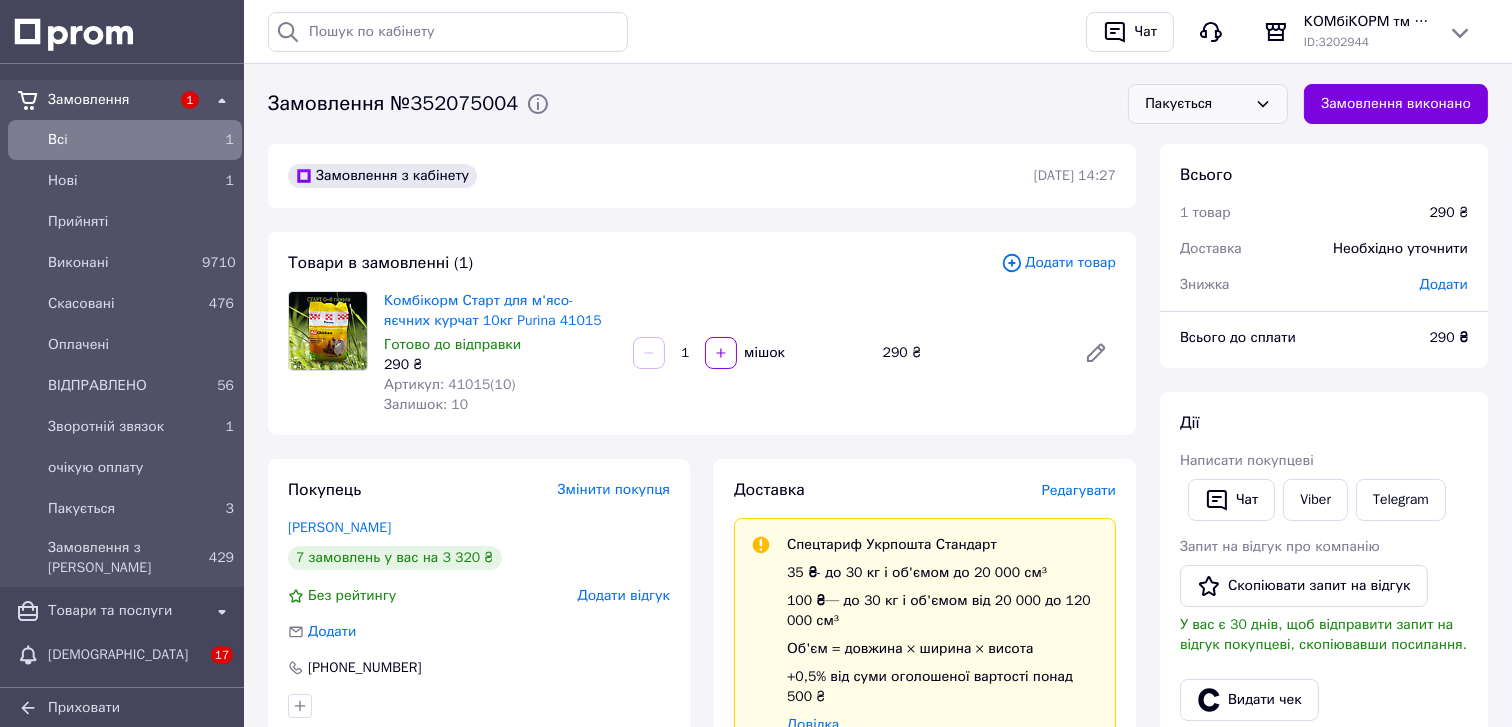 click on "Додати товар" at bounding box center (1058, 263) 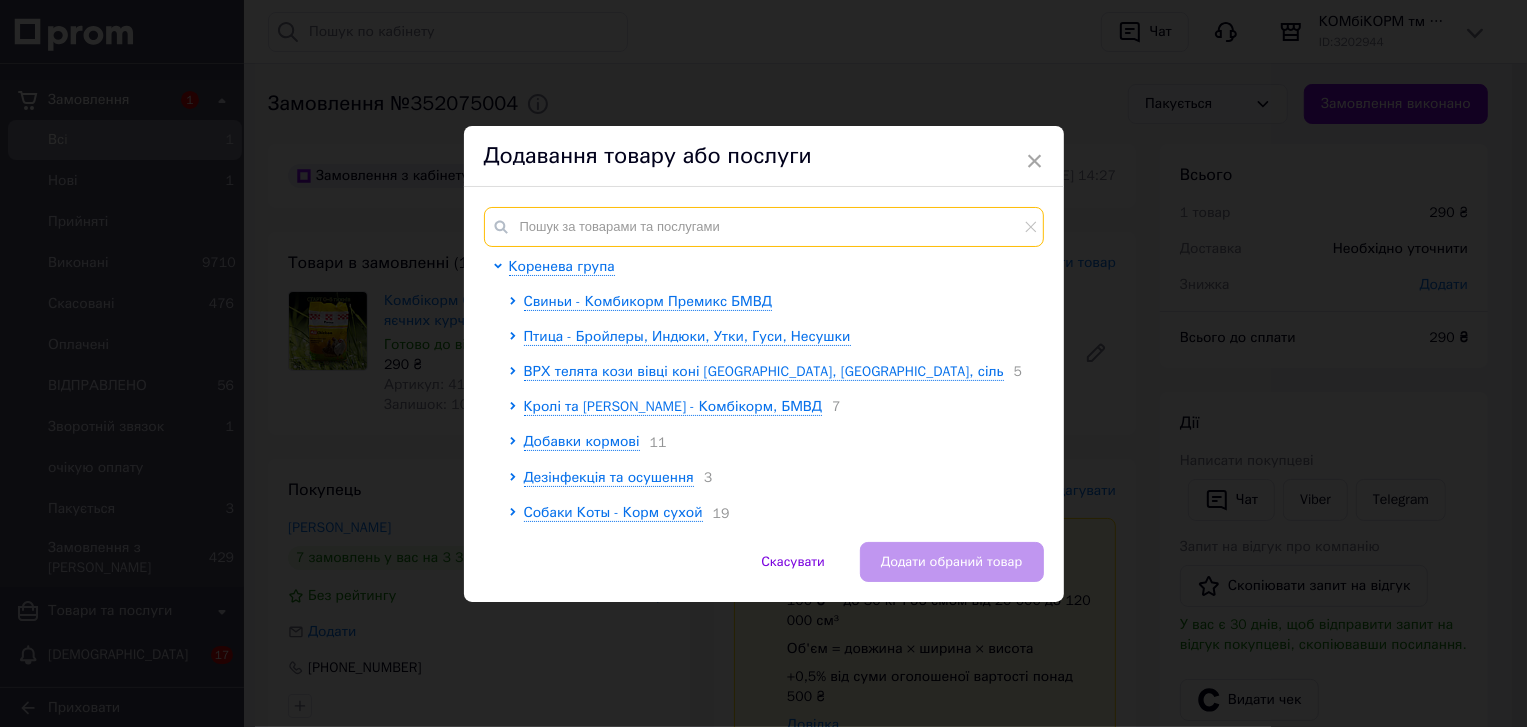 click at bounding box center [764, 227] 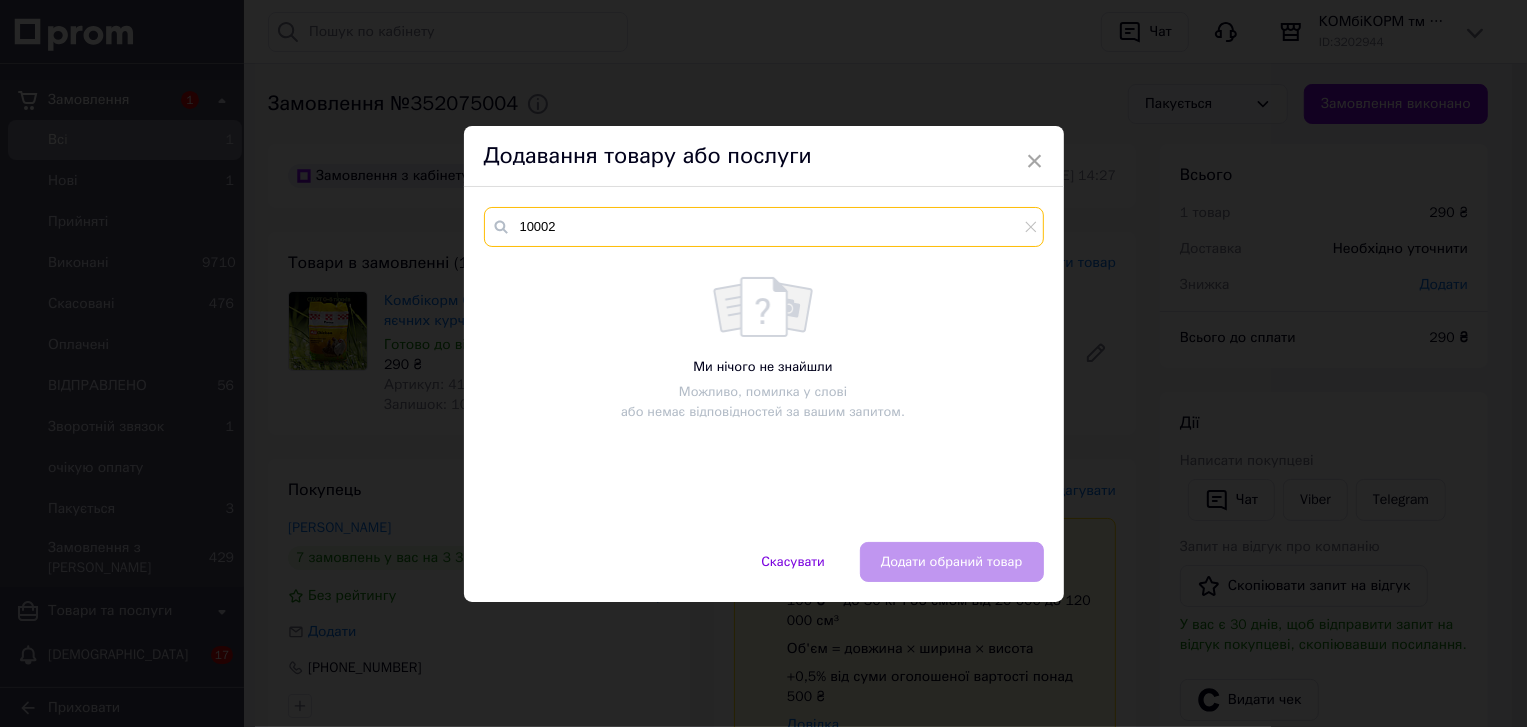 type on "10002" 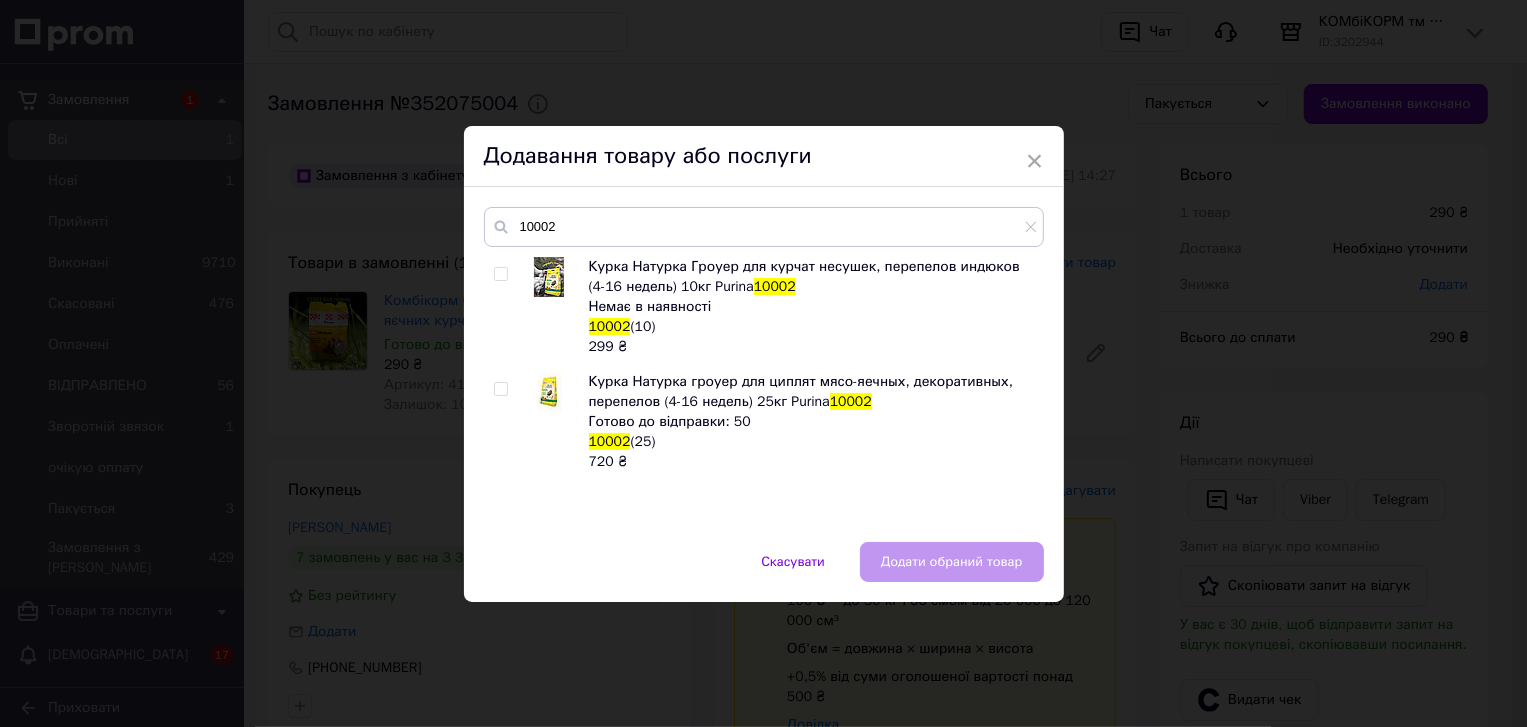 click at bounding box center [500, 389] 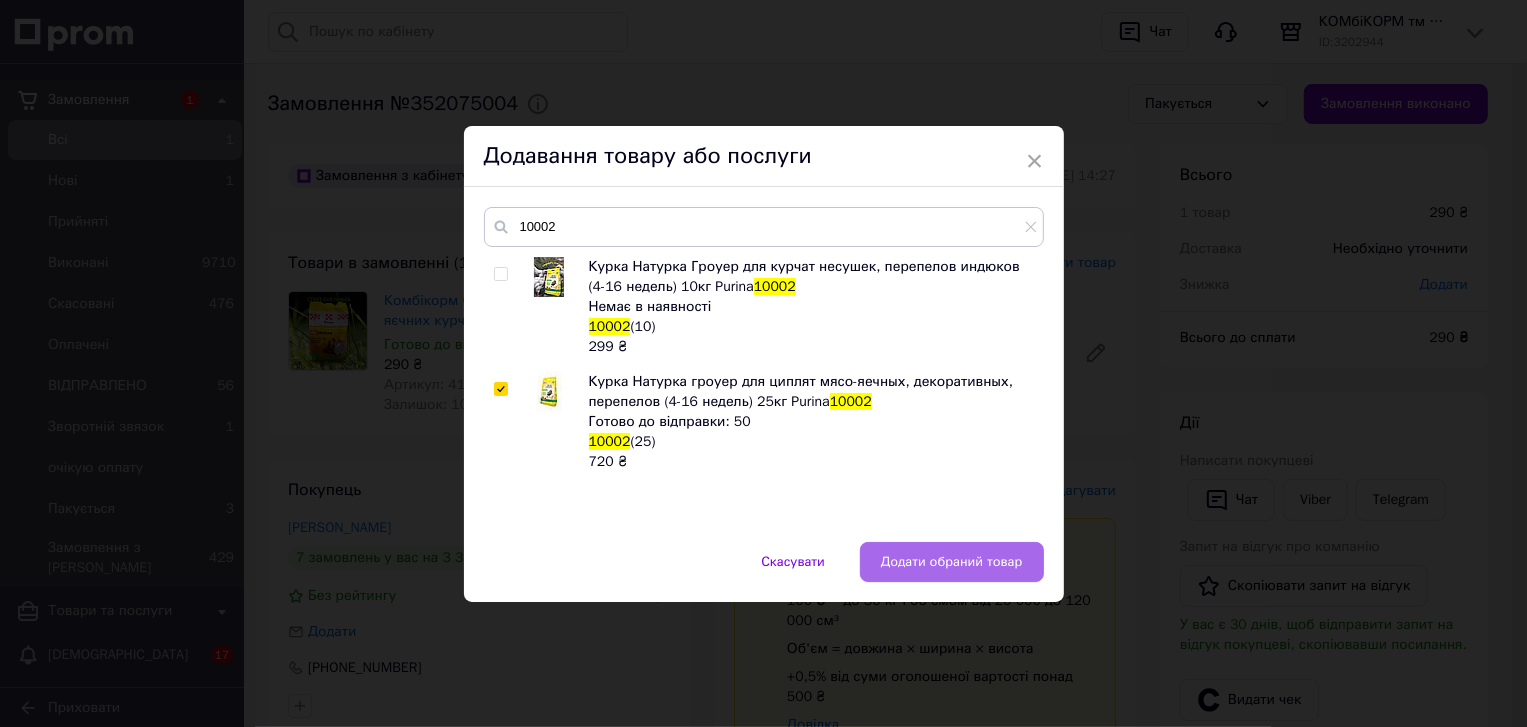 click on "Додати обраний товар" at bounding box center (952, 562) 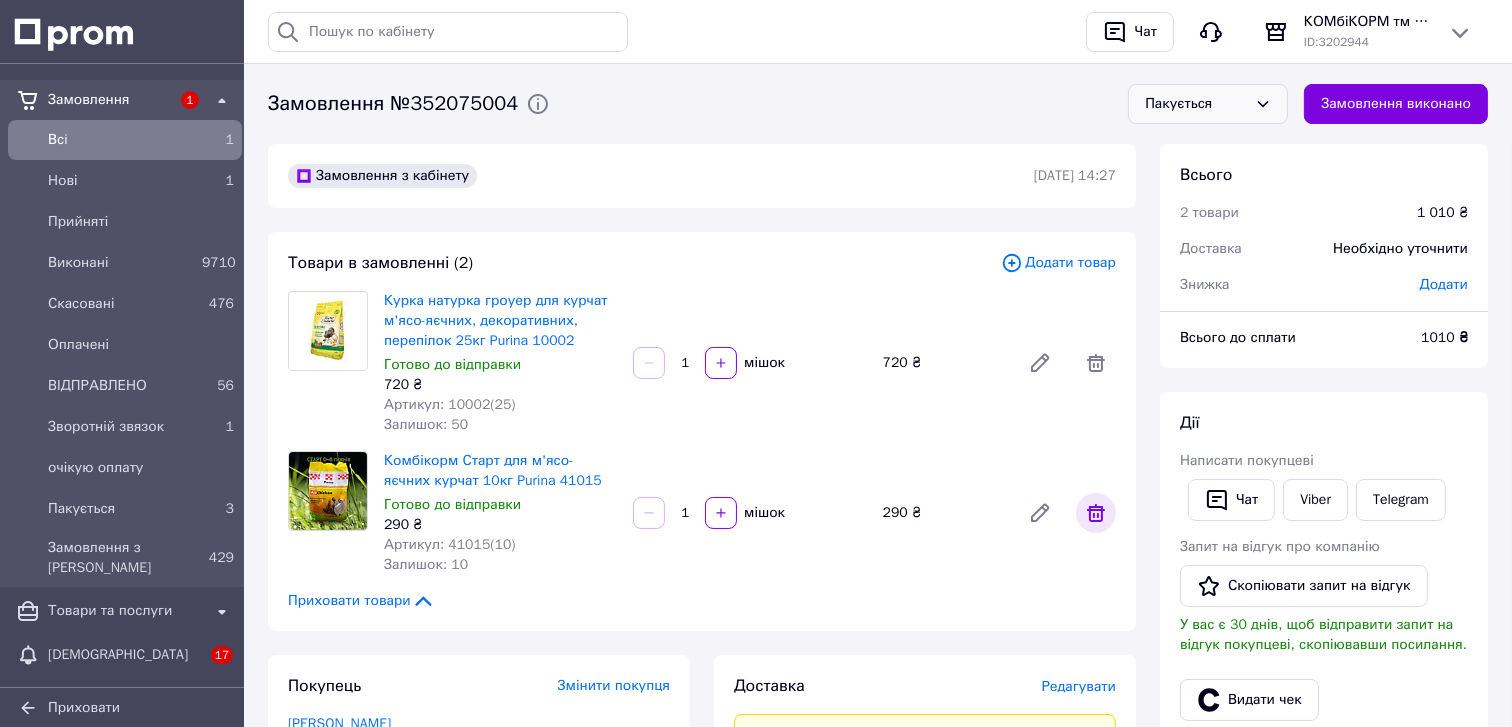 click 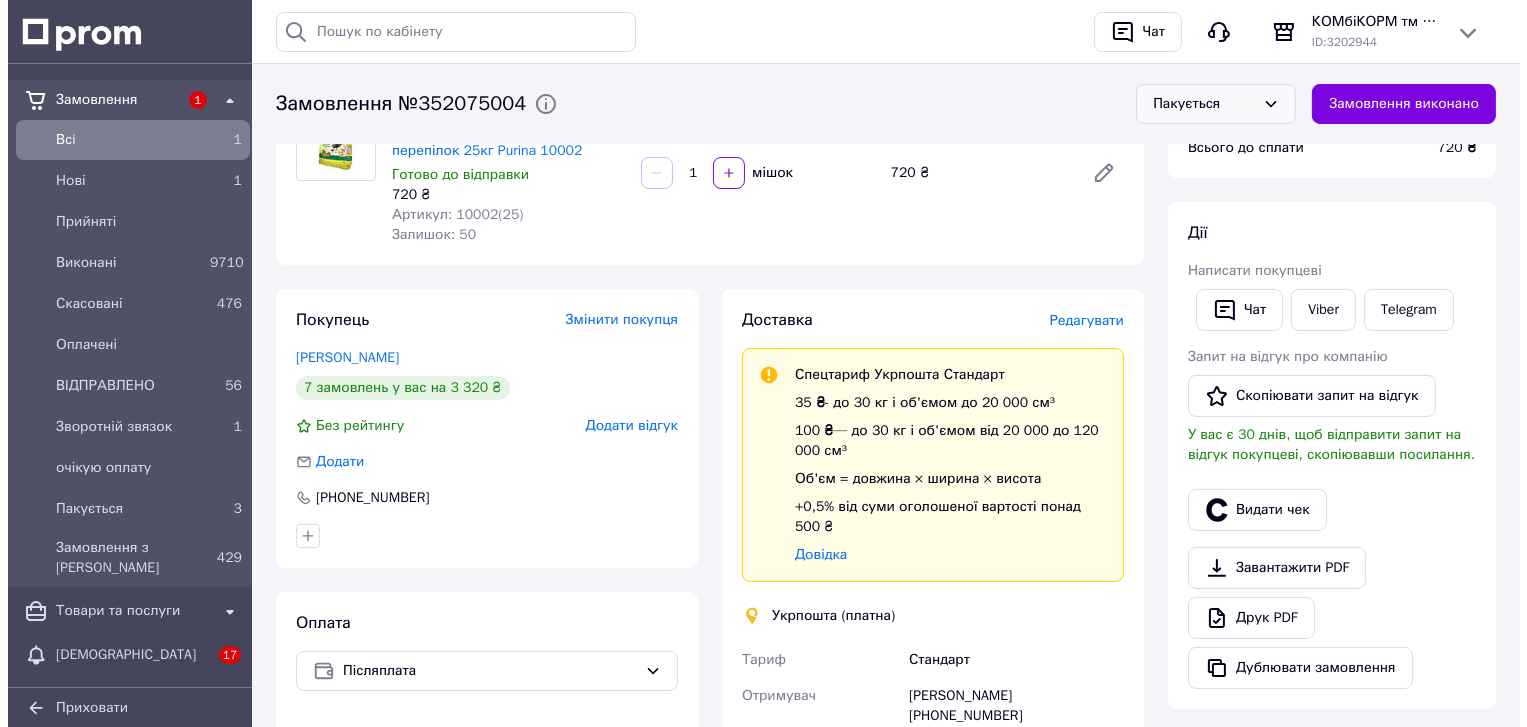scroll, scrollTop: 182, scrollLeft: 0, axis: vertical 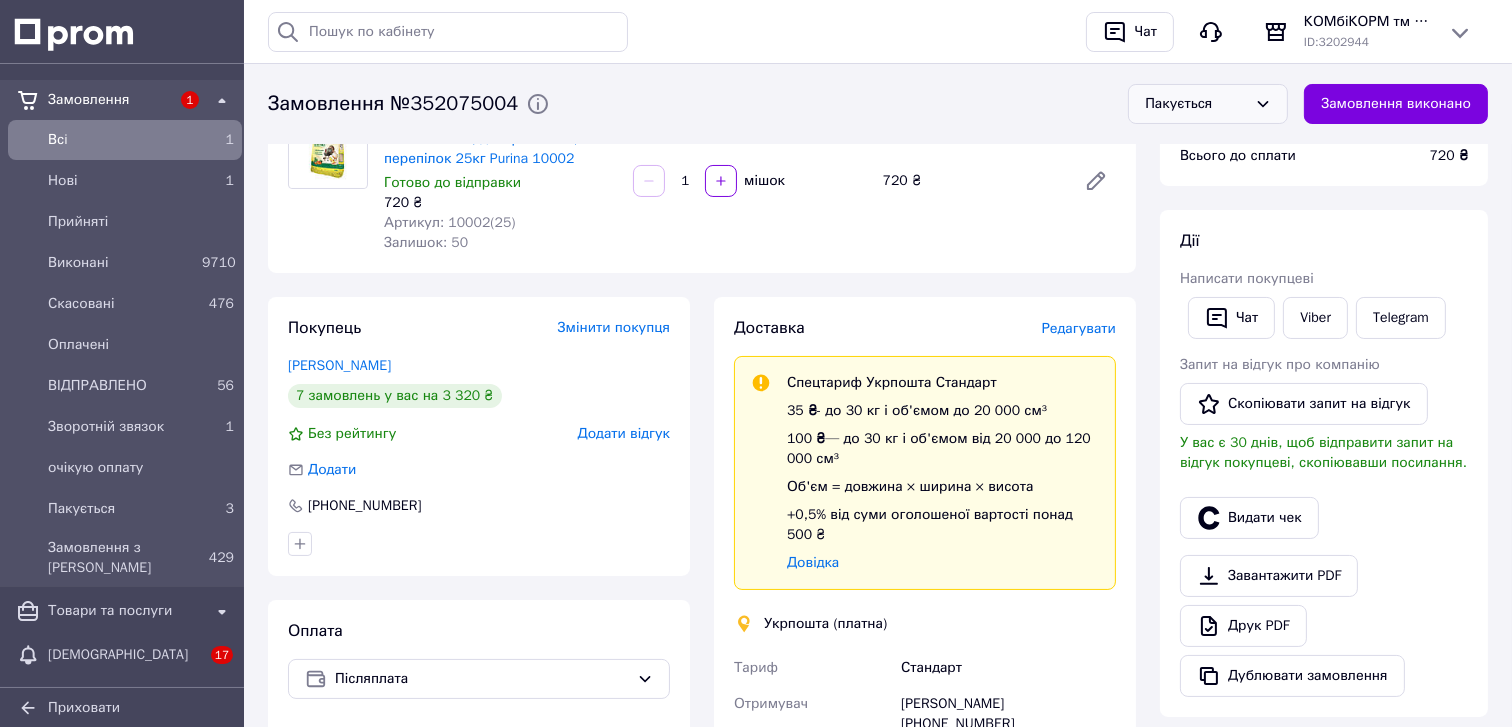 click on "Редагувати" at bounding box center [1079, 328] 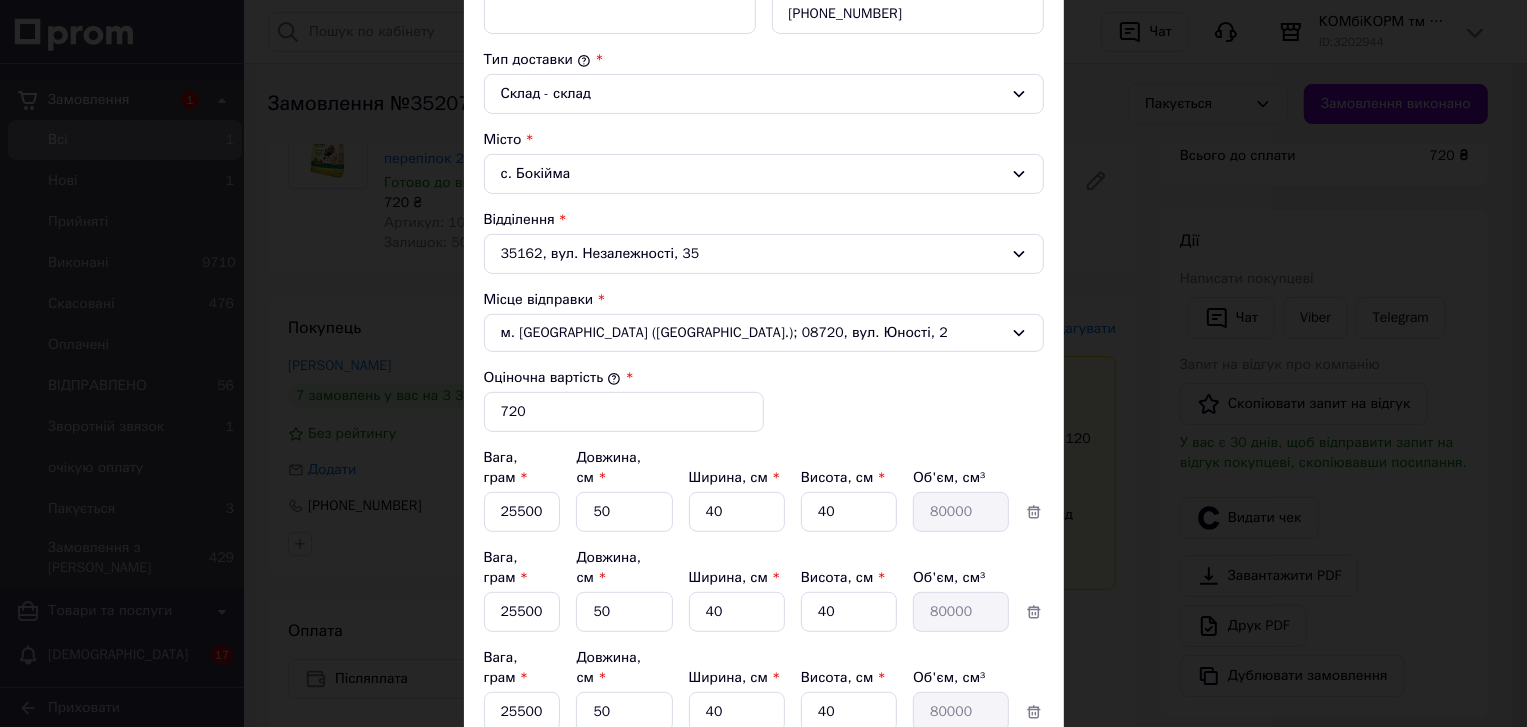 scroll, scrollTop: 639, scrollLeft: 0, axis: vertical 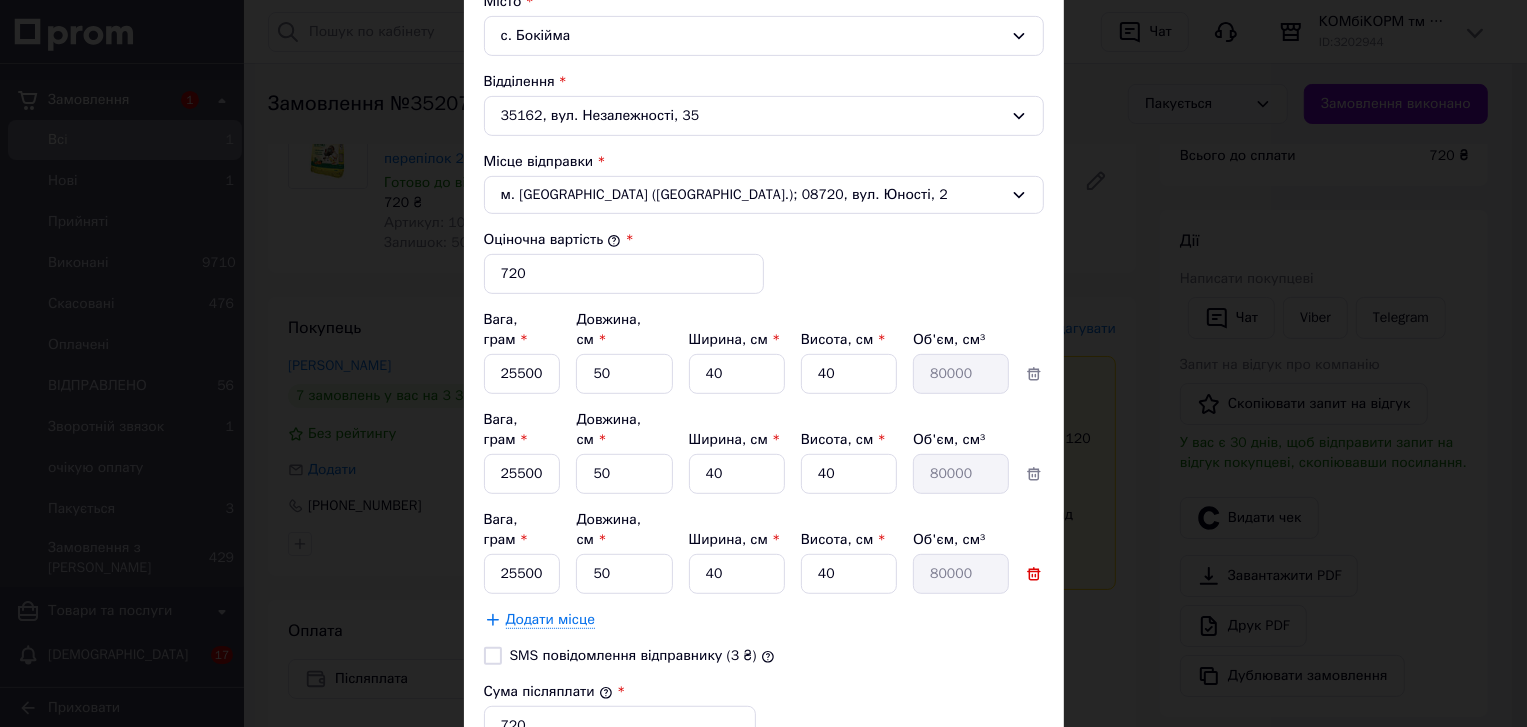 click 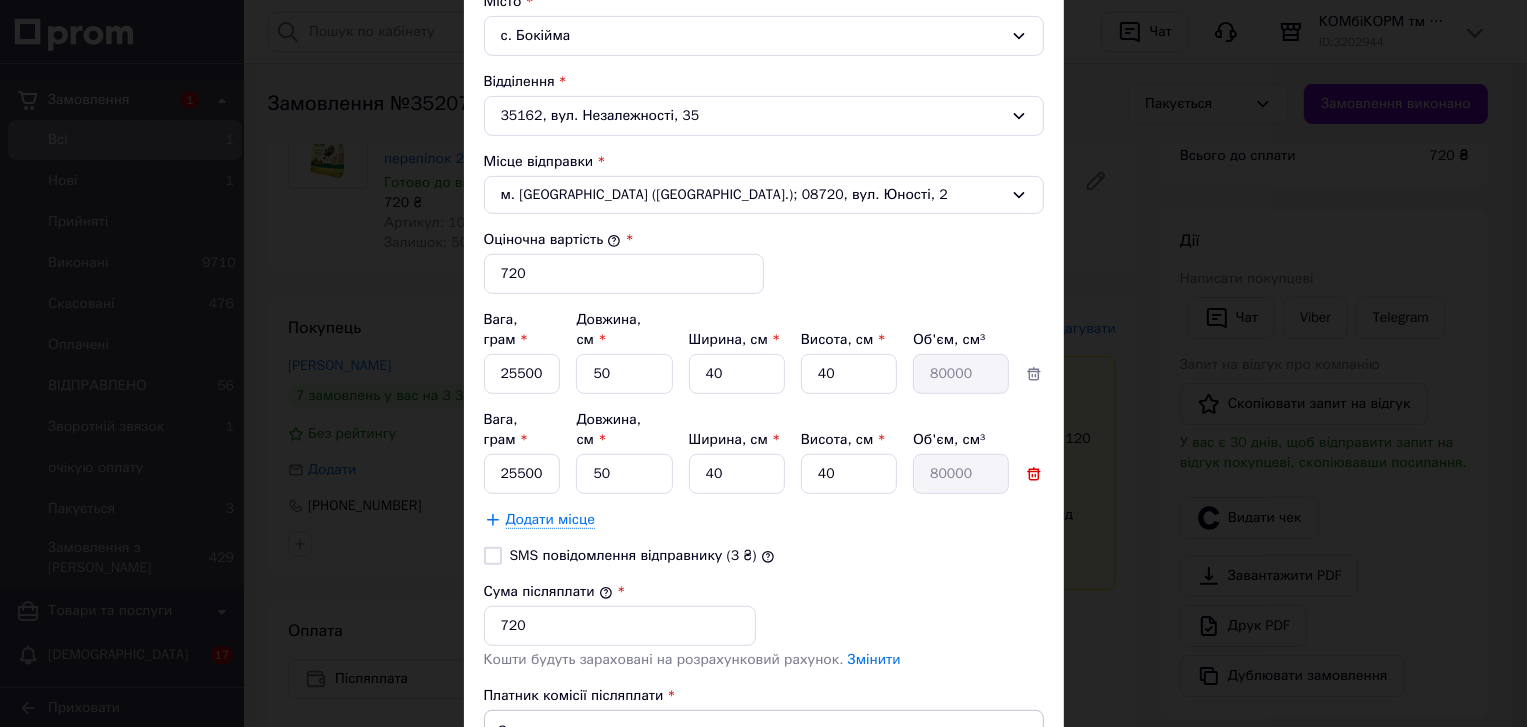 click 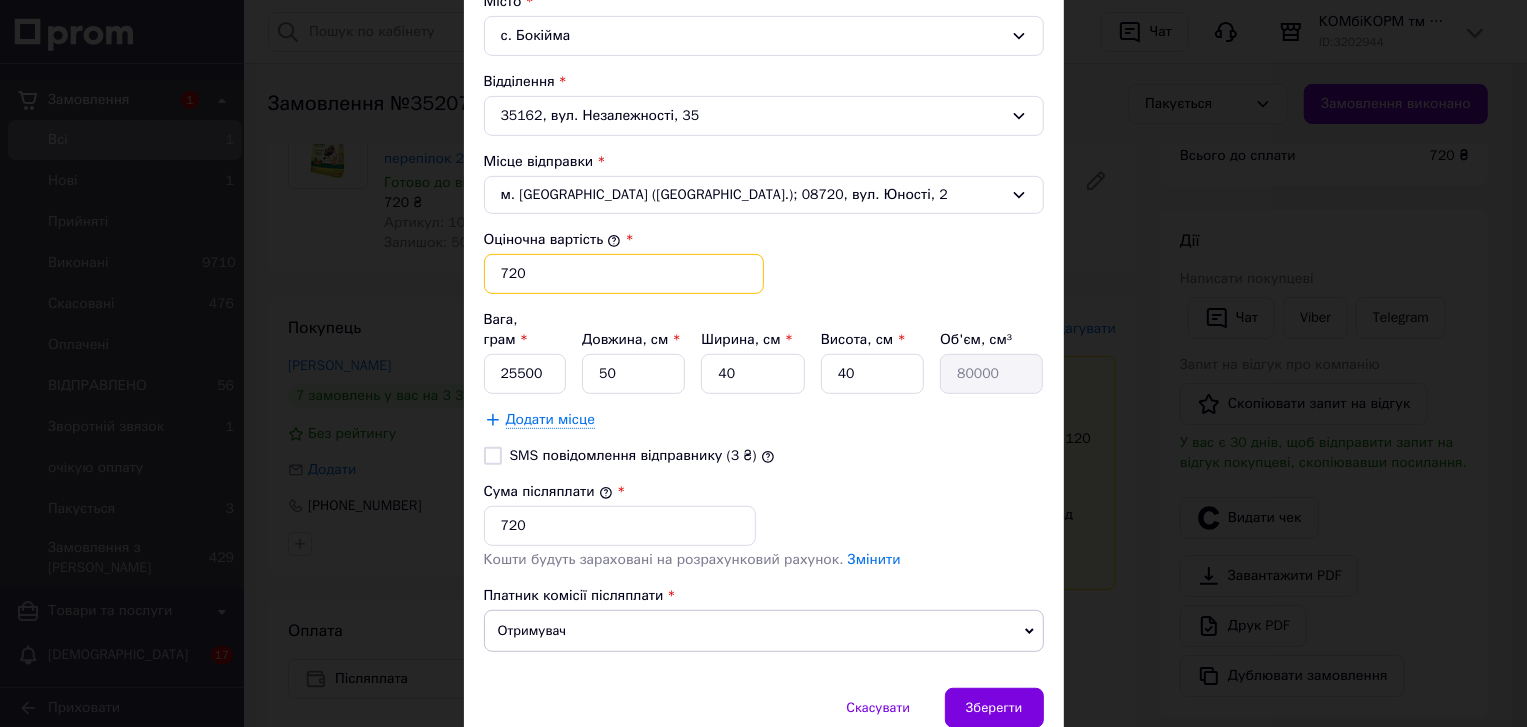 click on "720" at bounding box center [624, 274] 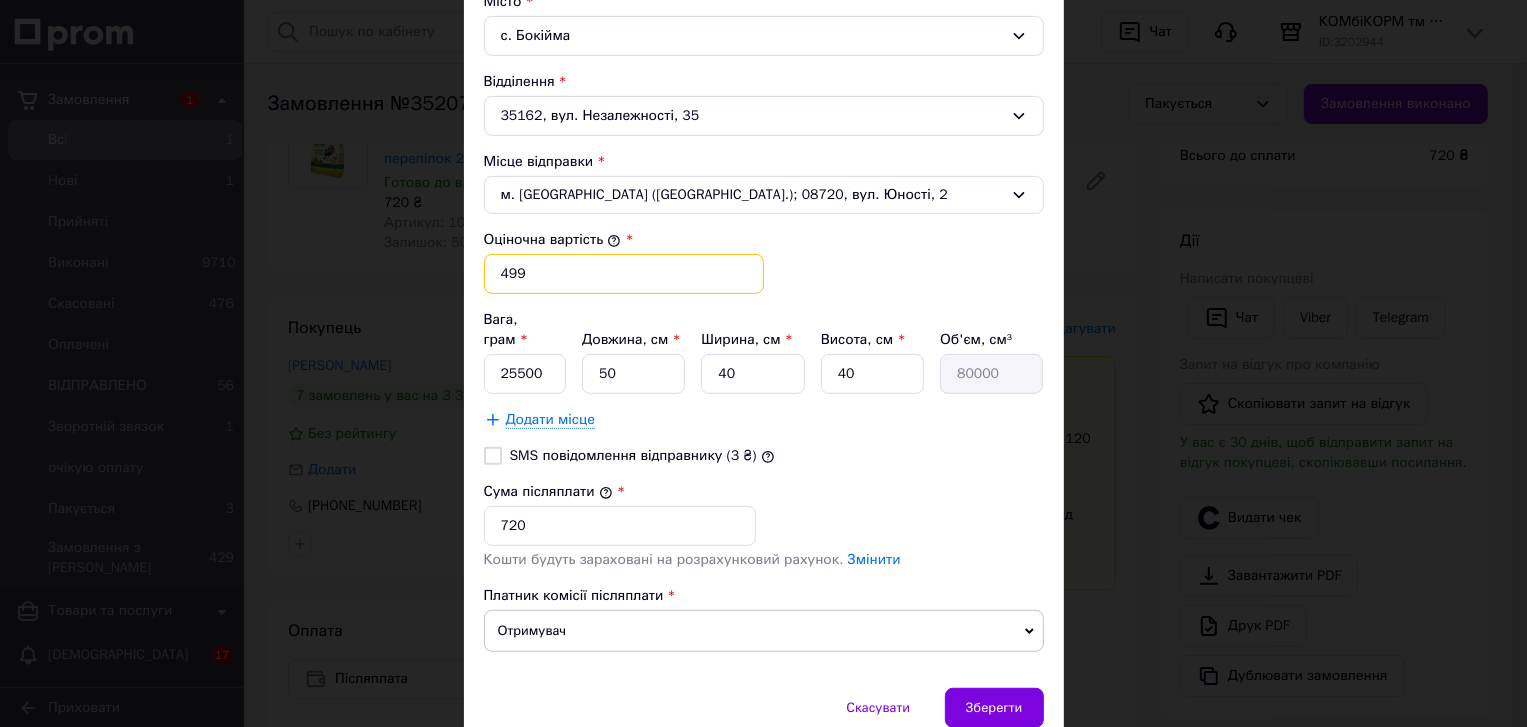 type on "499" 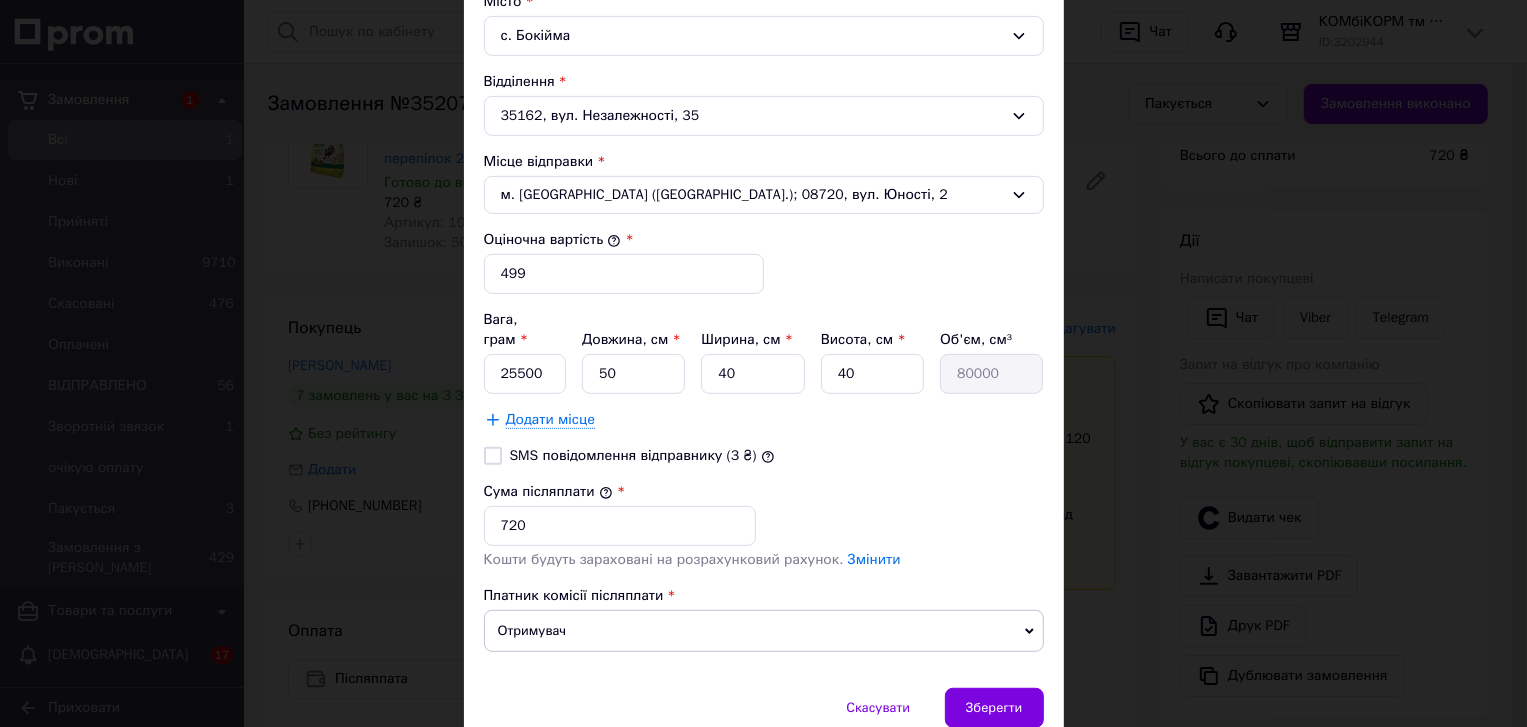 click on "Сума післяплати     * 720" at bounding box center [764, 514] 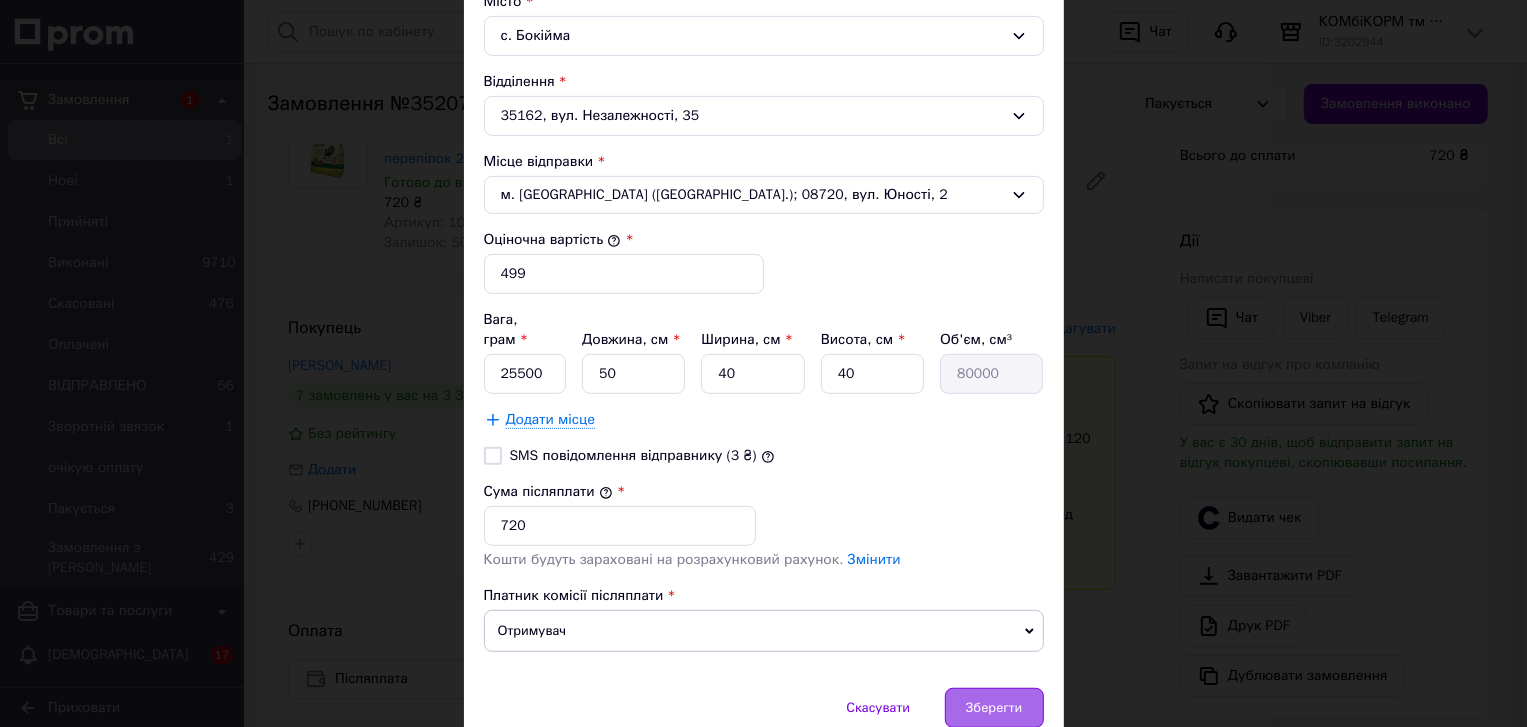 click on "Зберегти" at bounding box center [994, 708] 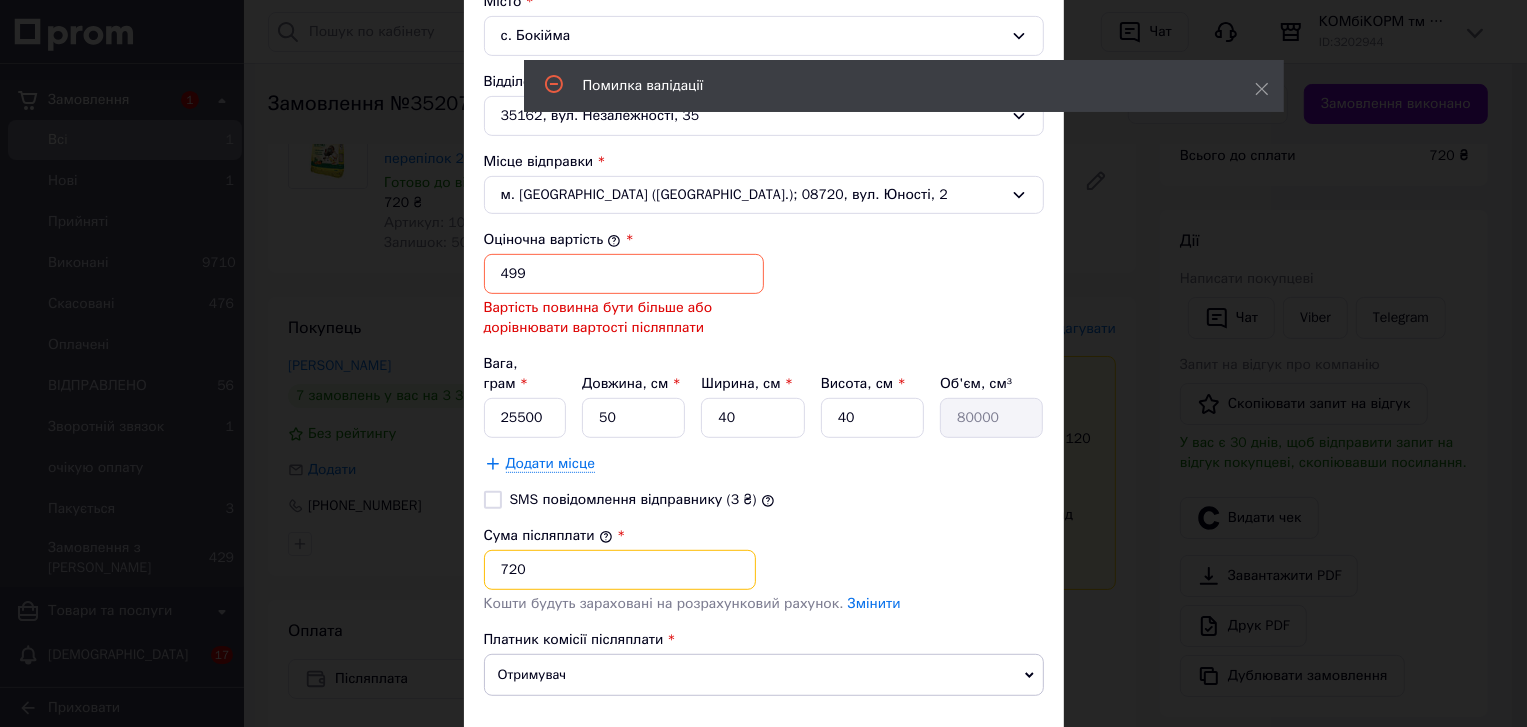 click on "720" at bounding box center (620, 570) 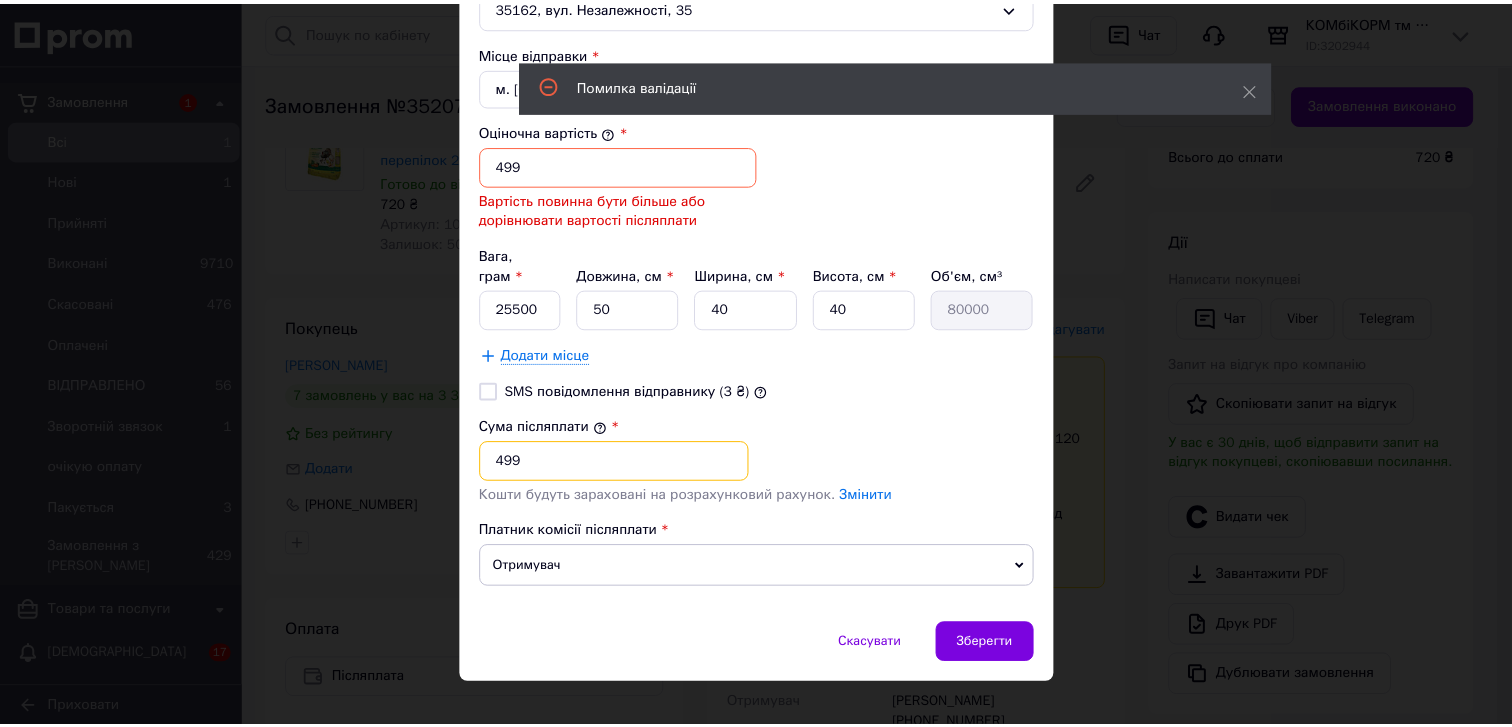 scroll, scrollTop: 747, scrollLeft: 0, axis: vertical 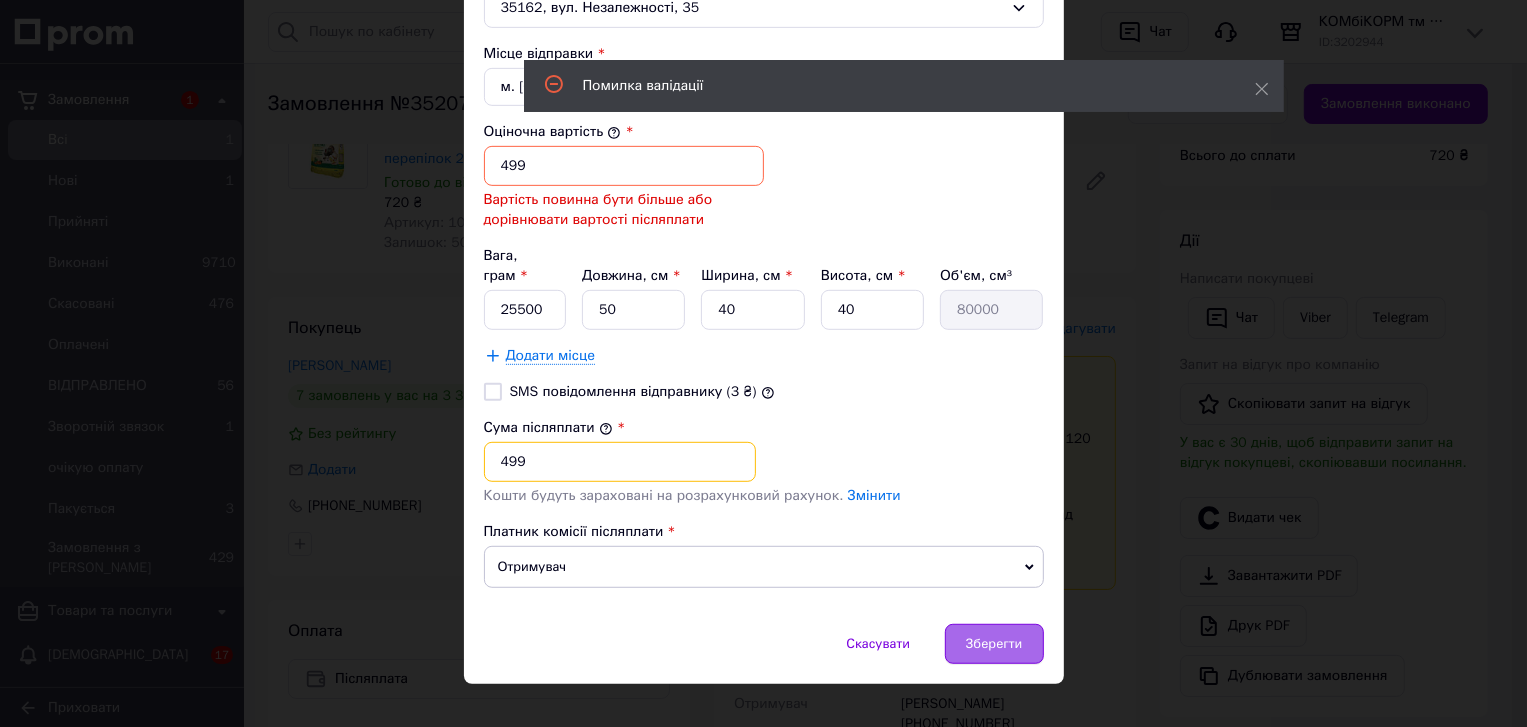 type on "499" 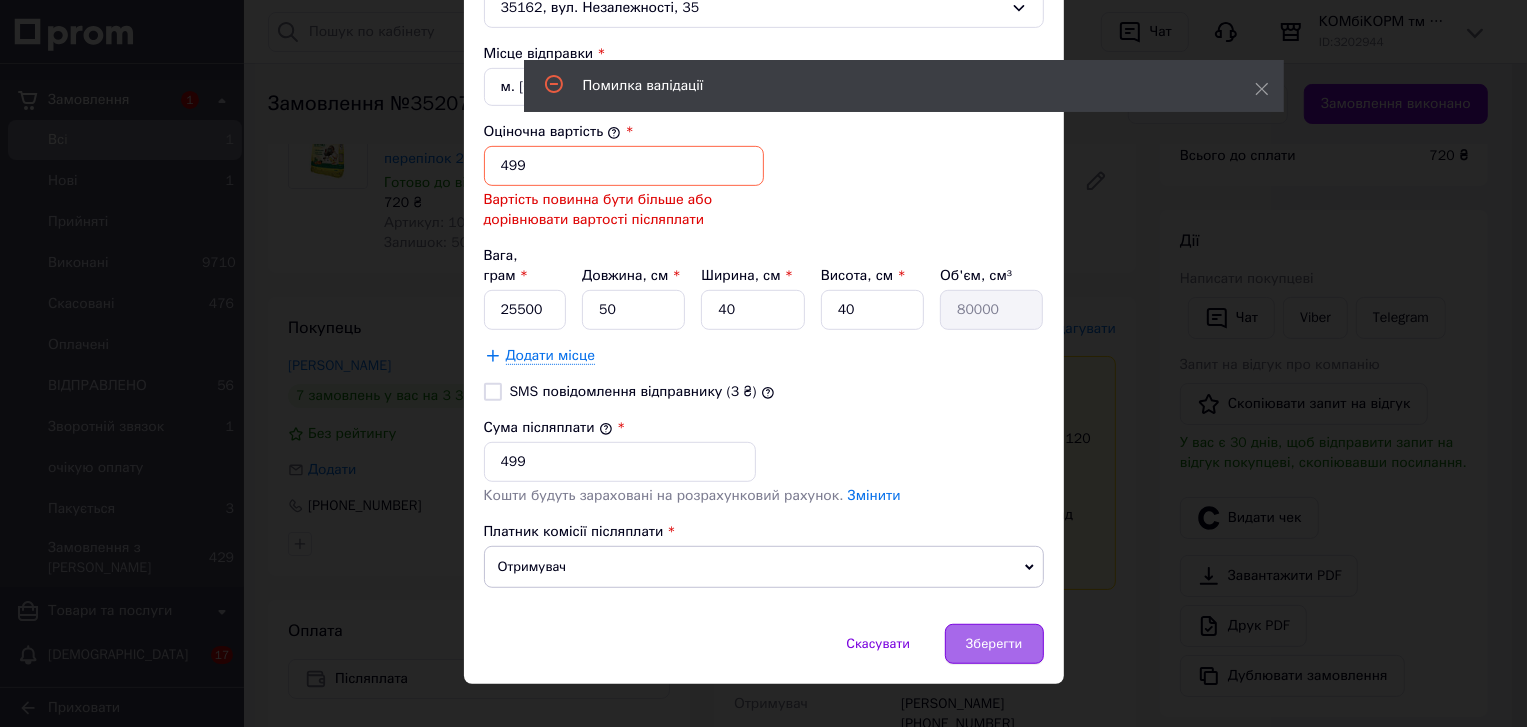 click on "Зберегти" at bounding box center [994, 644] 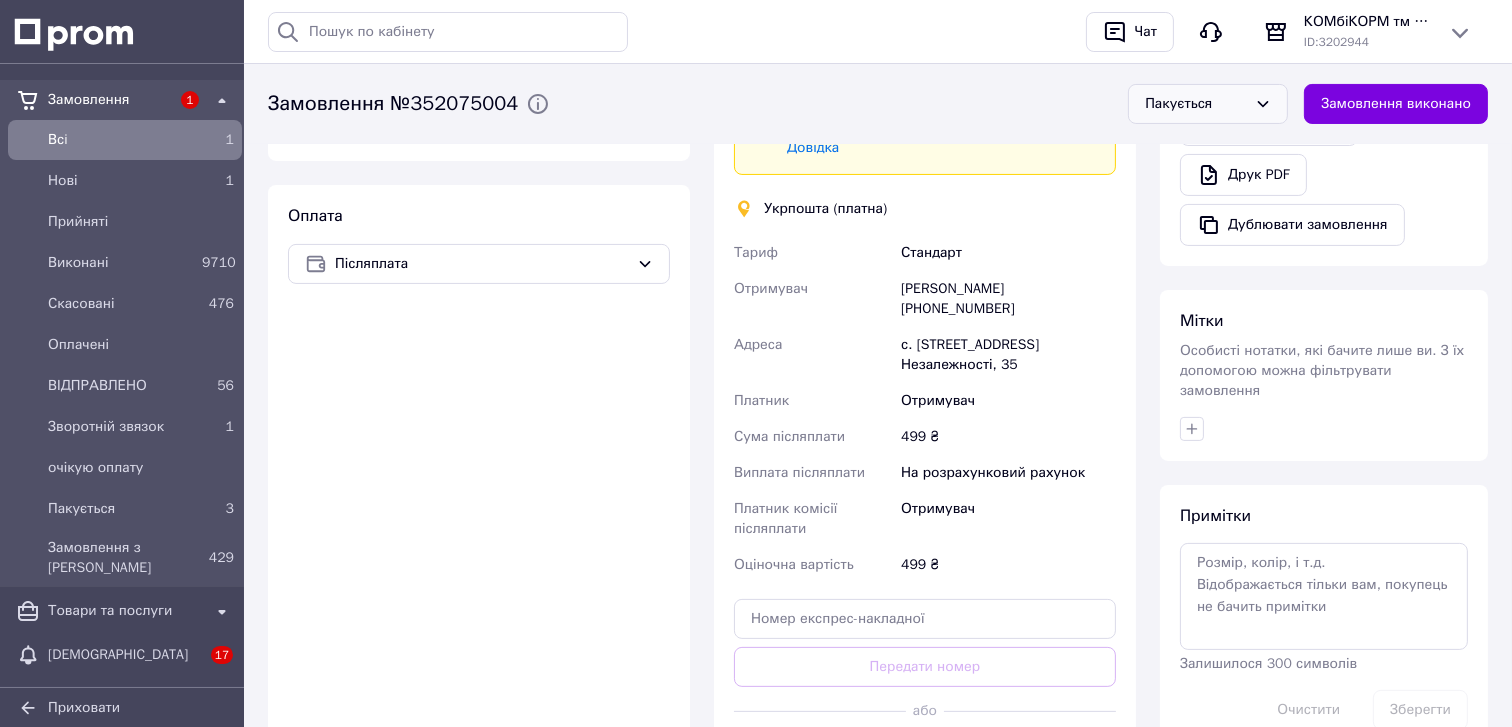 scroll, scrollTop: 596, scrollLeft: 0, axis: vertical 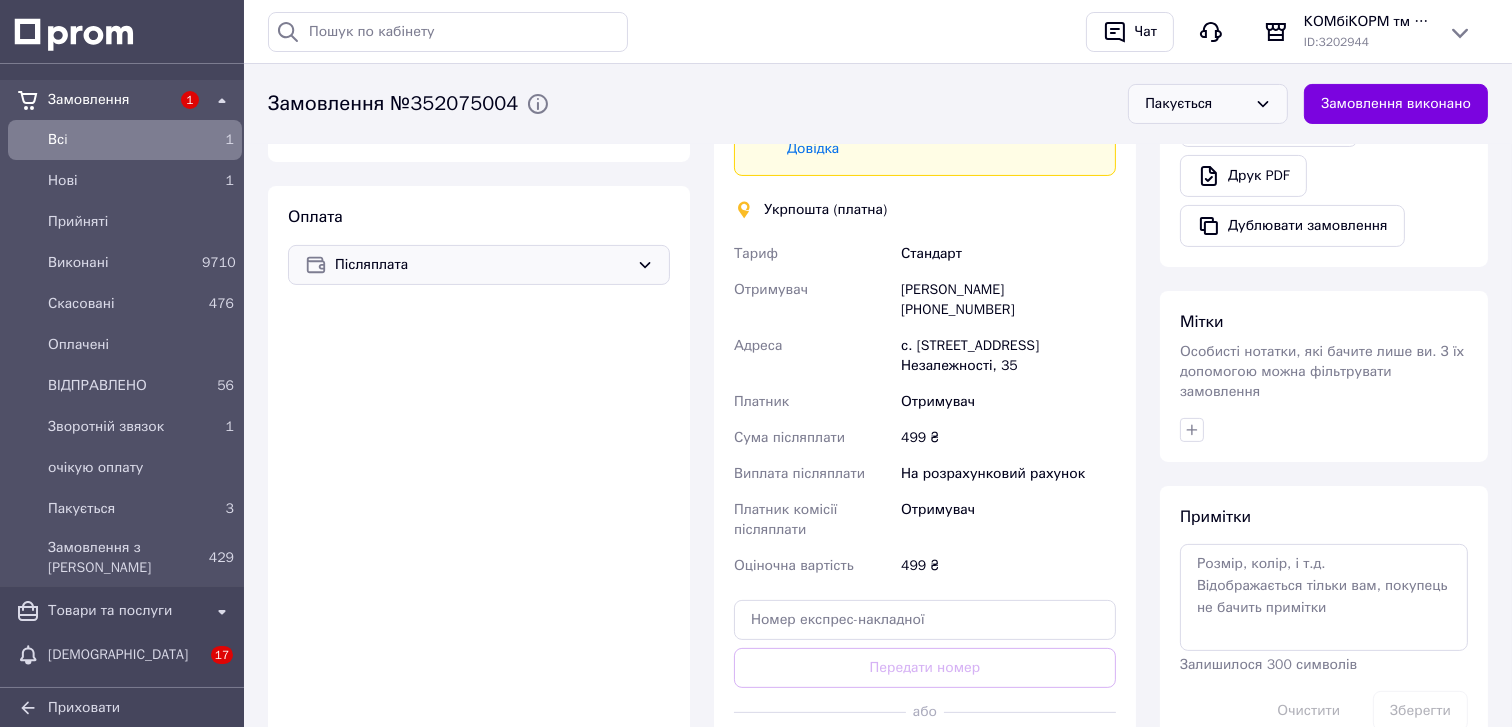click 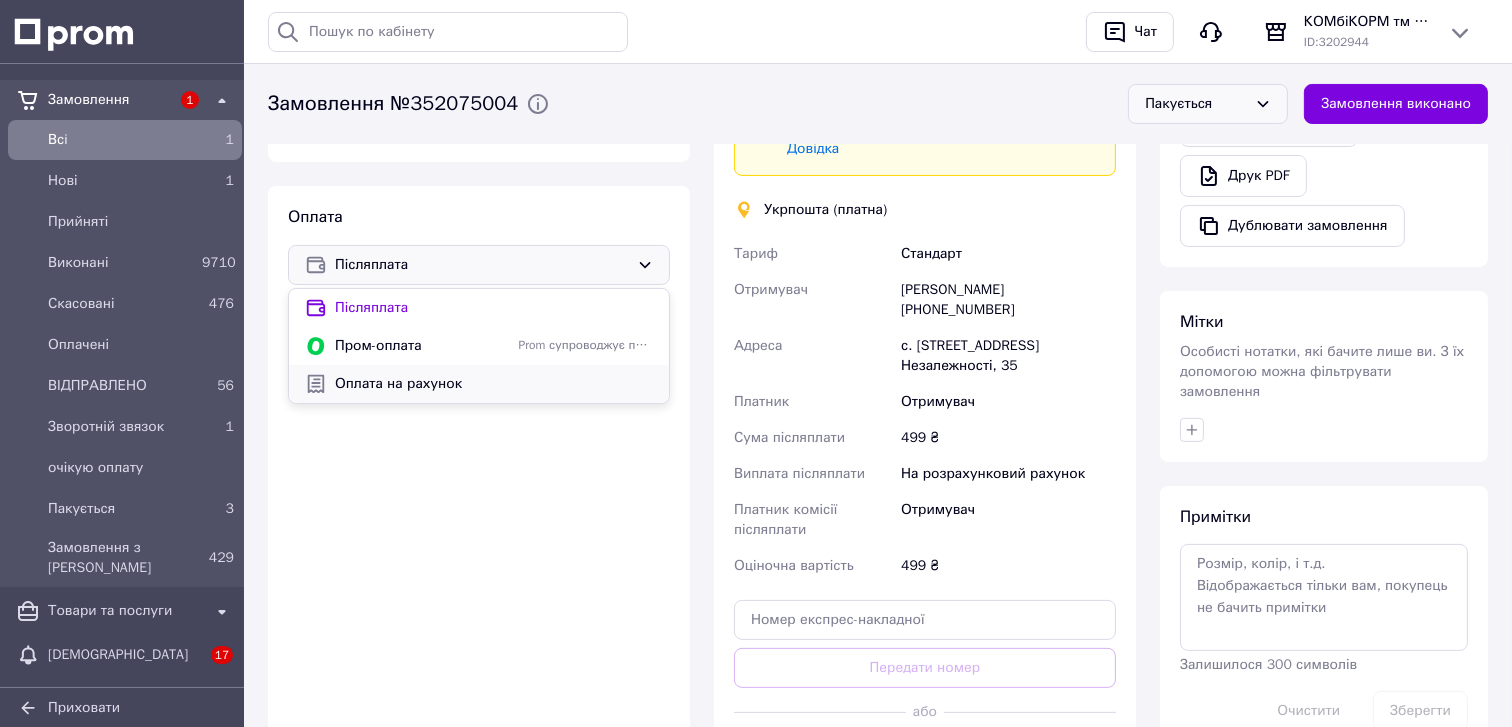 click on "Оплата на рахунок" at bounding box center [494, 384] 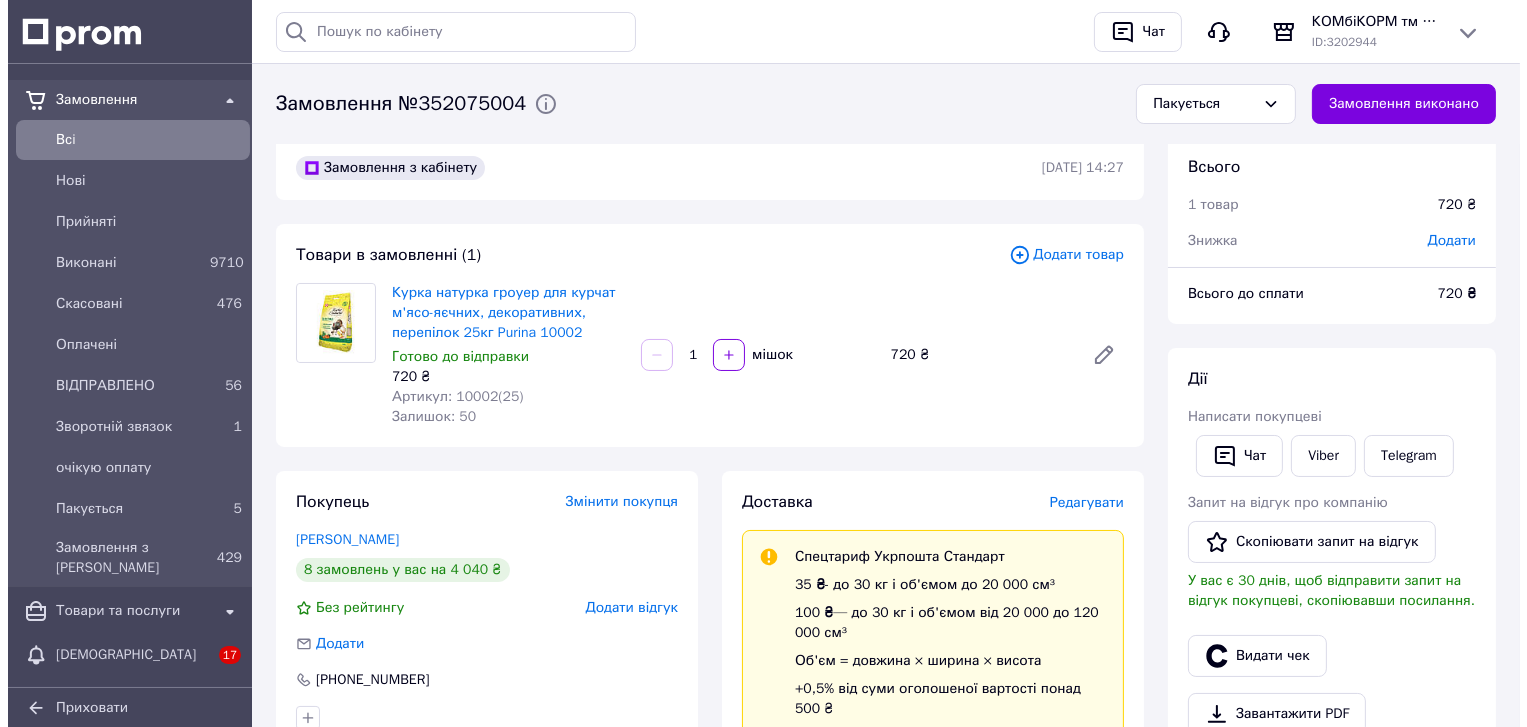 scroll, scrollTop: 0, scrollLeft: 0, axis: both 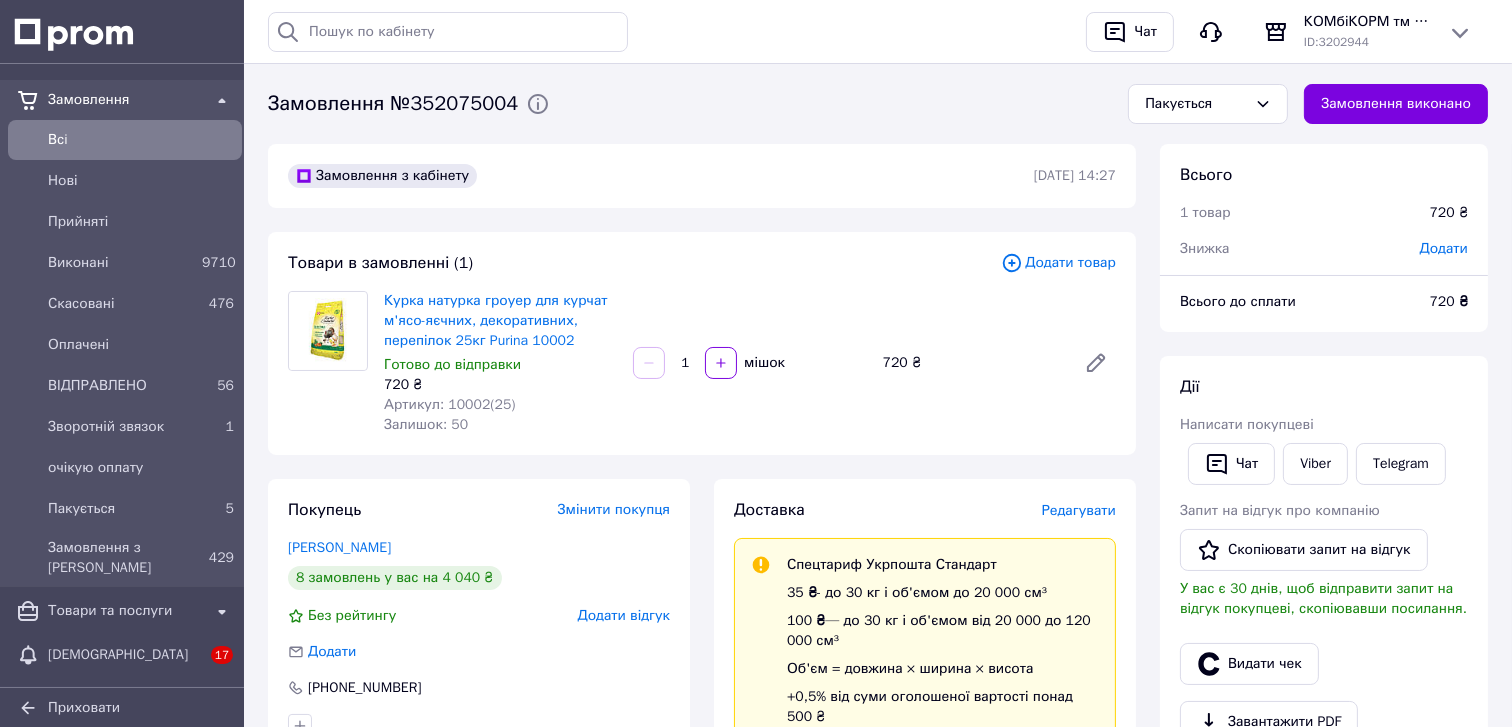 click on "Редагувати" at bounding box center [1079, 510] 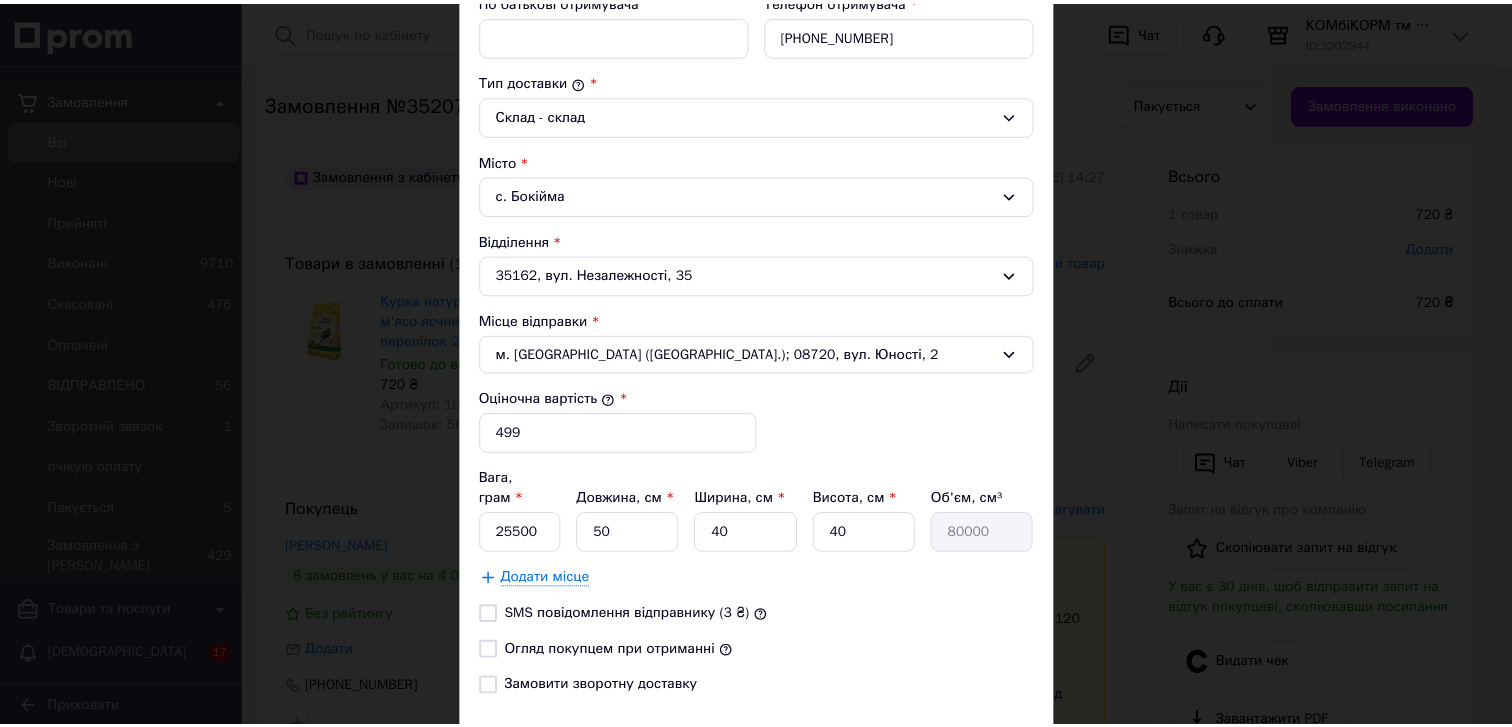 scroll, scrollTop: 590, scrollLeft: 0, axis: vertical 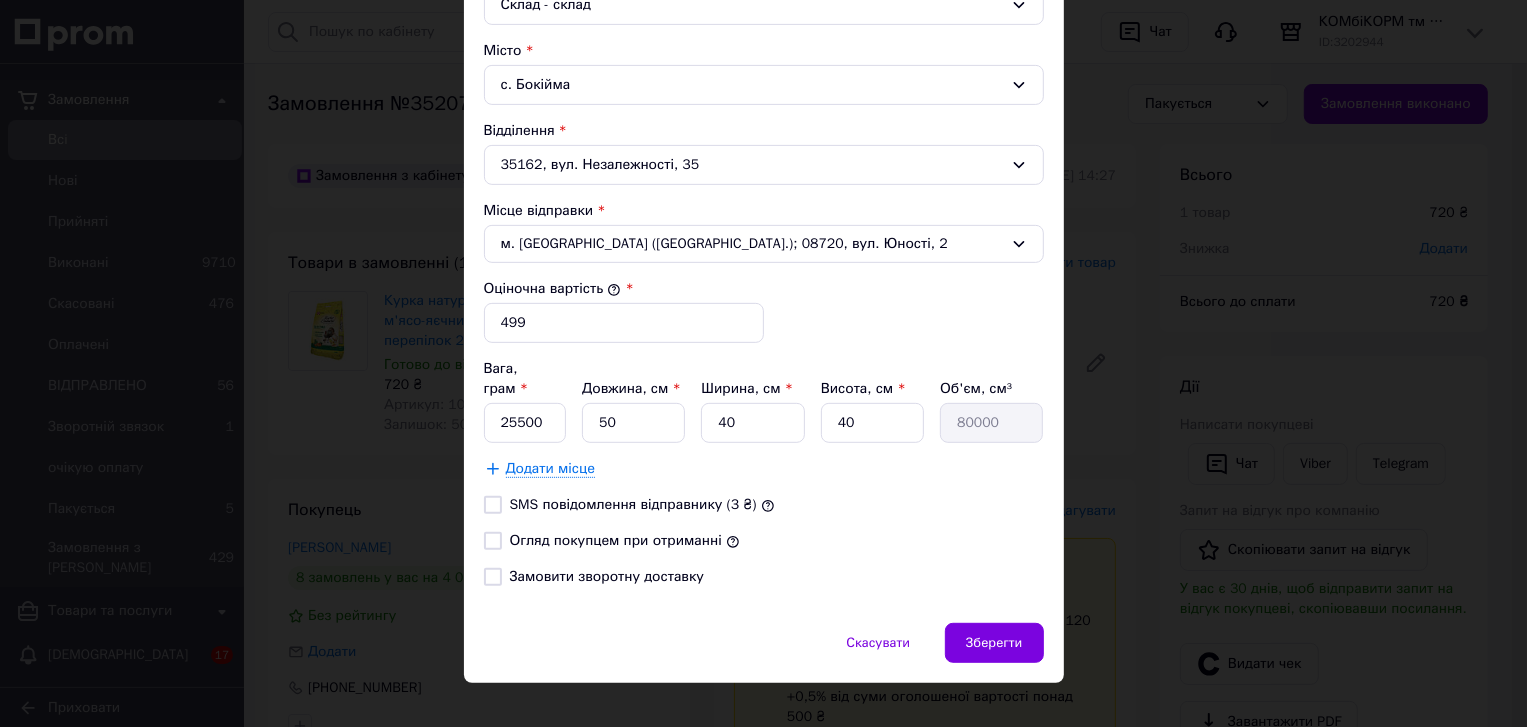 click on "Огляд покупцем при отриманні" at bounding box center (493, 541) 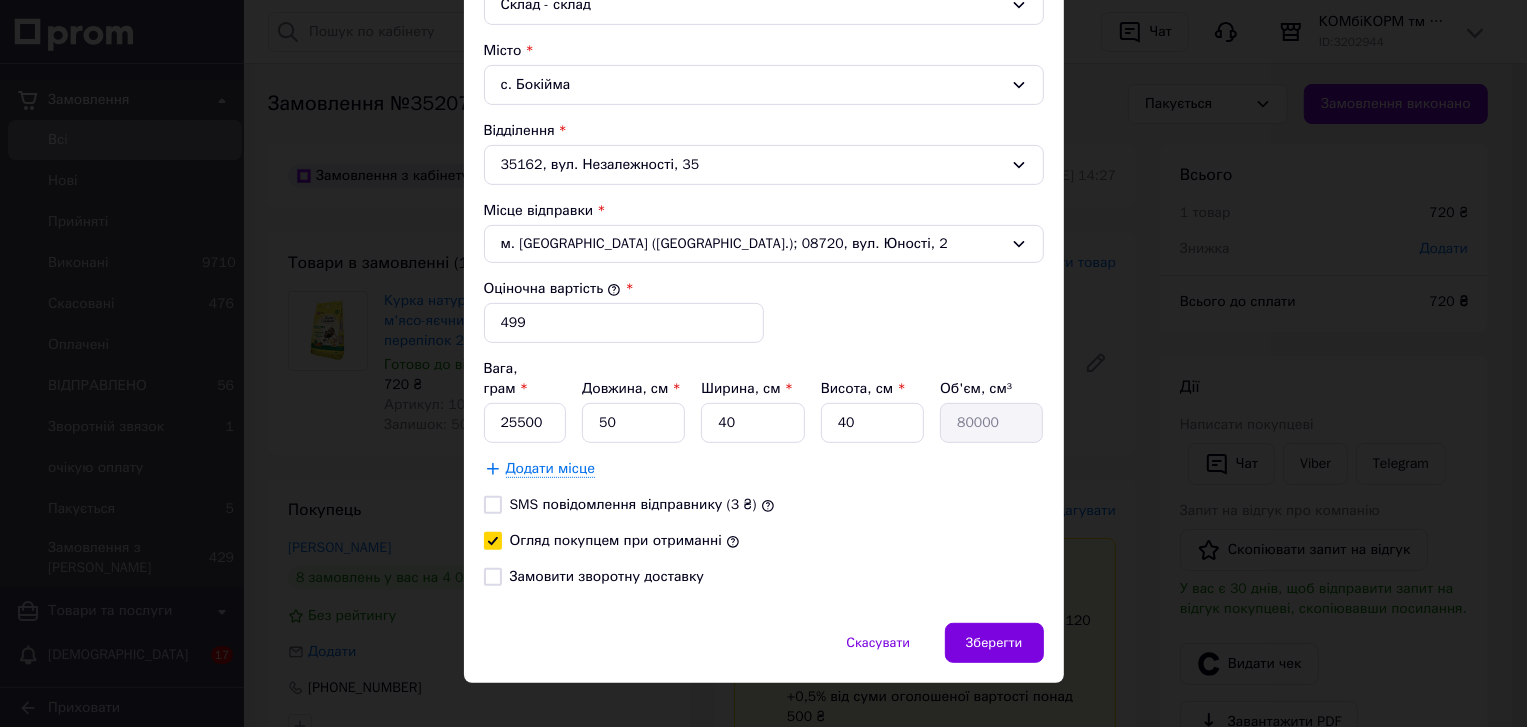checkbox on "true" 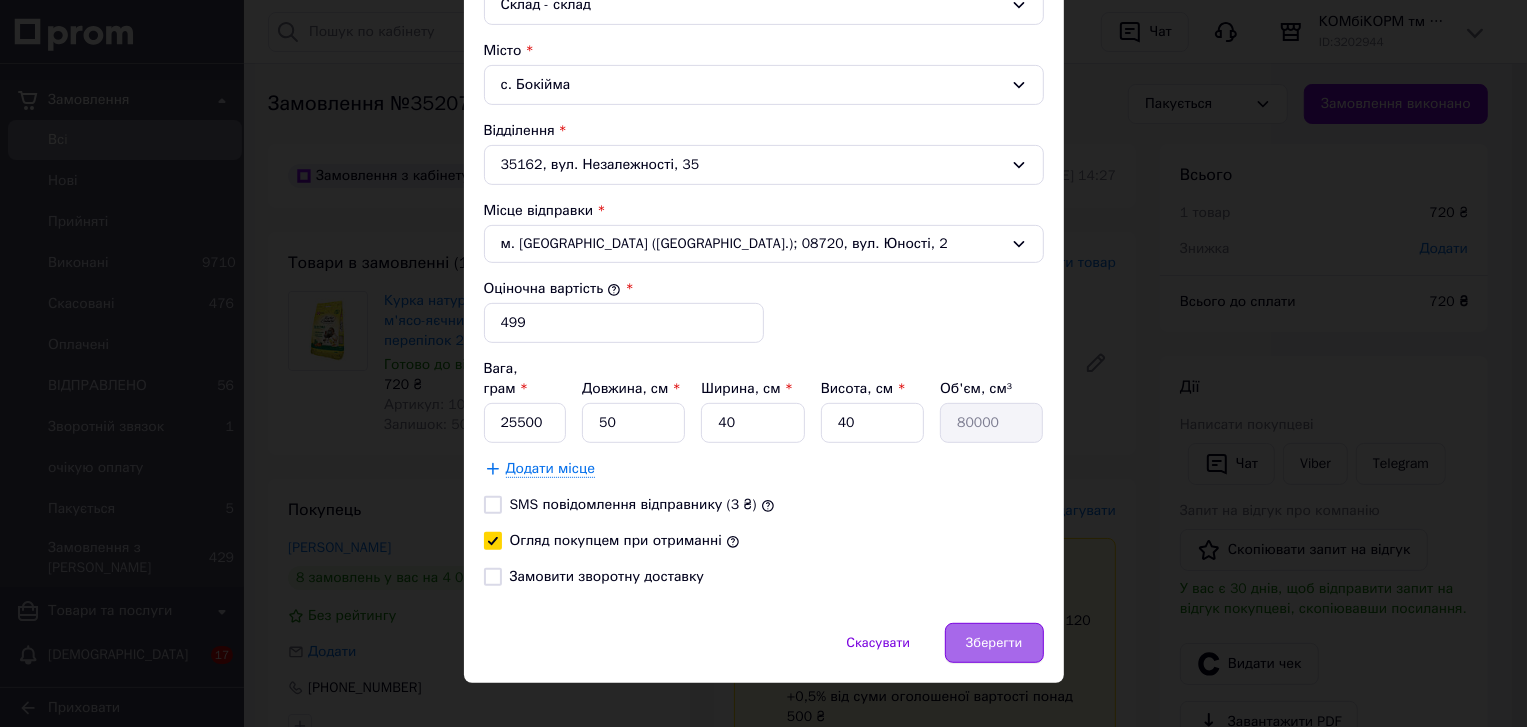 click on "Зберегти" at bounding box center (994, 643) 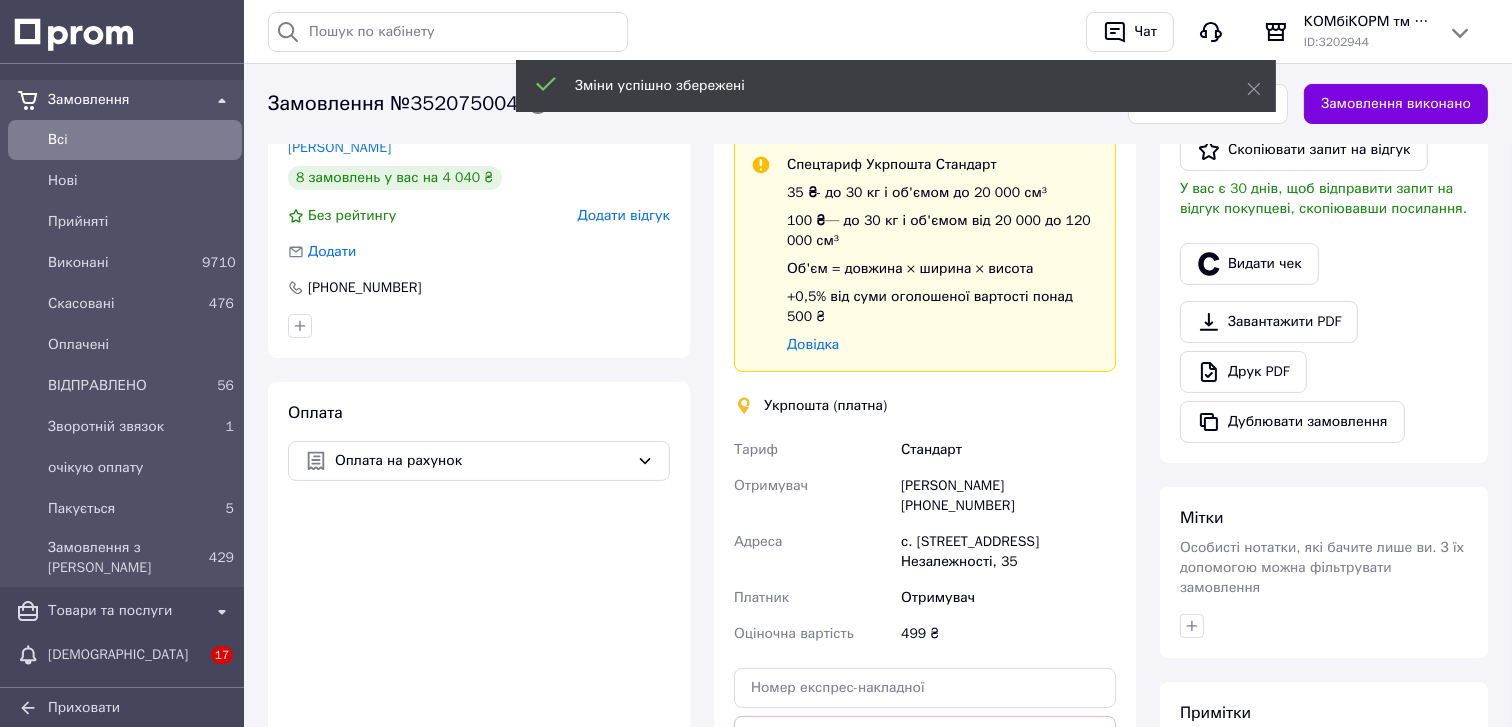 scroll, scrollTop: 527, scrollLeft: 0, axis: vertical 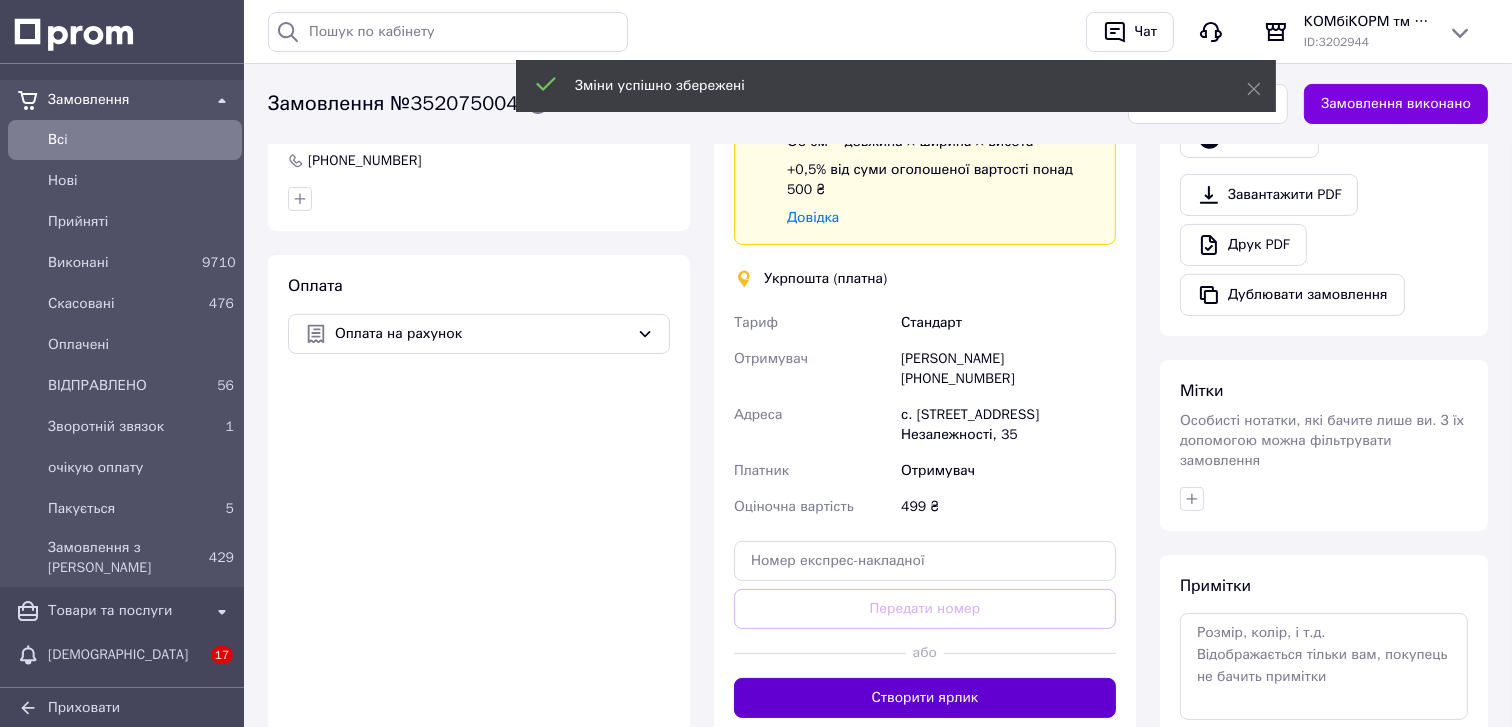 click on "Створити ярлик" at bounding box center (925, 698) 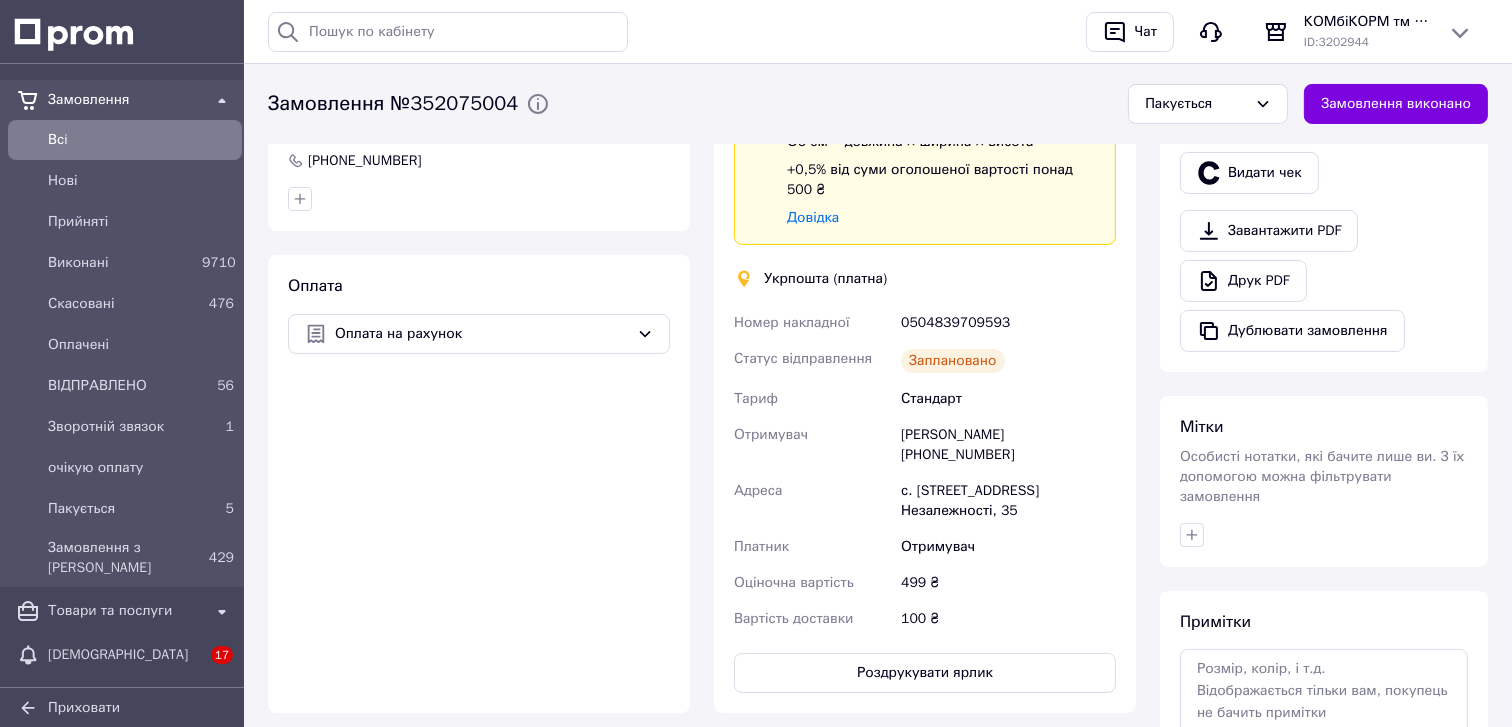 click on "0504839709593" at bounding box center (1008, 323) 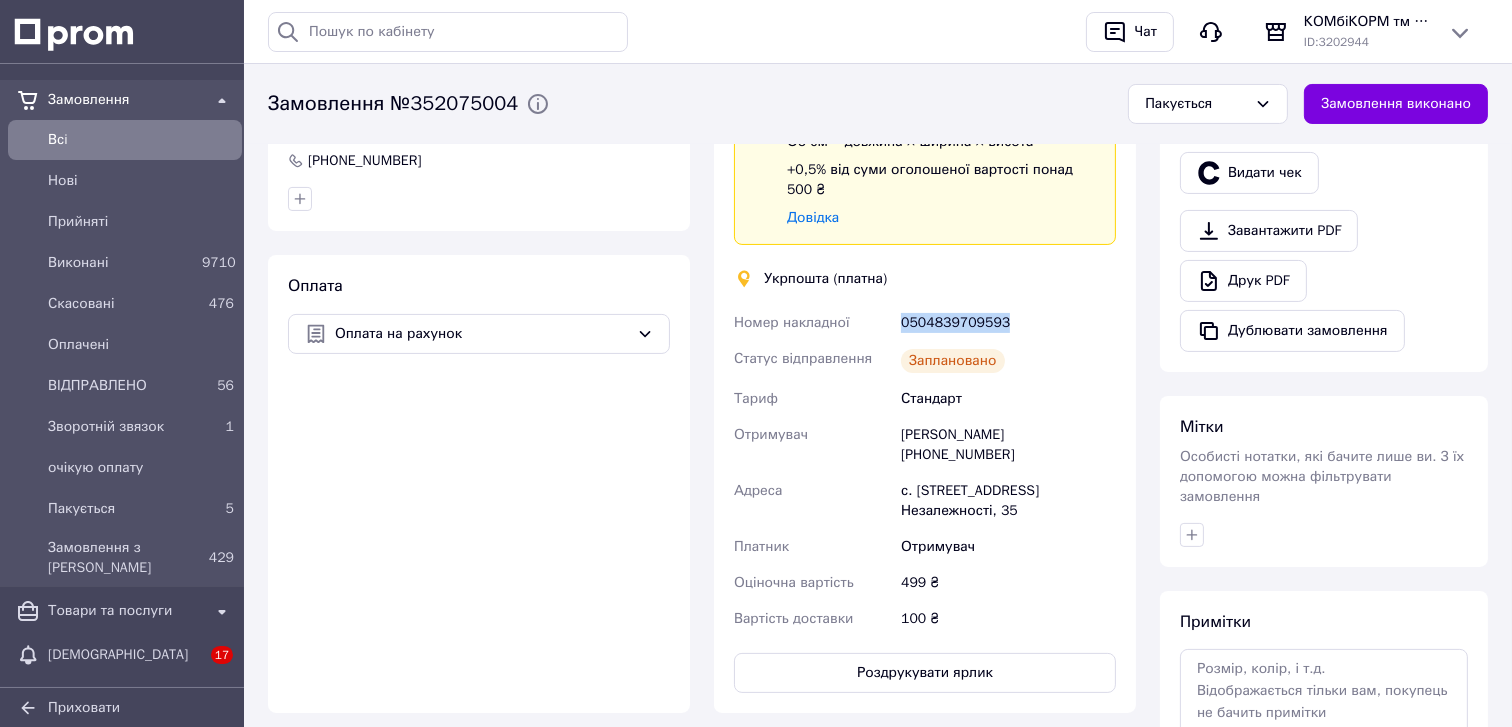 click on "0504839709593" at bounding box center (1008, 323) 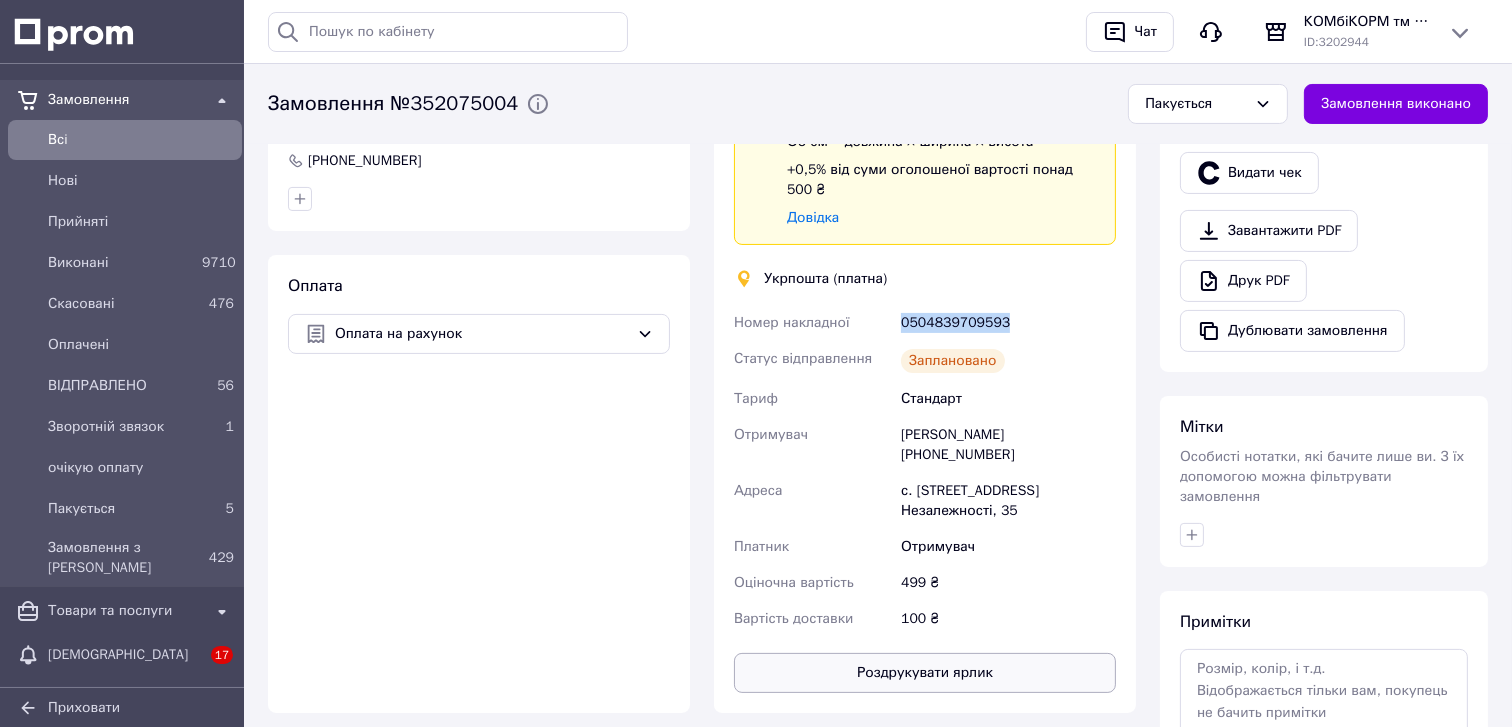 click on "Роздрукувати ярлик" at bounding box center (925, 673) 